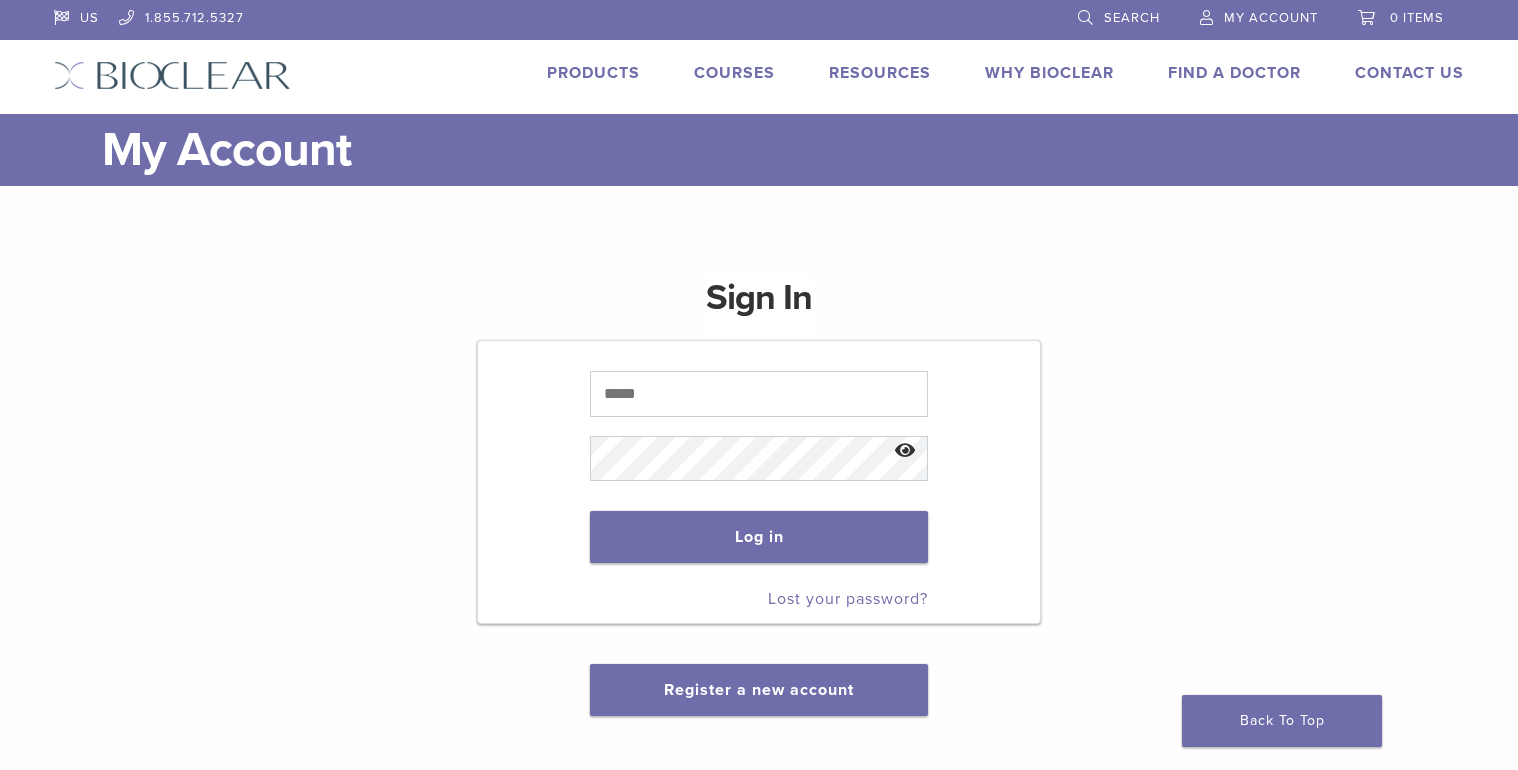 scroll, scrollTop: 0, scrollLeft: 0, axis: both 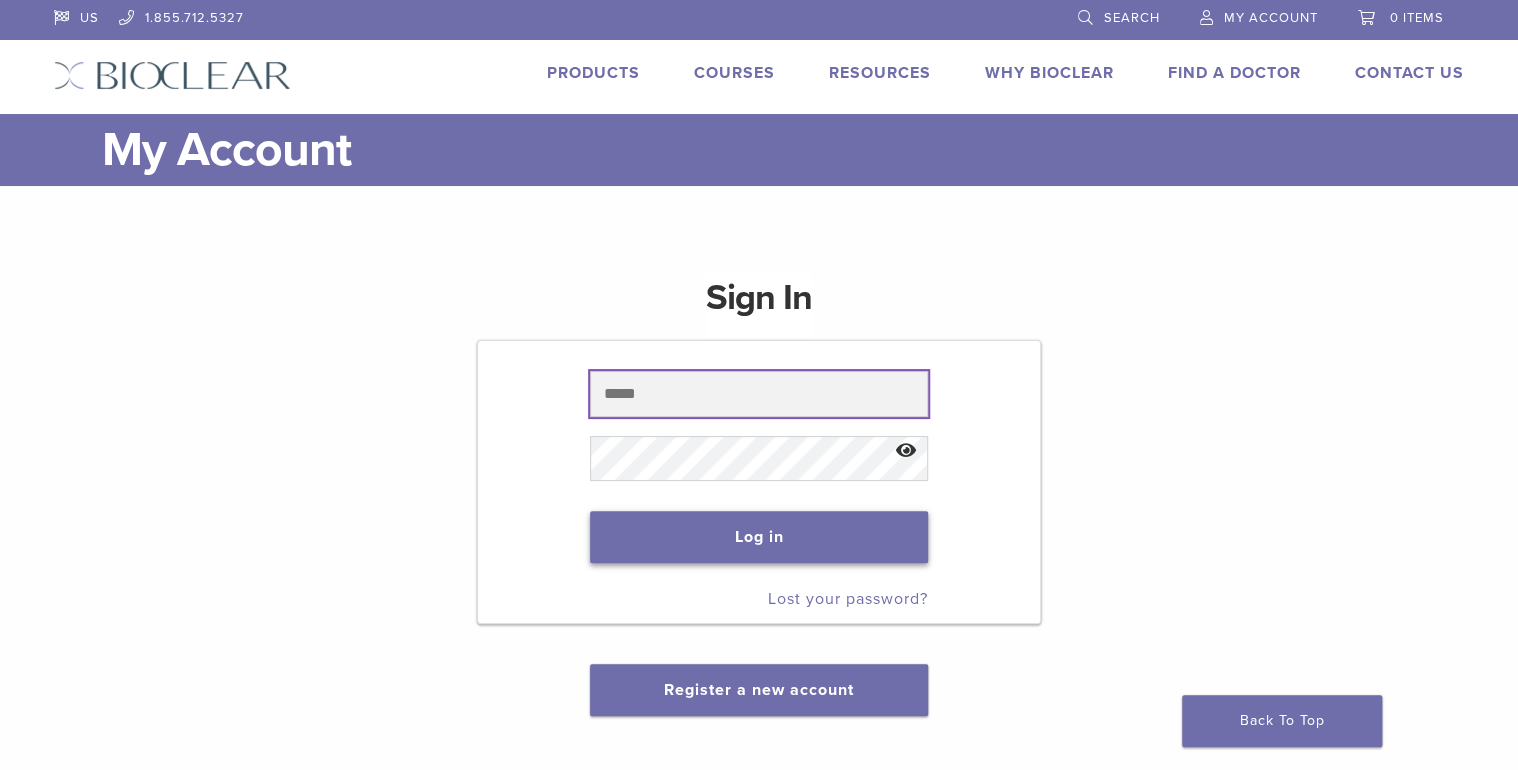 type on "**********" 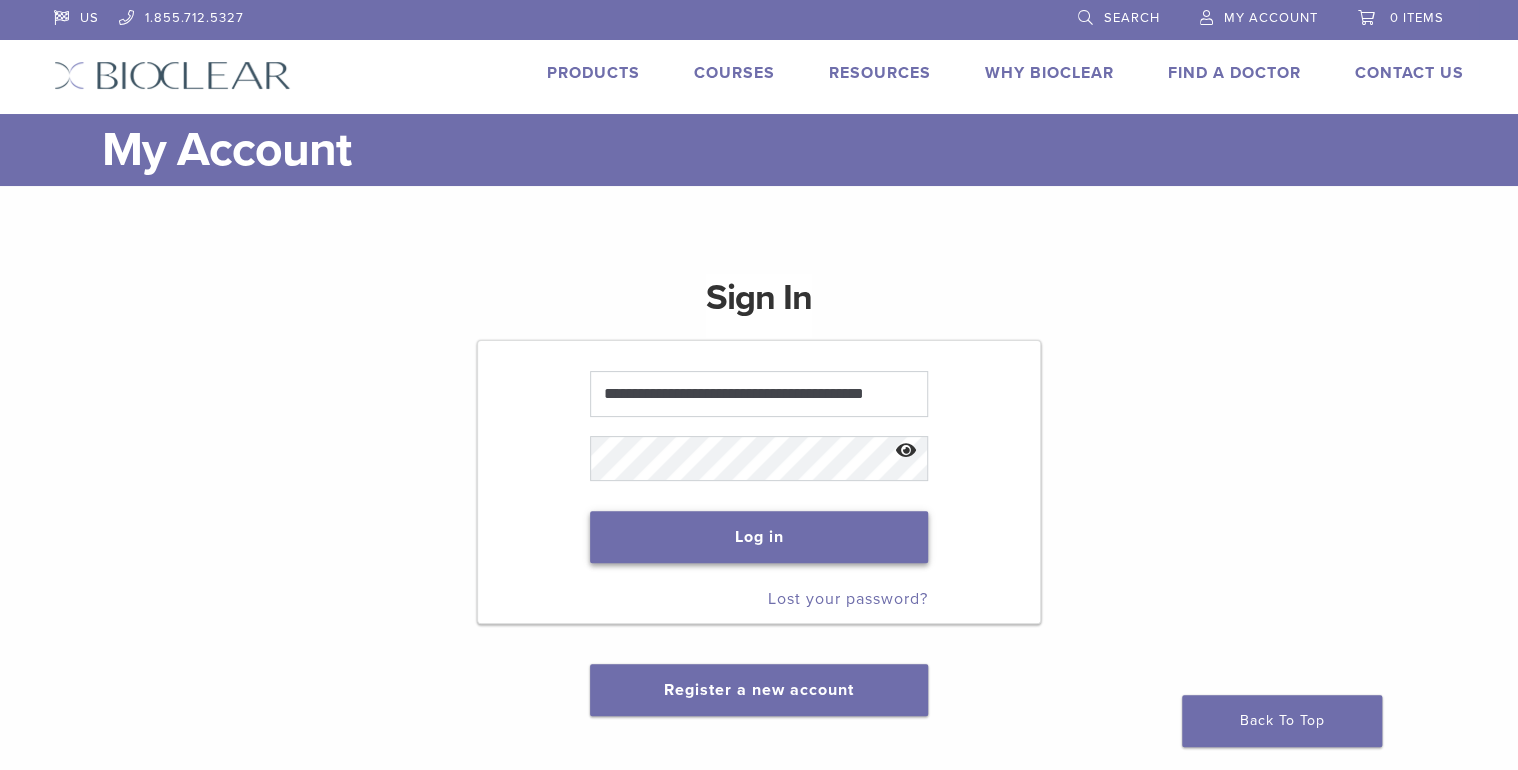 click on "Log in" at bounding box center [758, 537] 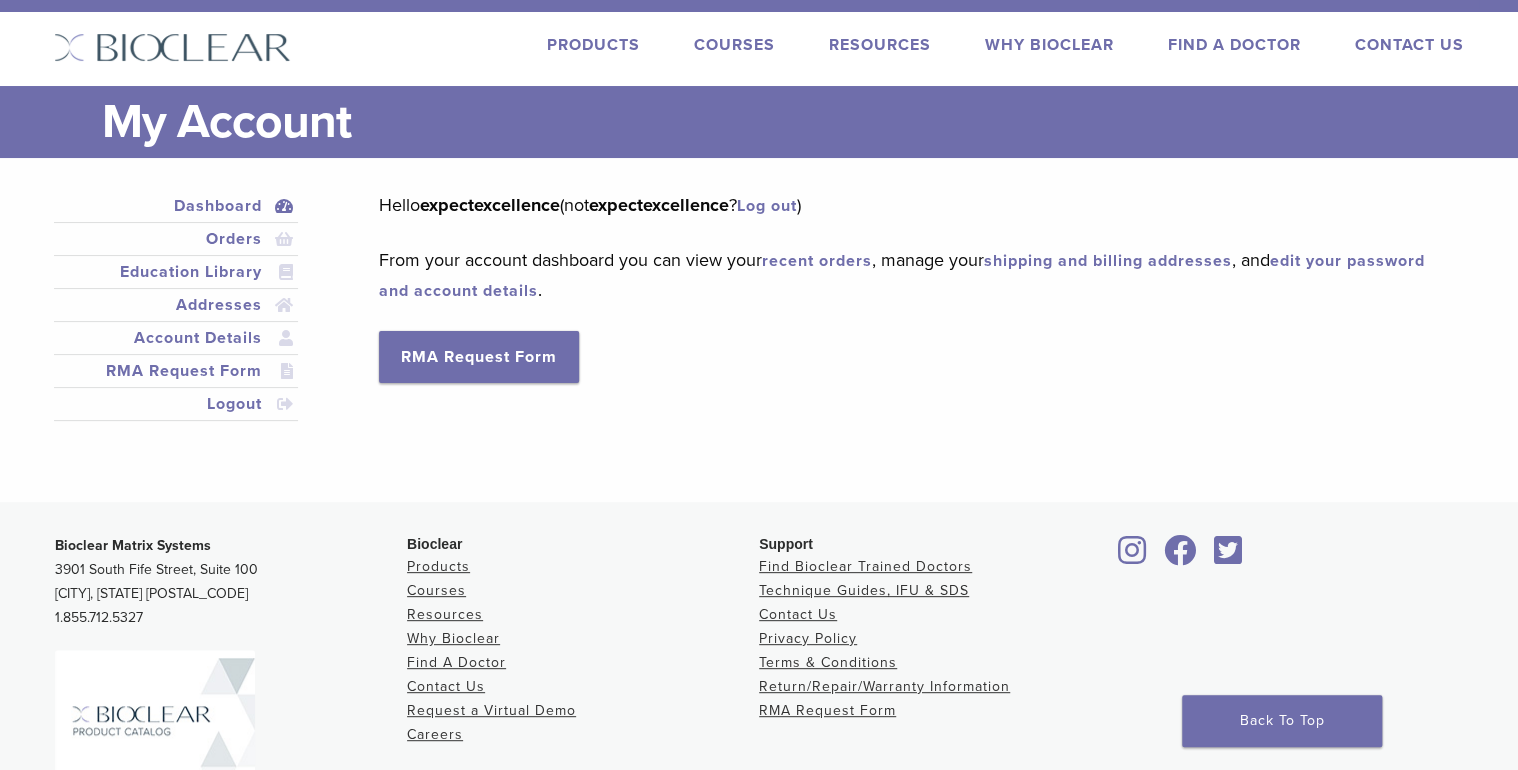 scroll, scrollTop: 0, scrollLeft: 0, axis: both 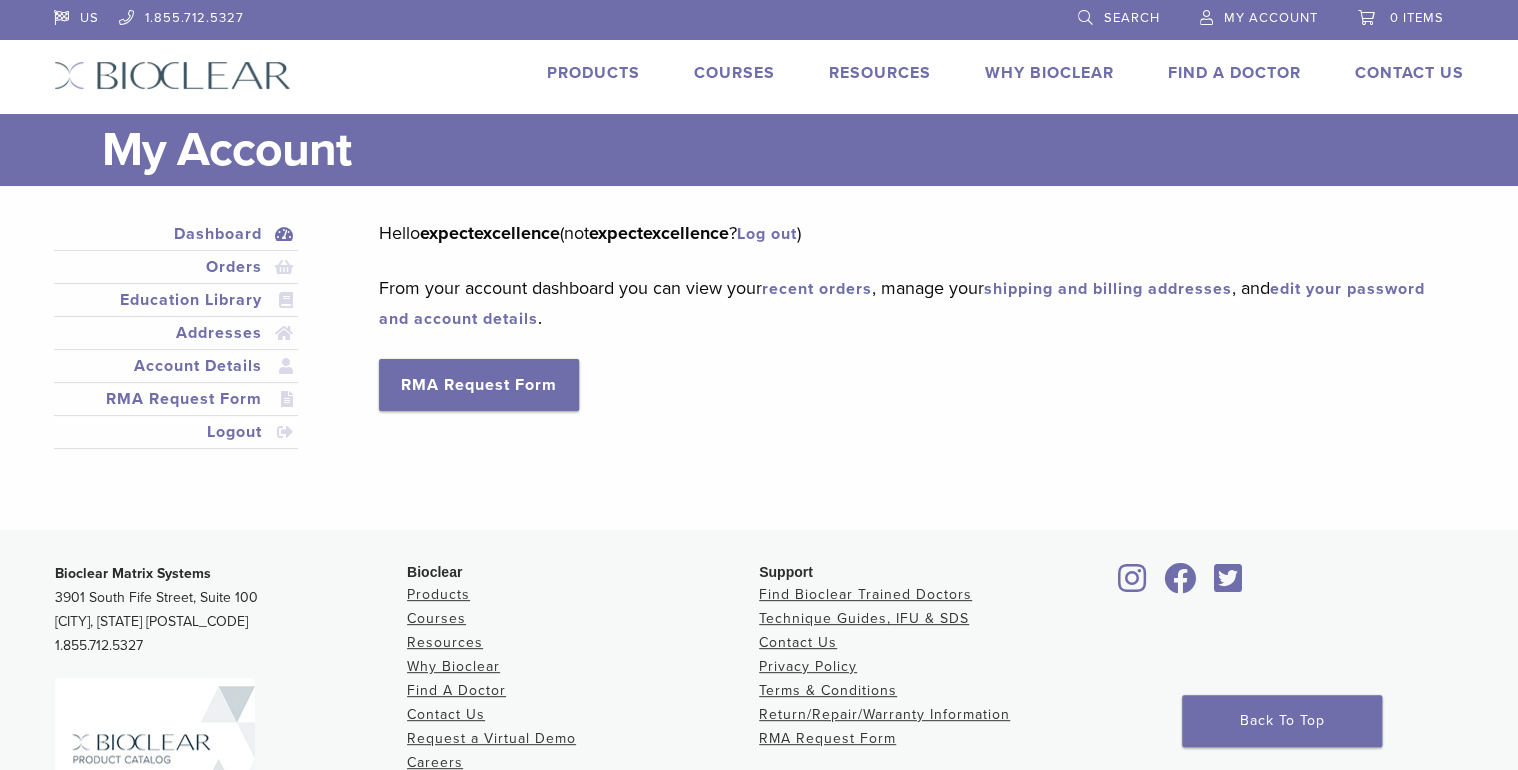 click on "Products" at bounding box center (593, 73) 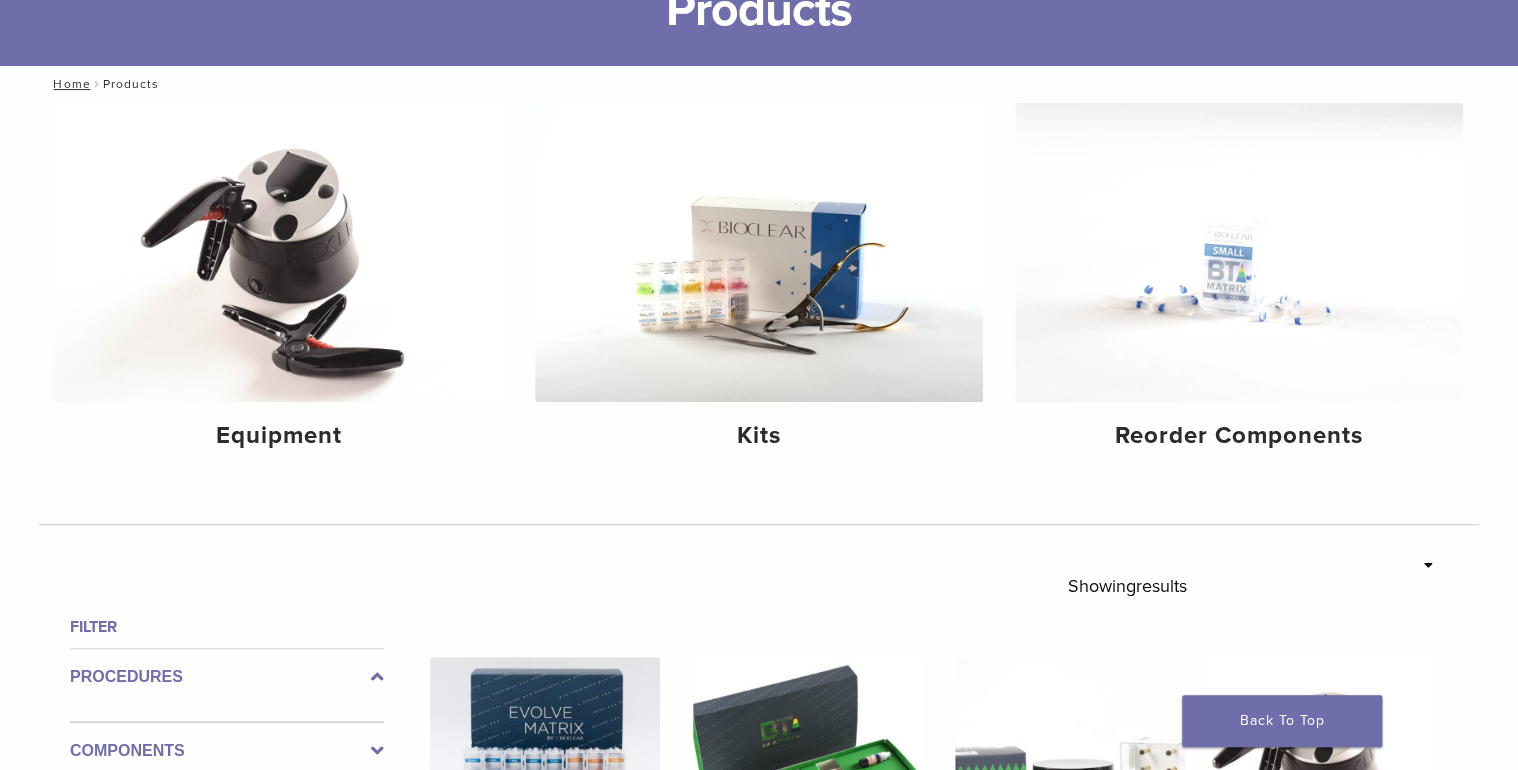 scroll, scrollTop: 0, scrollLeft: 0, axis: both 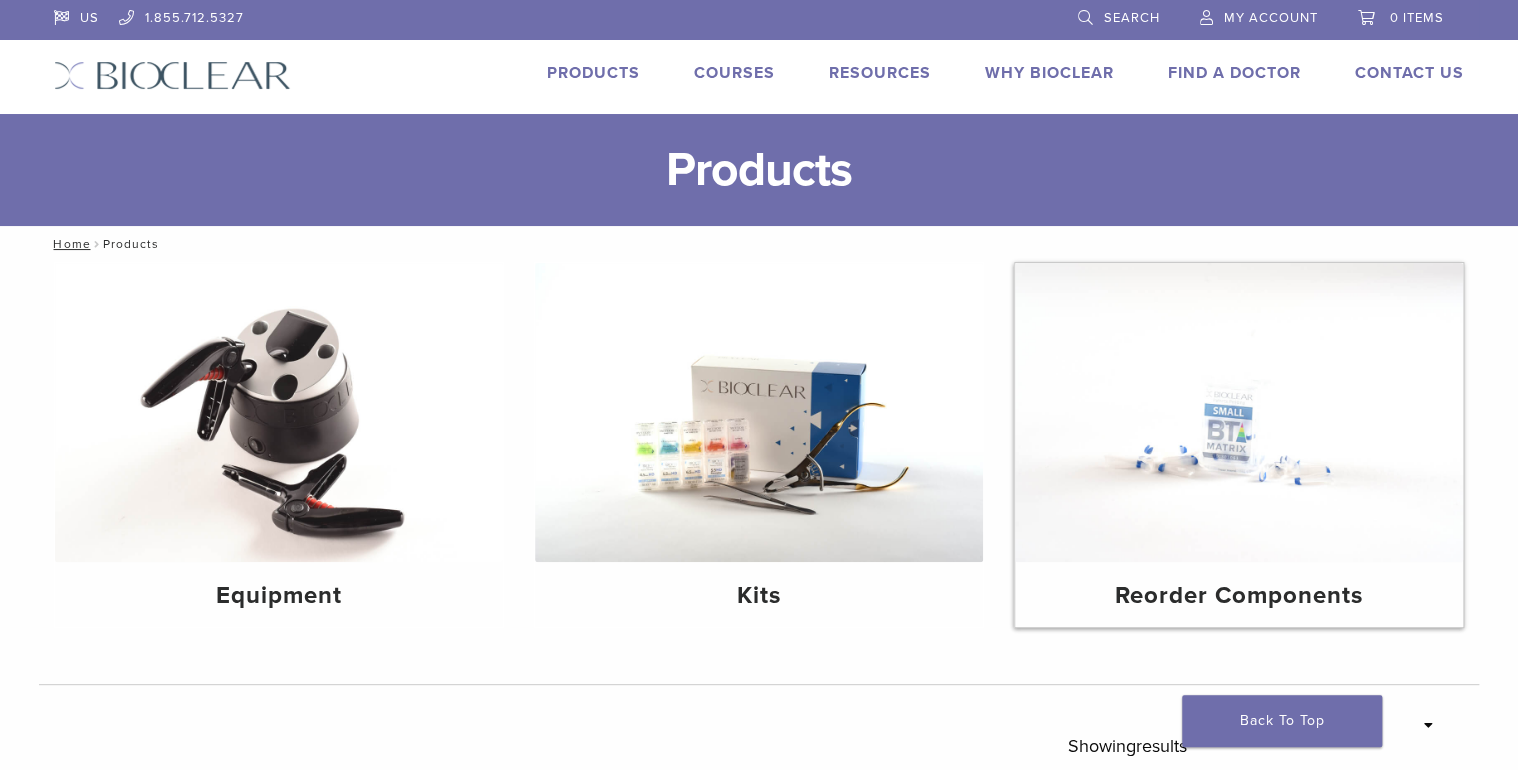 click on "Reorder Components" at bounding box center [1239, 594] 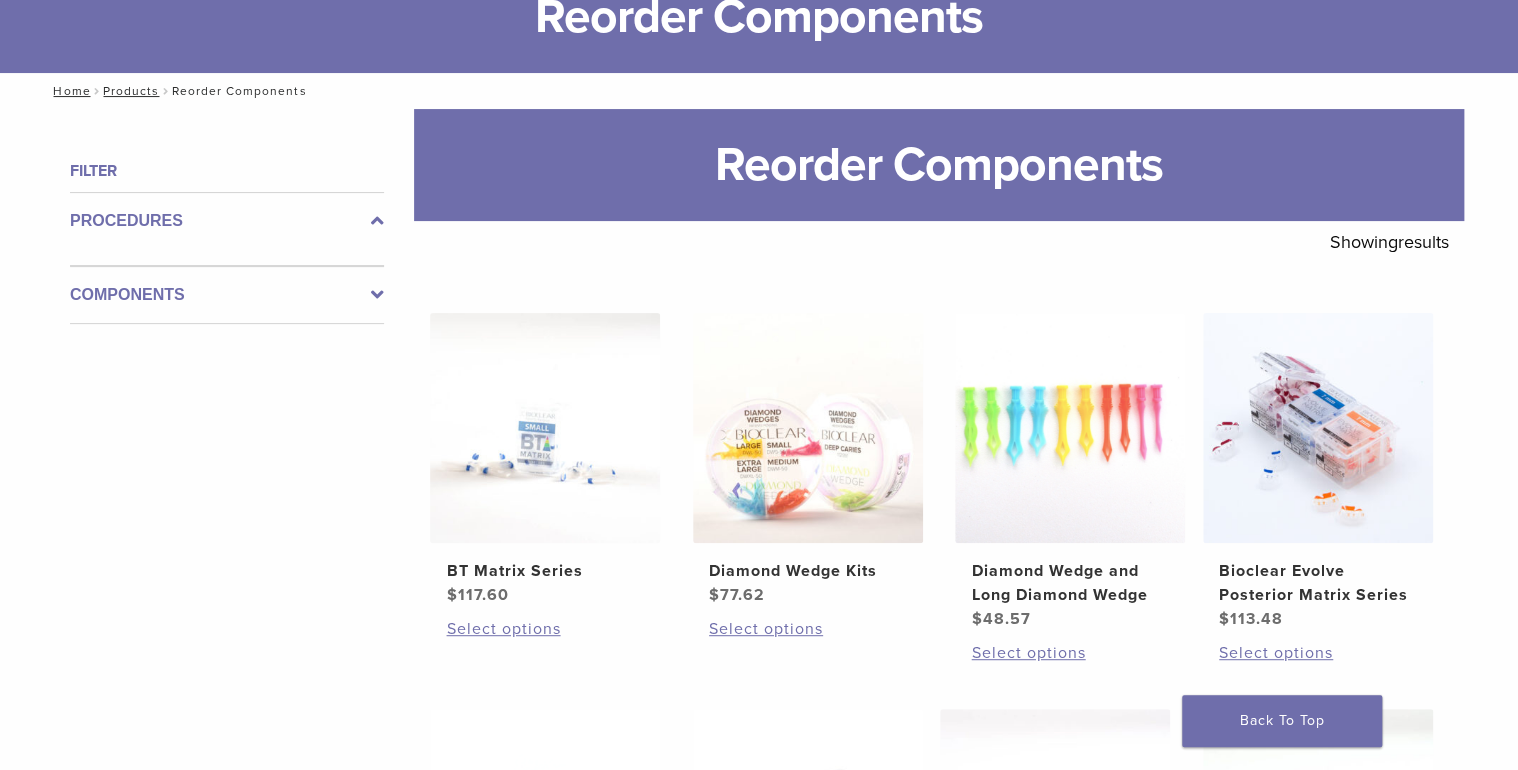 scroll, scrollTop: 240, scrollLeft: 0, axis: vertical 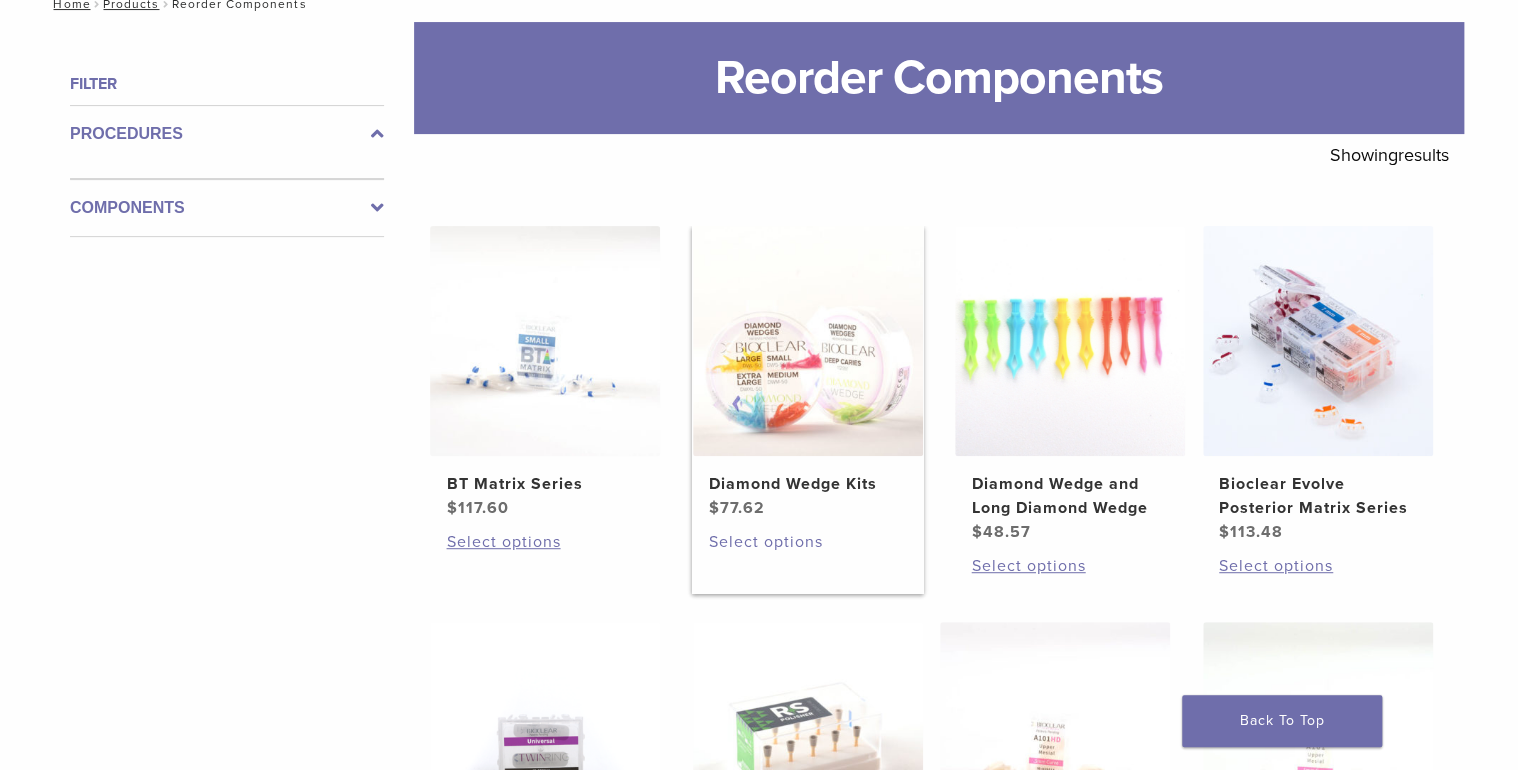 click on "Select options" at bounding box center (808, 542) 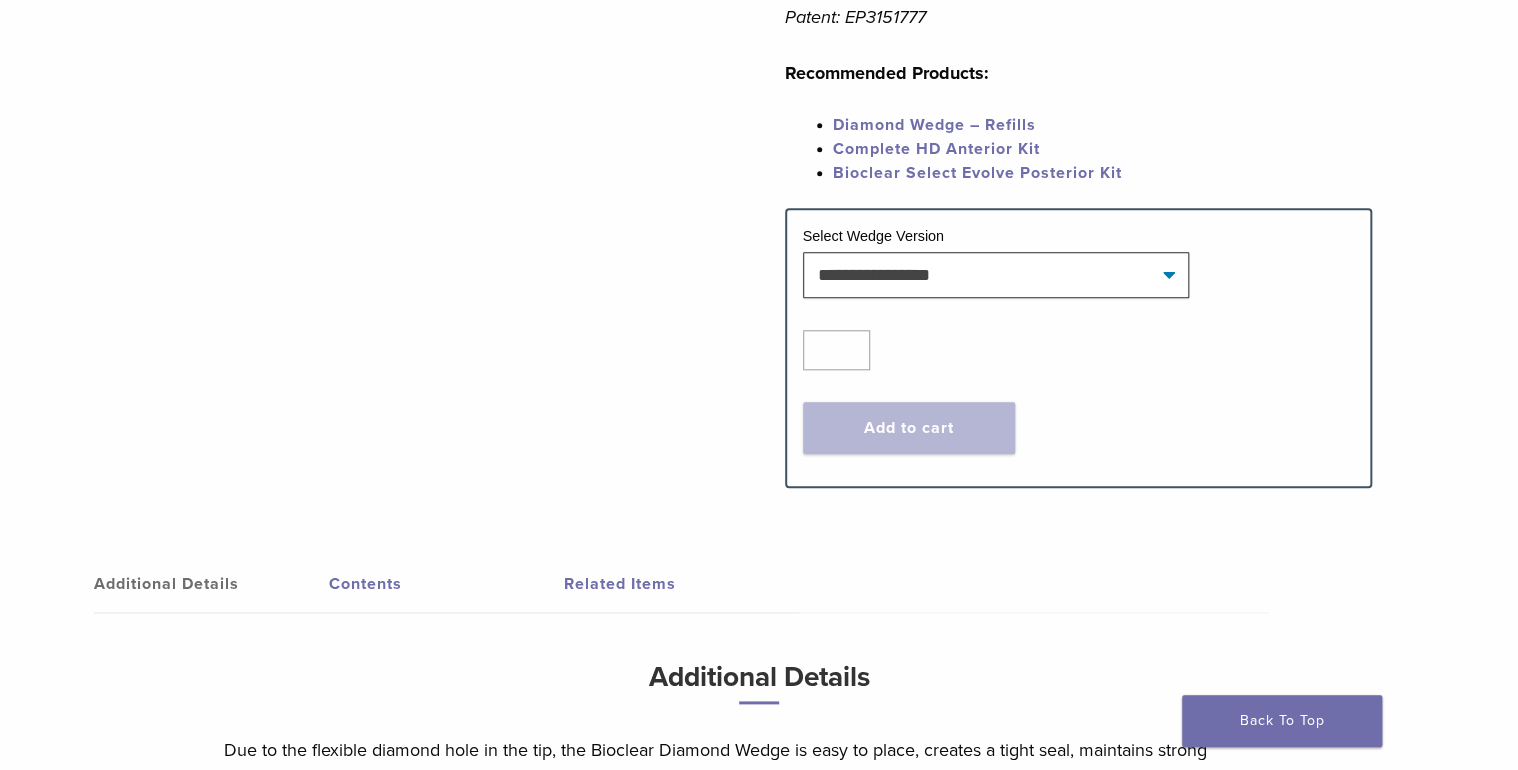 scroll, scrollTop: 880, scrollLeft: 0, axis: vertical 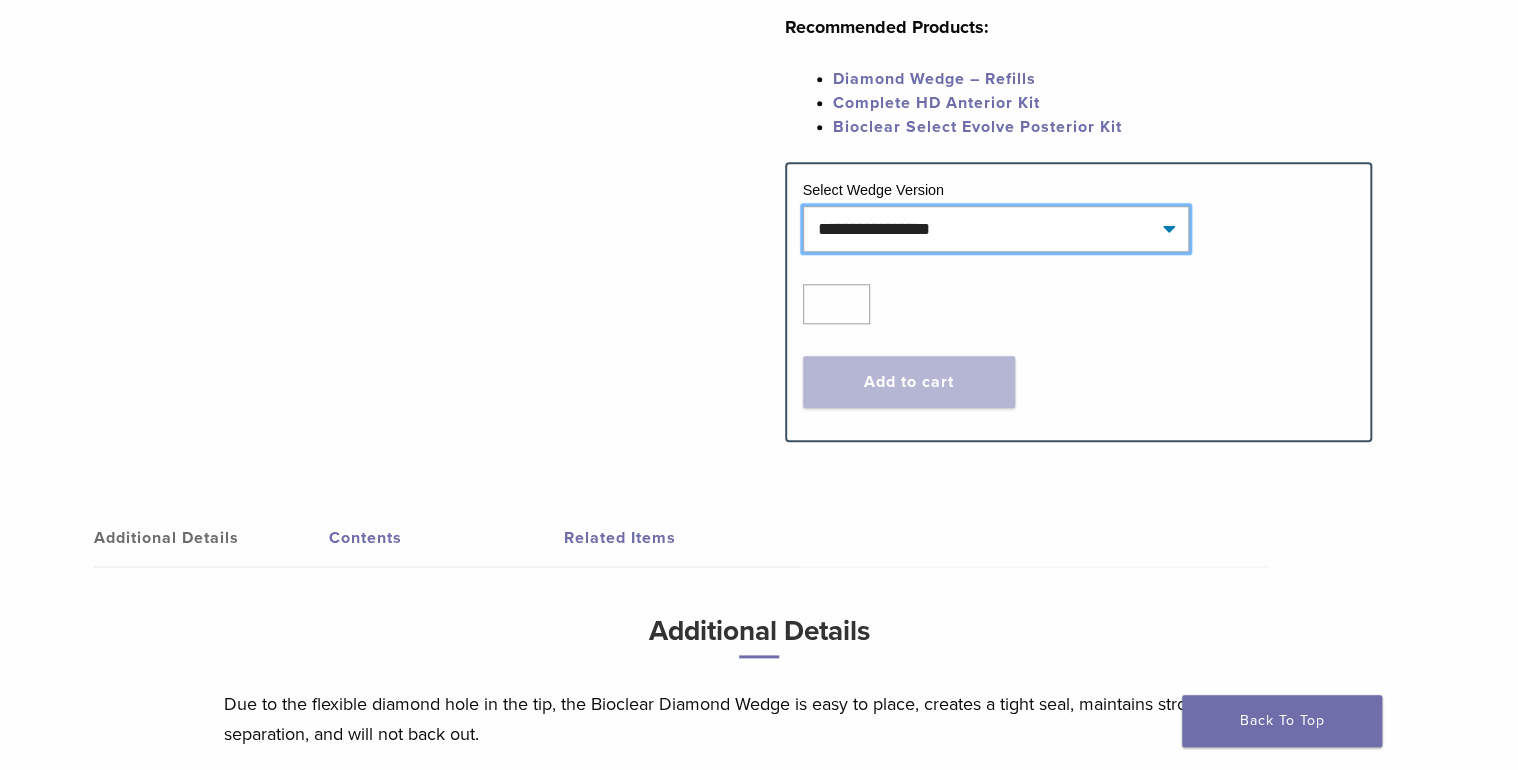 click on "**********" at bounding box center (996, 229) 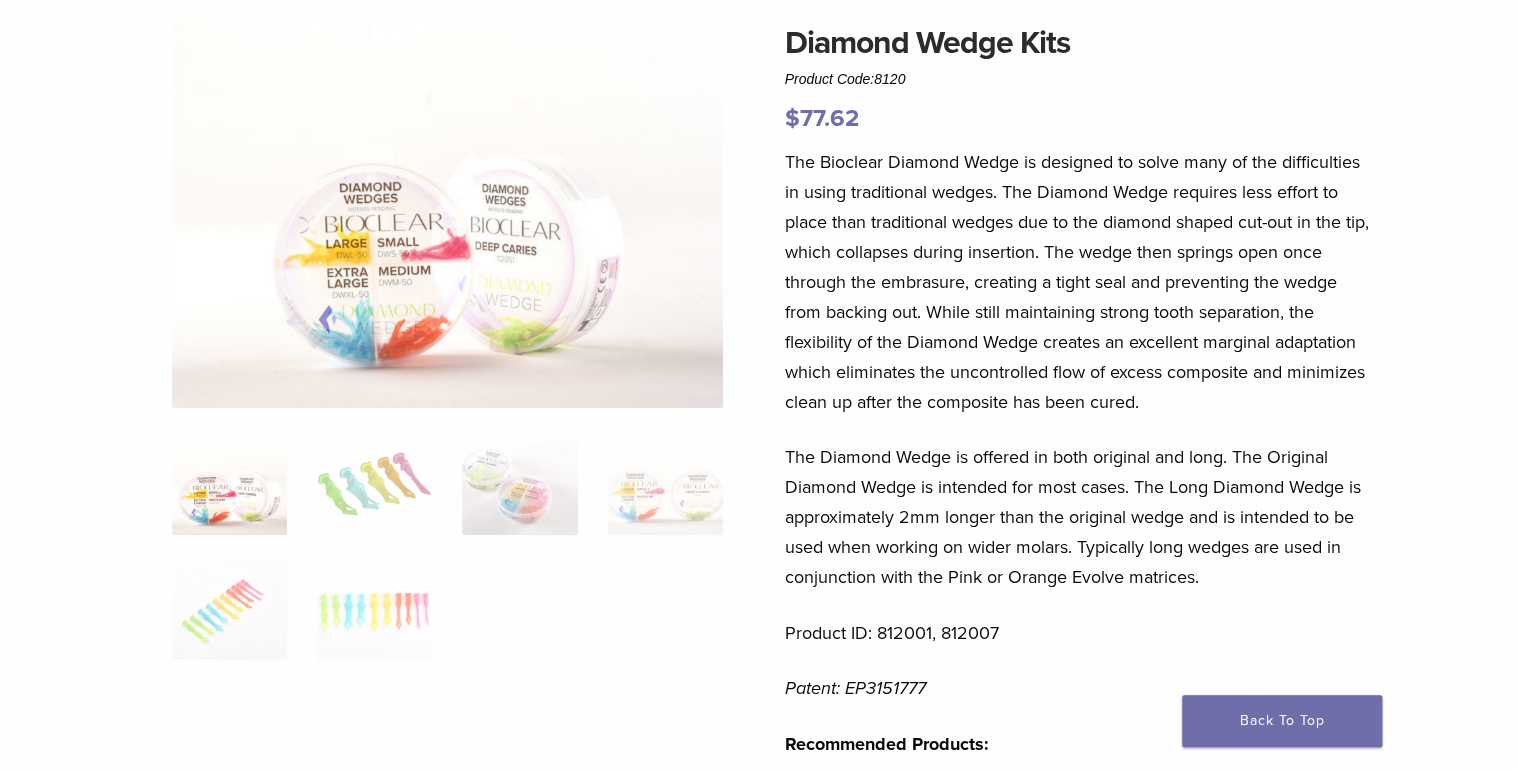 scroll, scrollTop: 160, scrollLeft: 0, axis: vertical 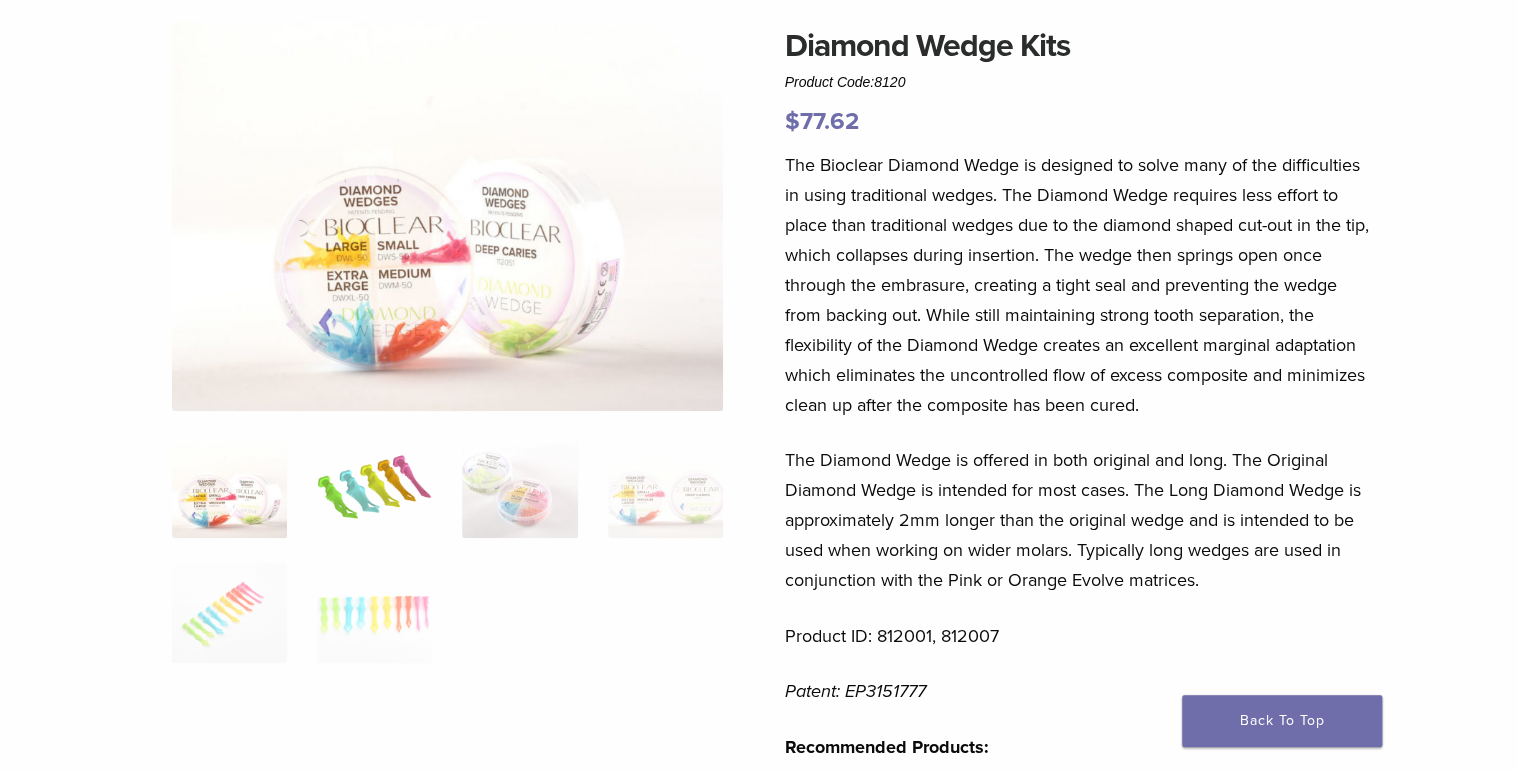click at bounding box center [374, 488] 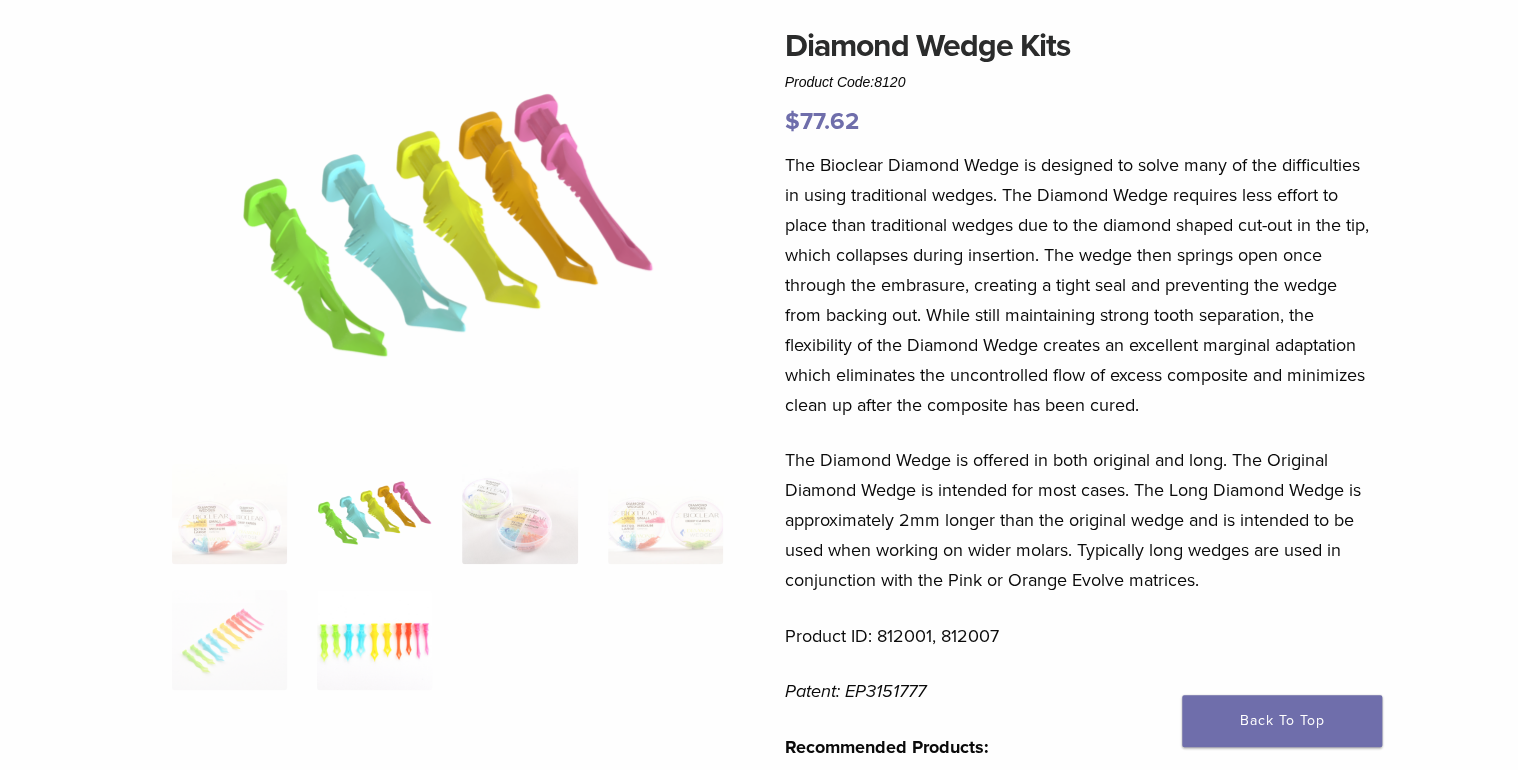 click at bounding box center (374, 640) 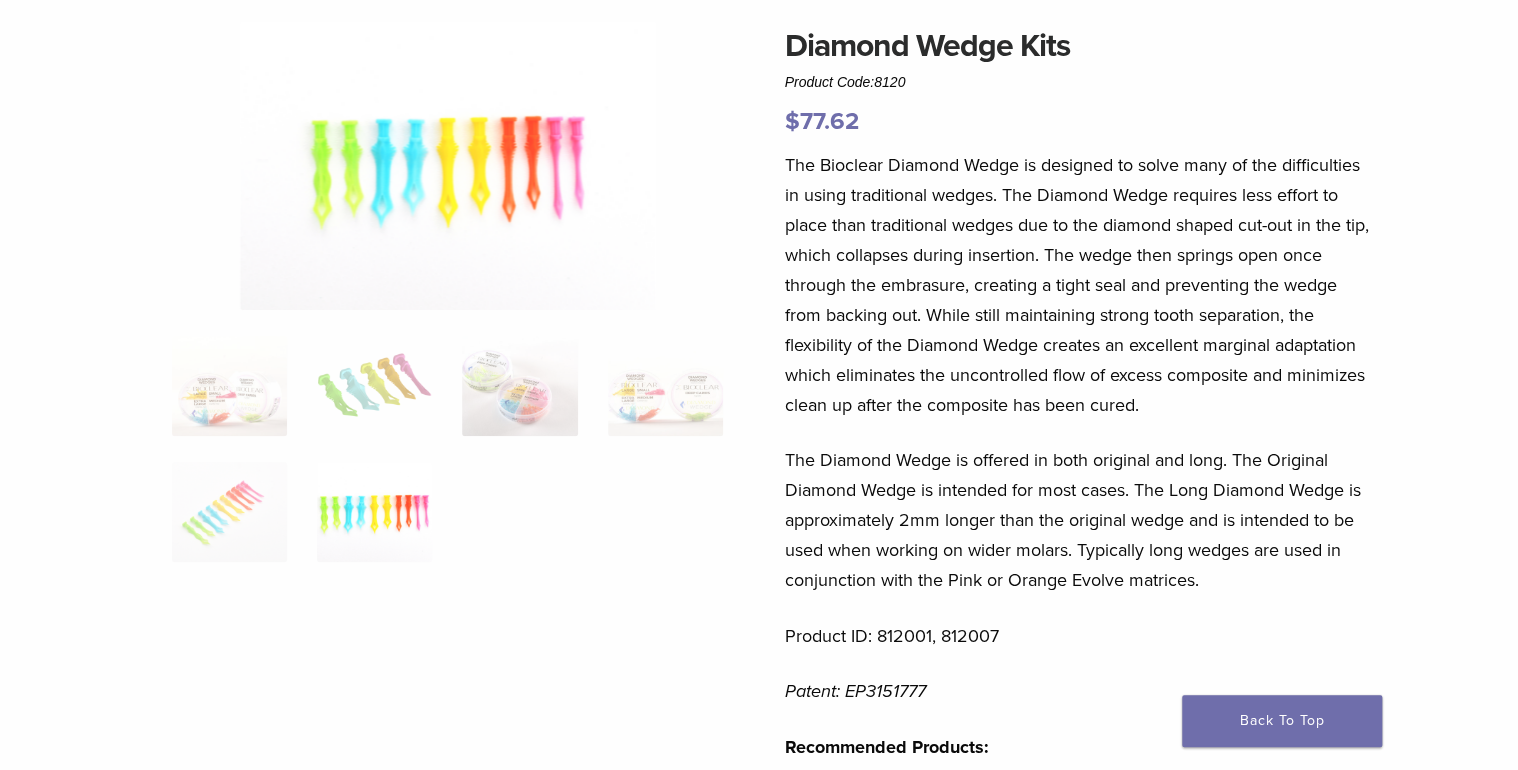 scroll, scrollTop: 80, scrollLeft: 0, axis: vertical 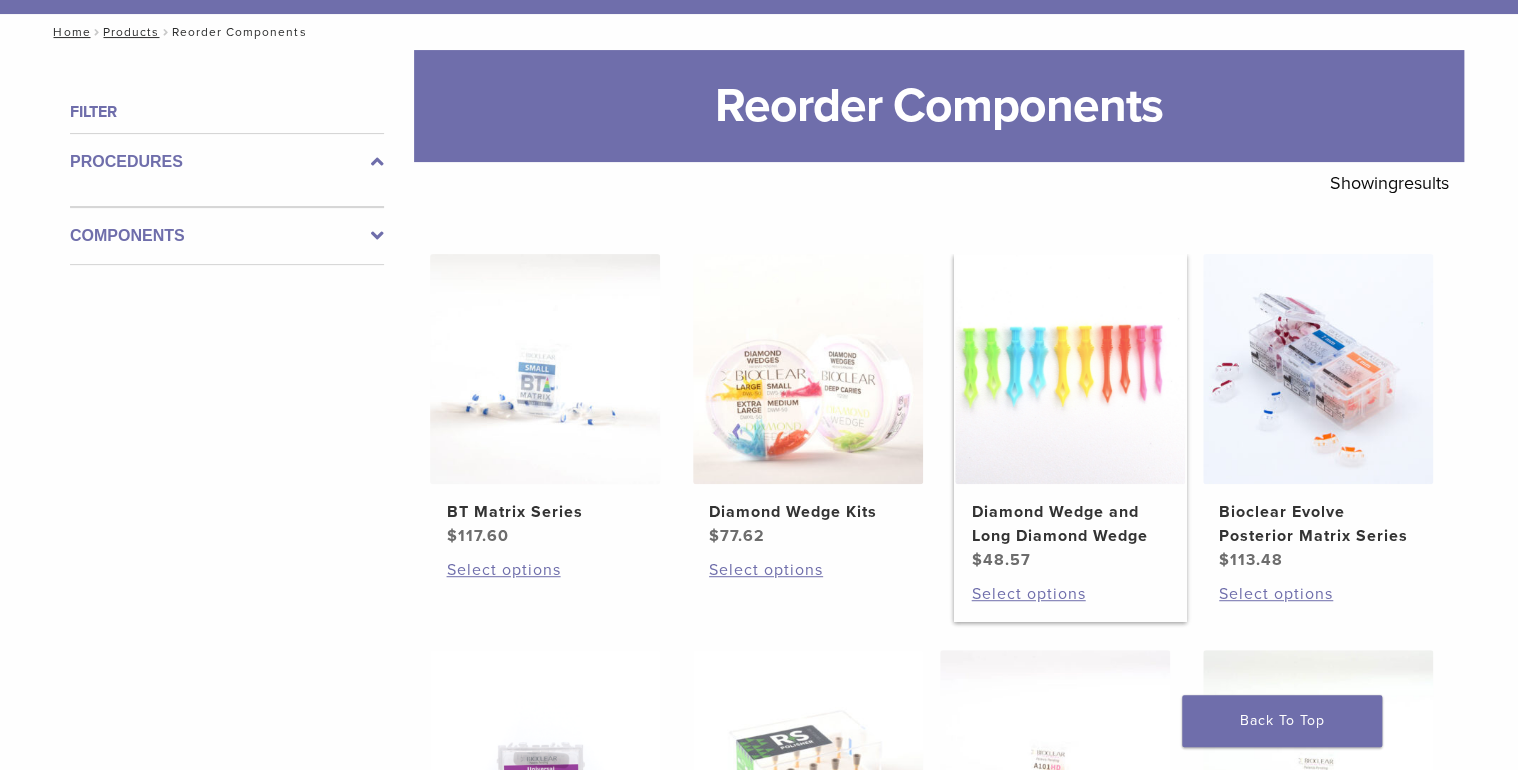 click on "Diamond Wedge and Long Diamond Wedge" at bounding box center [1070, 524] 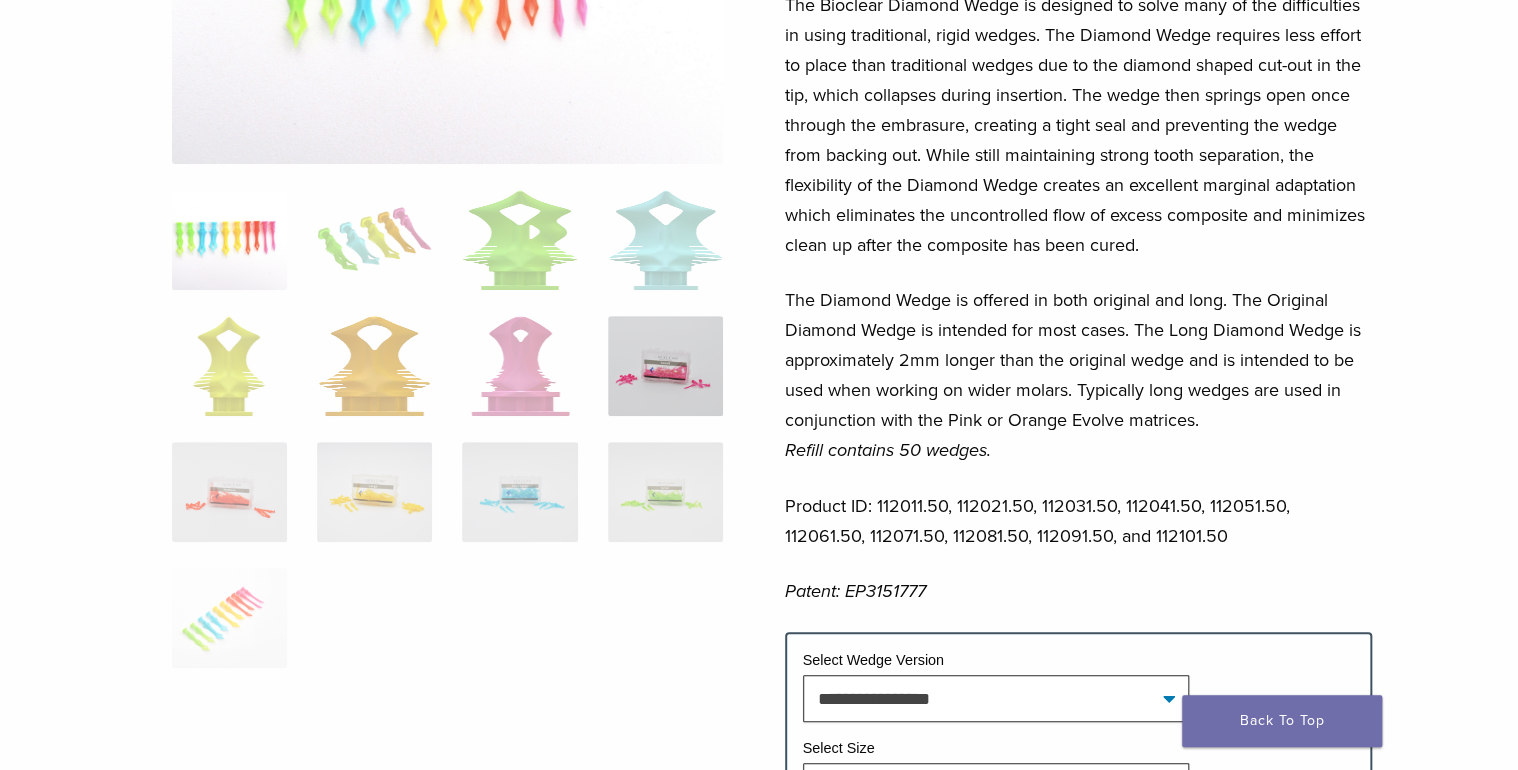 scroll, scrollTop: 400, scrollLeft: 0, axis: vertical 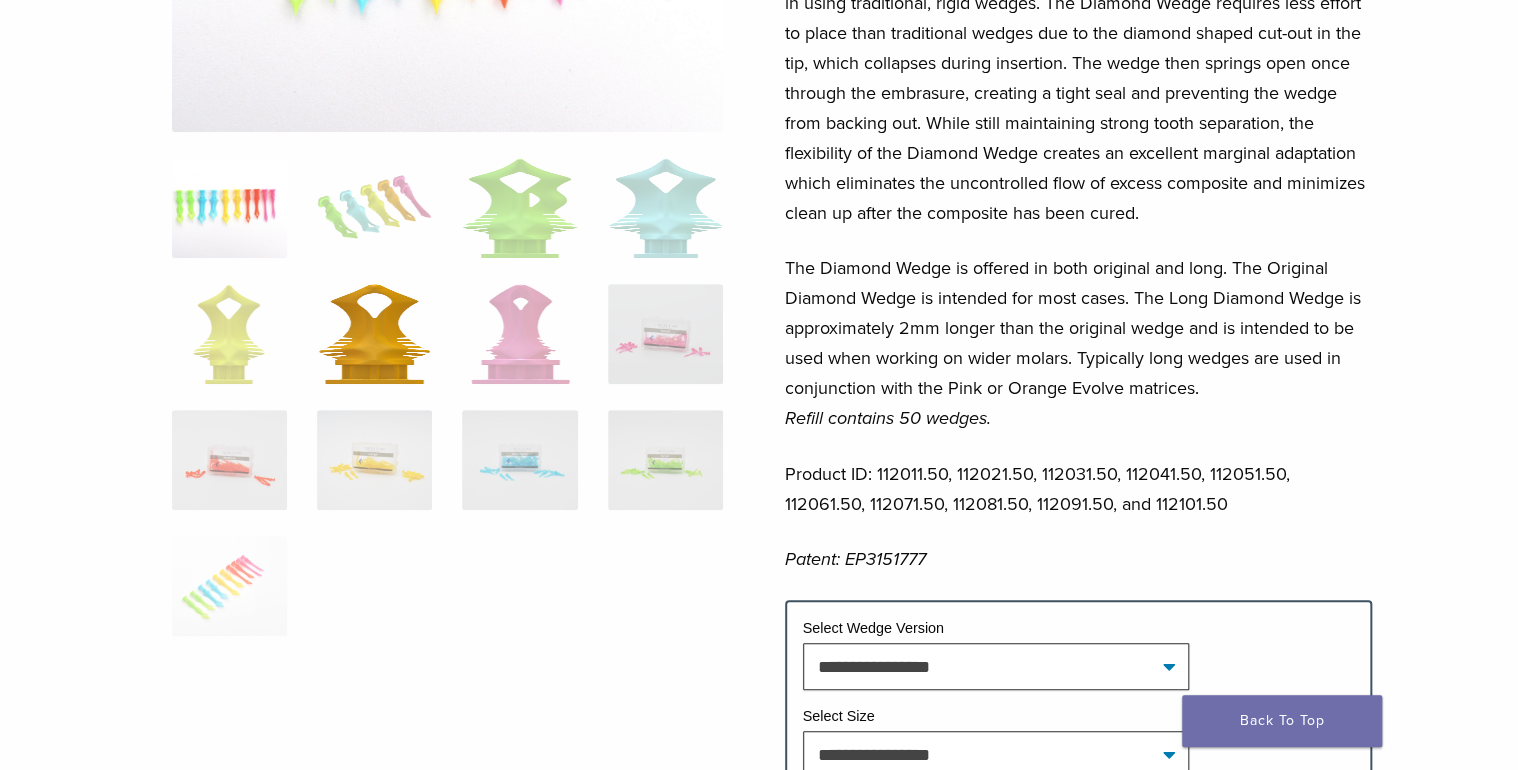 click at bounding box center (374, 334) 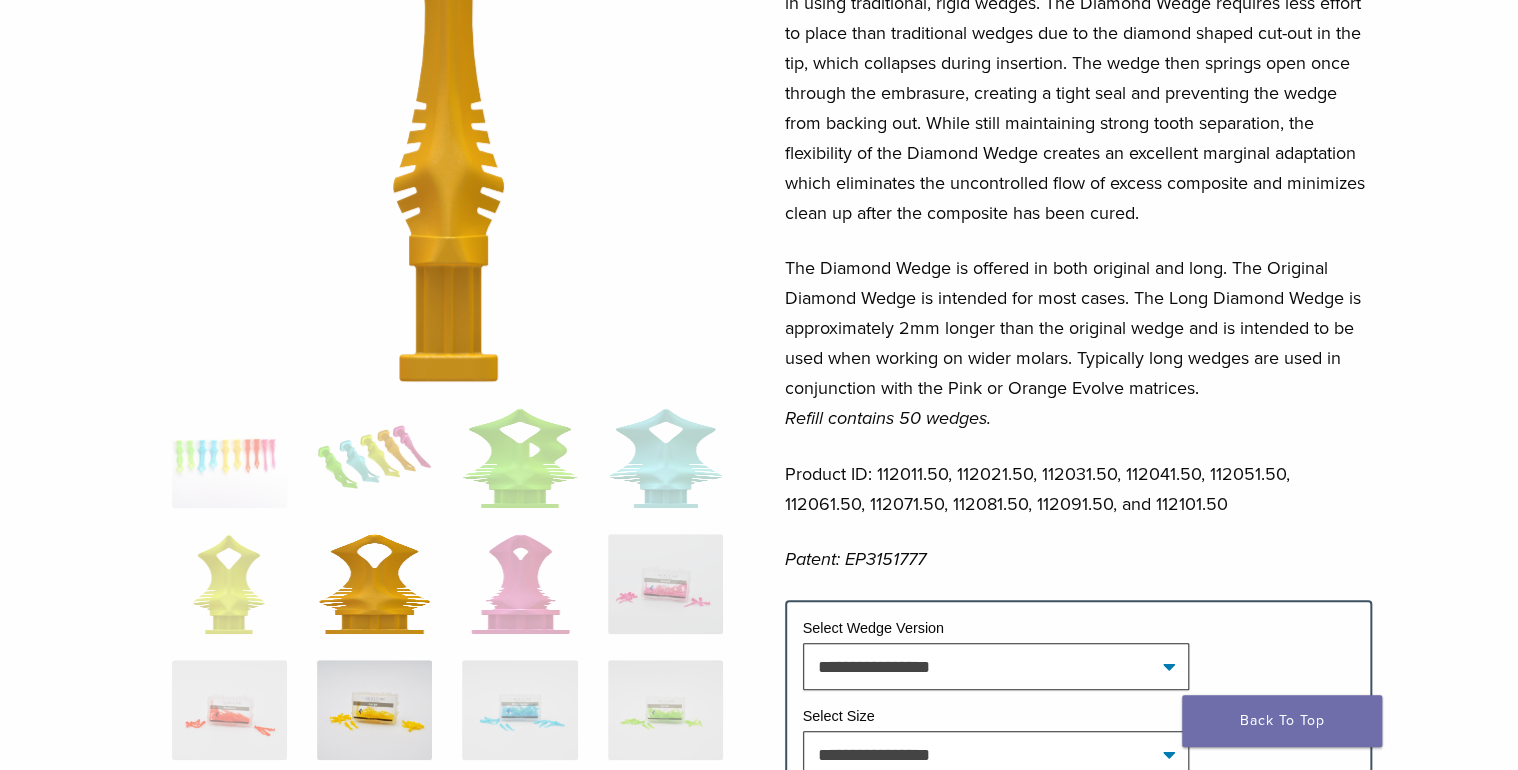 click at bounding box center [374, 710] 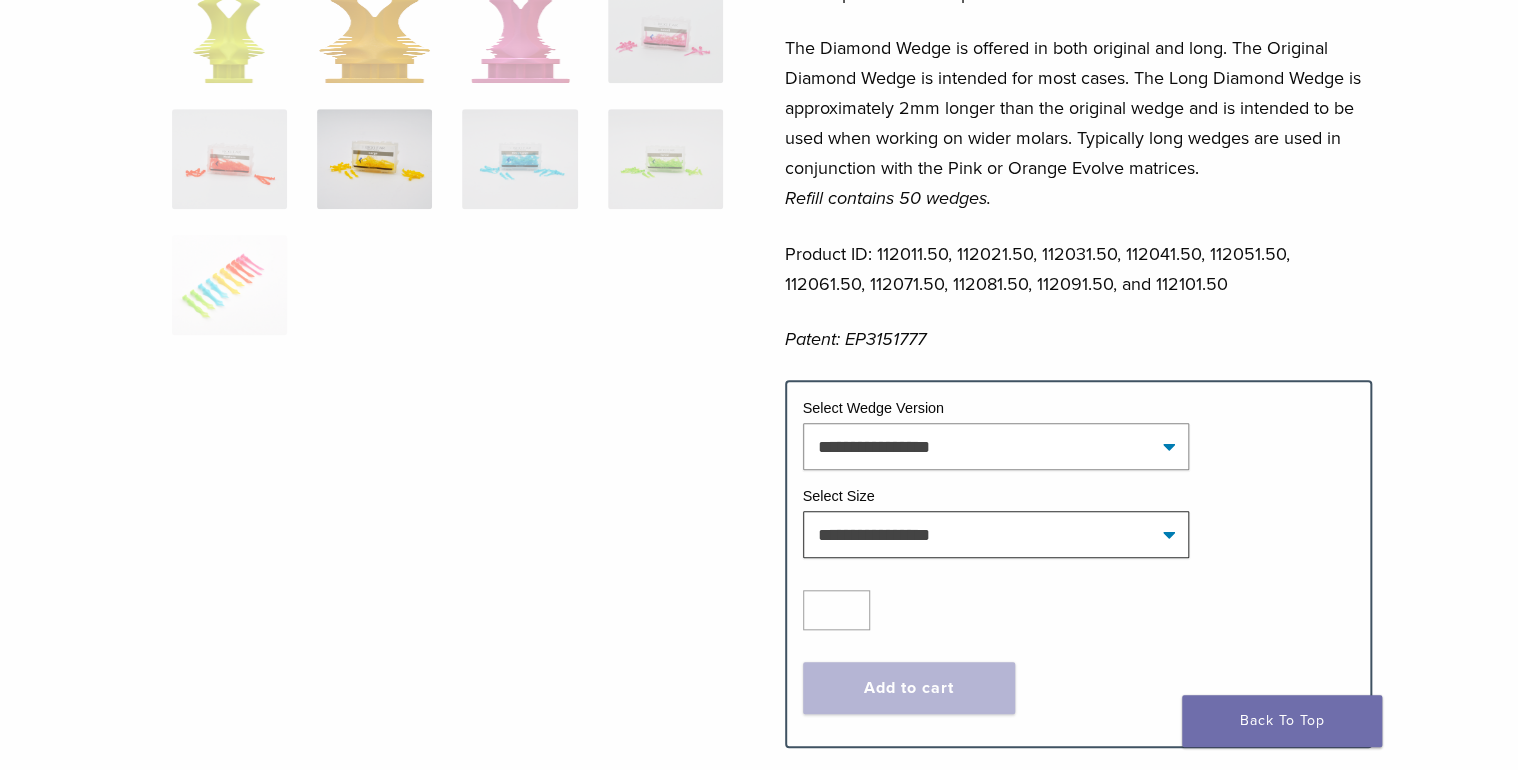 scroll, scrollTop: 640, scrollLeft: 0, axis: vertical 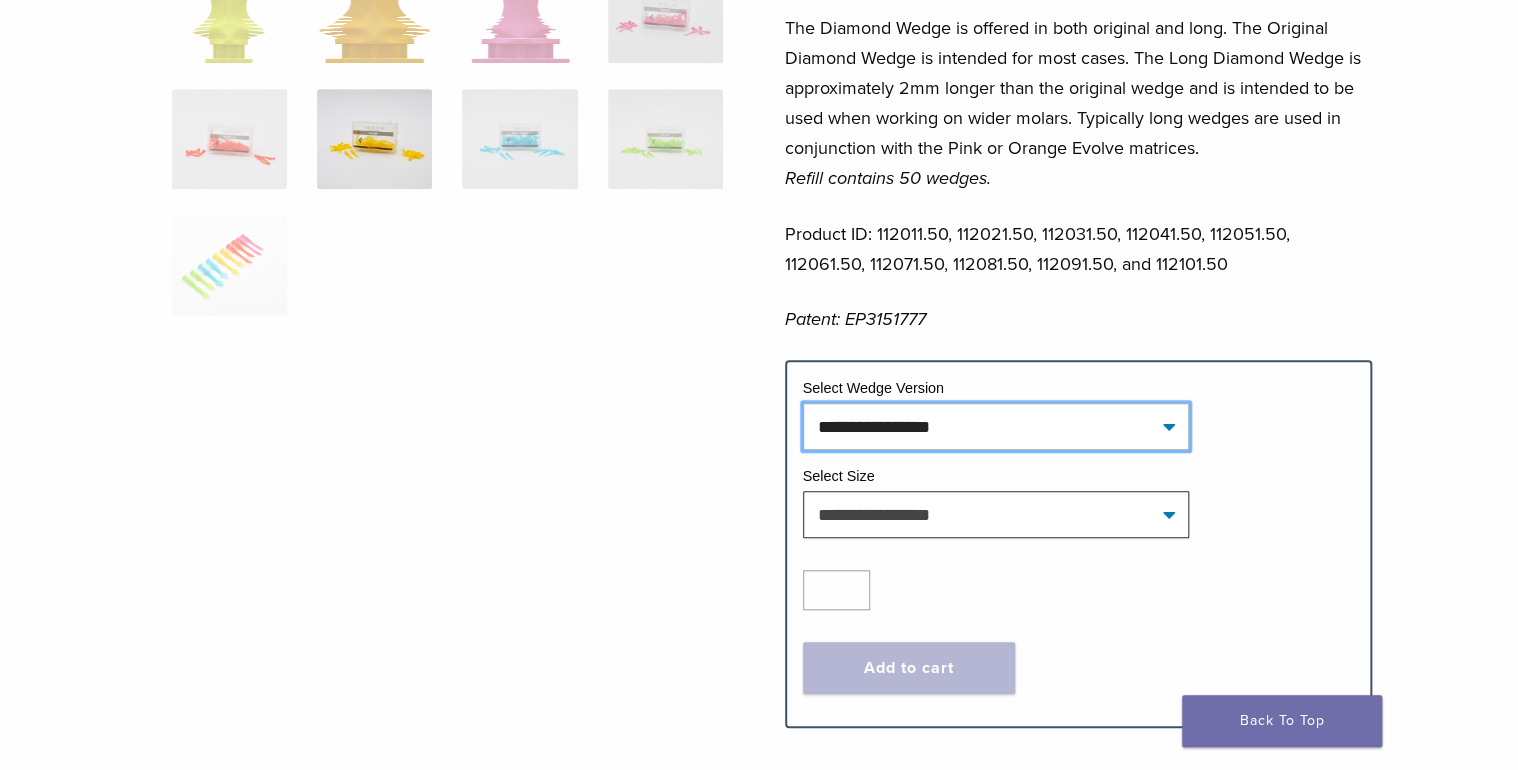click on "**********" at bounding box center (996, 426) 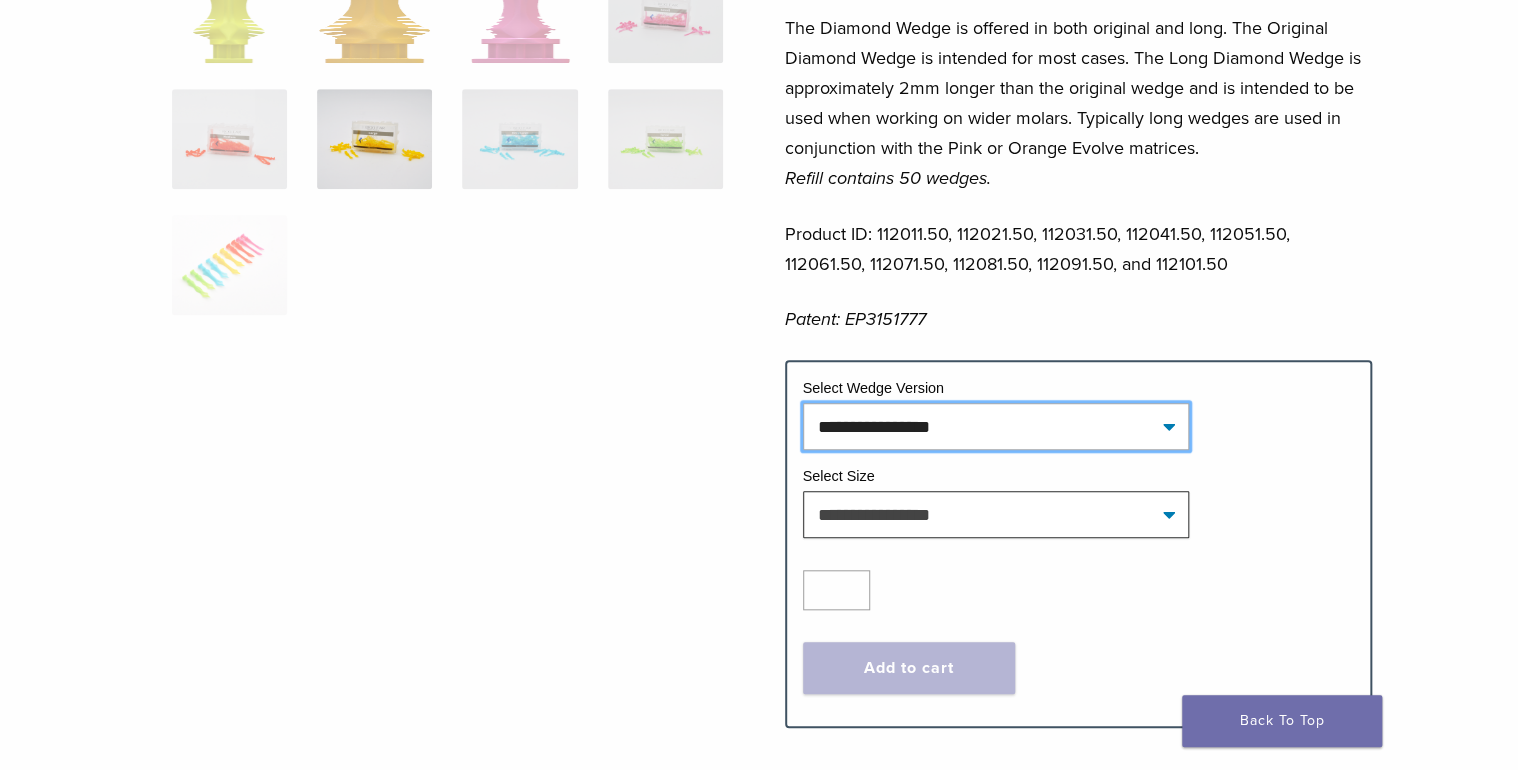 select on "**********" 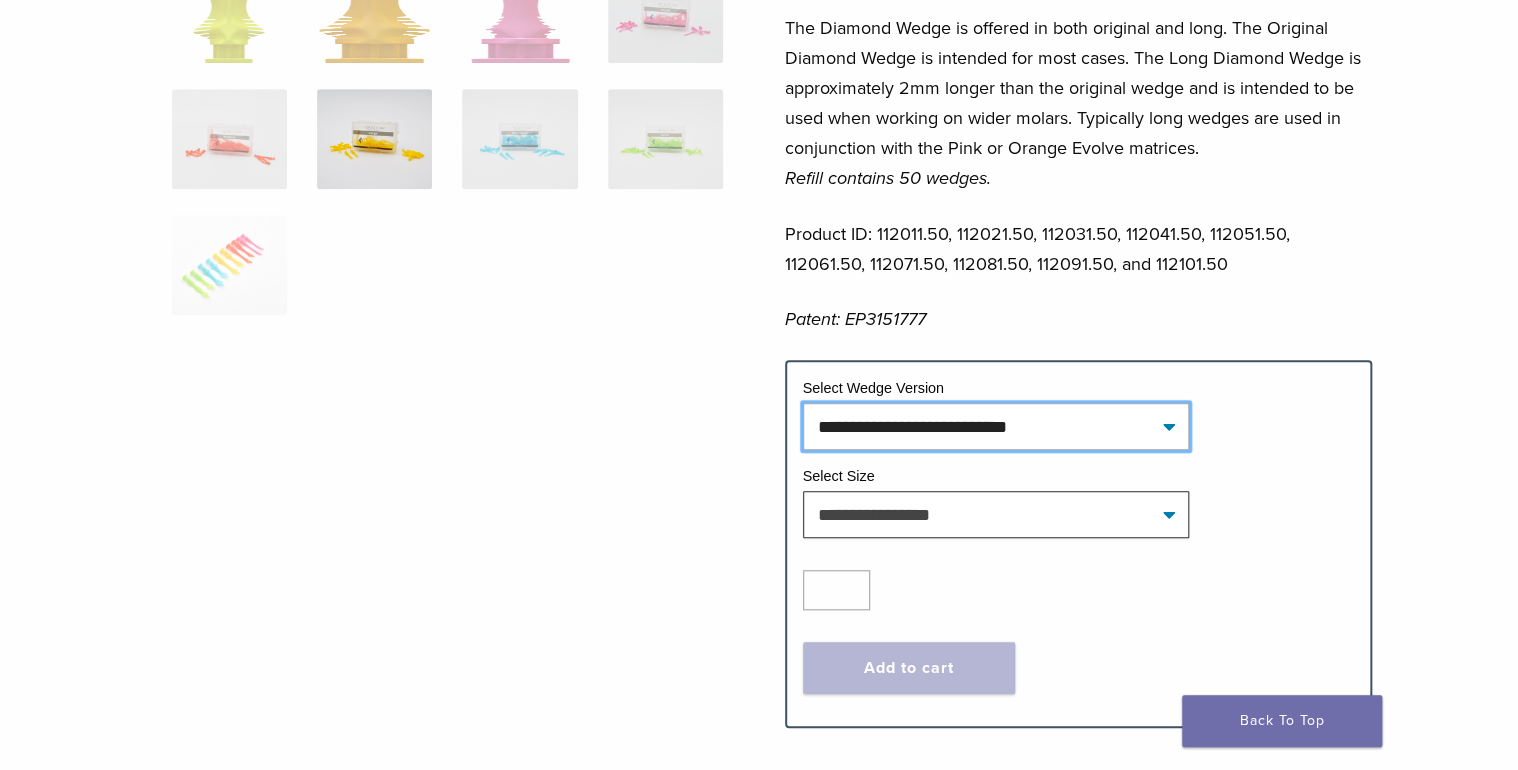 click on "**********" at bounding box center [996, 426] 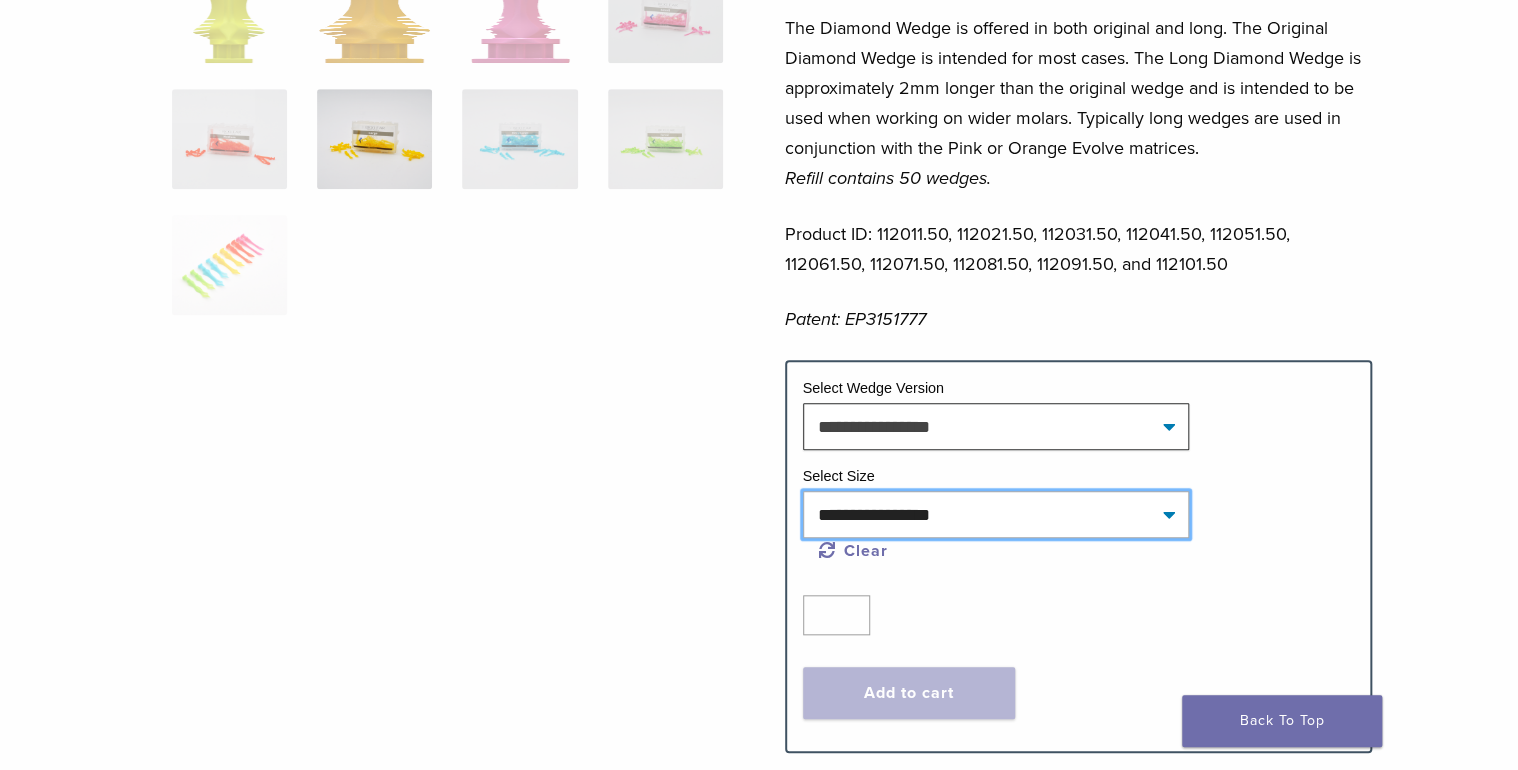 click on "**********" at bounding box center (996, 514) 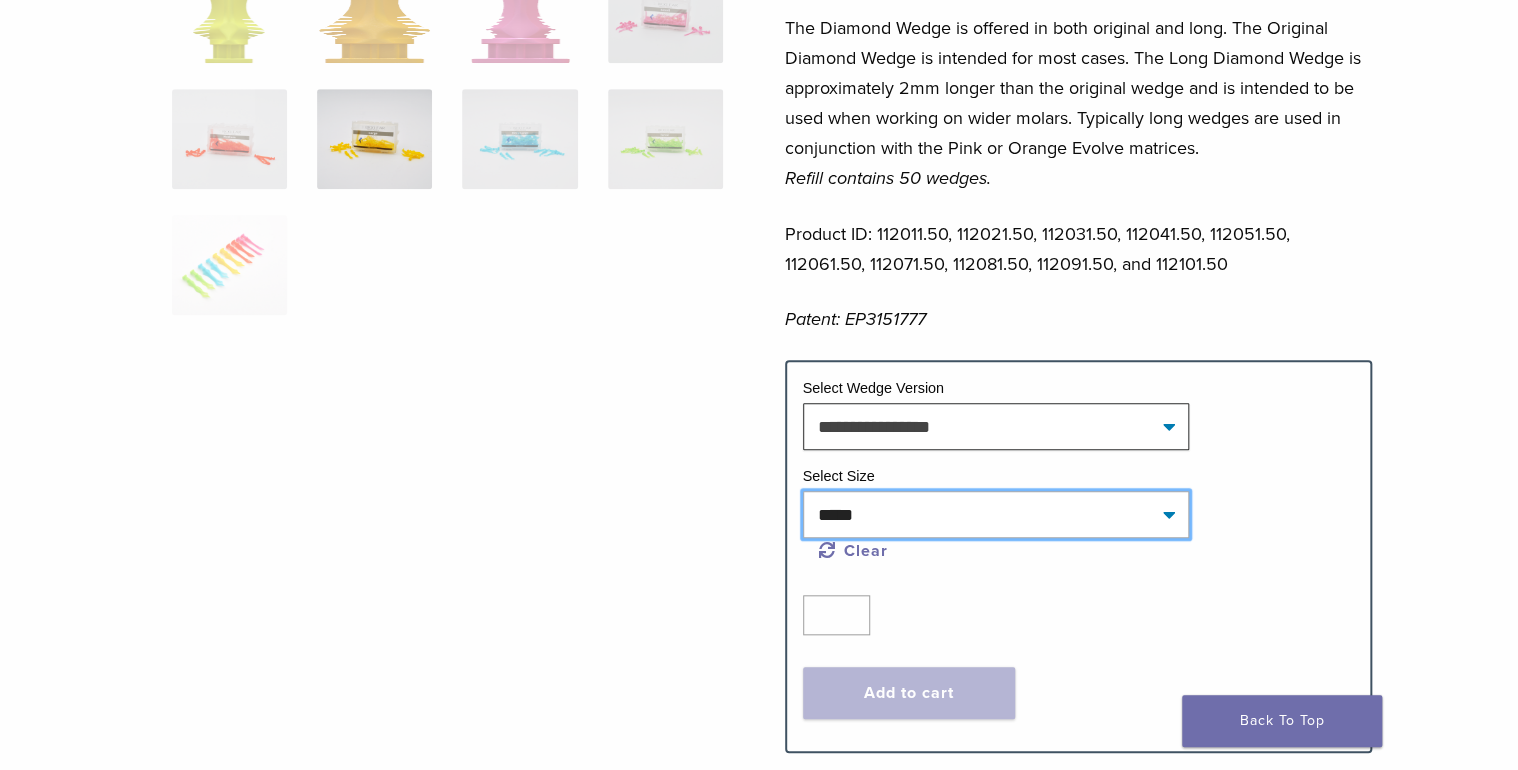 click on "**********" at bounding box center [996, 514] 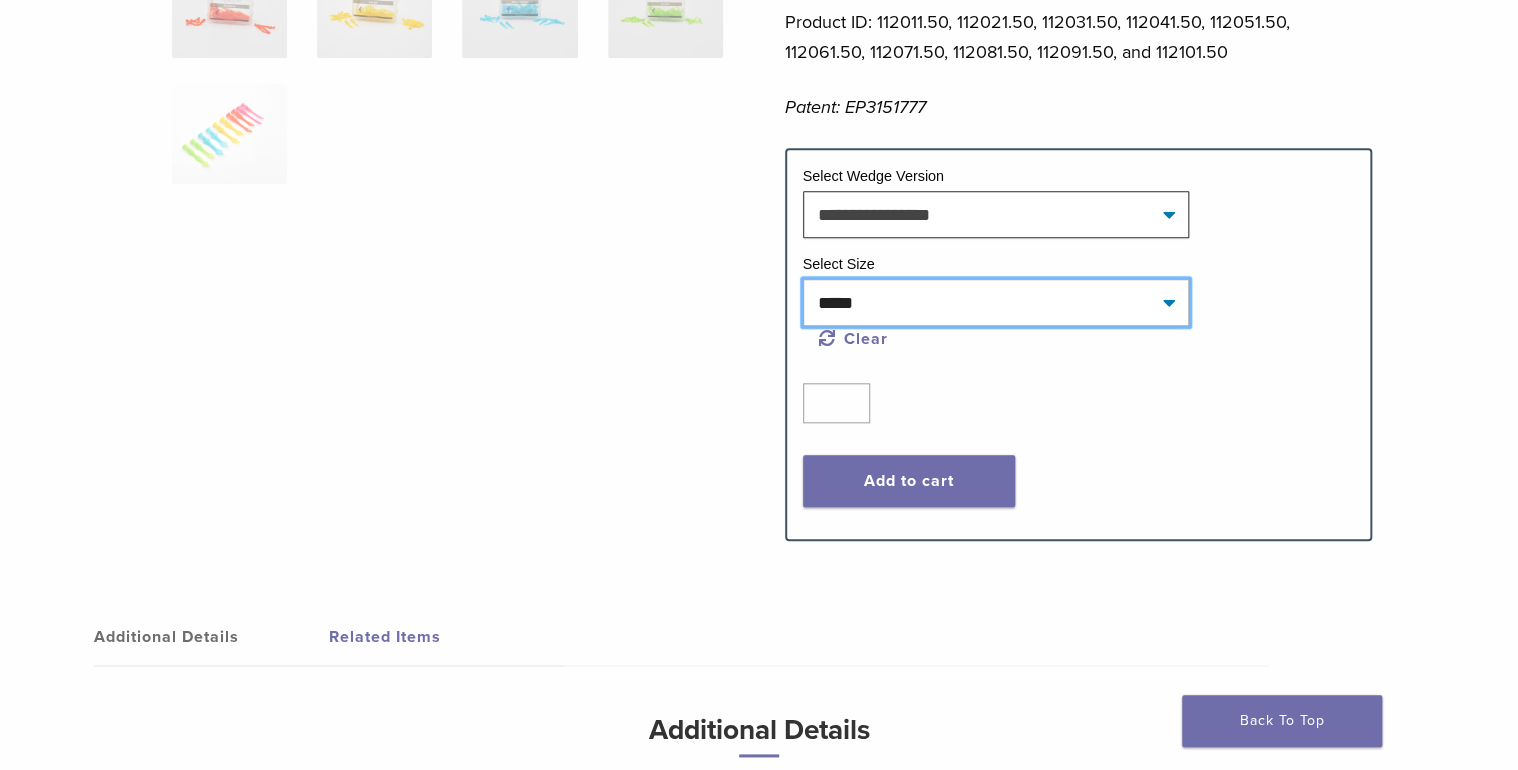 scroll, scrollTop: 880, scrollLeft: 0, axis: vertical 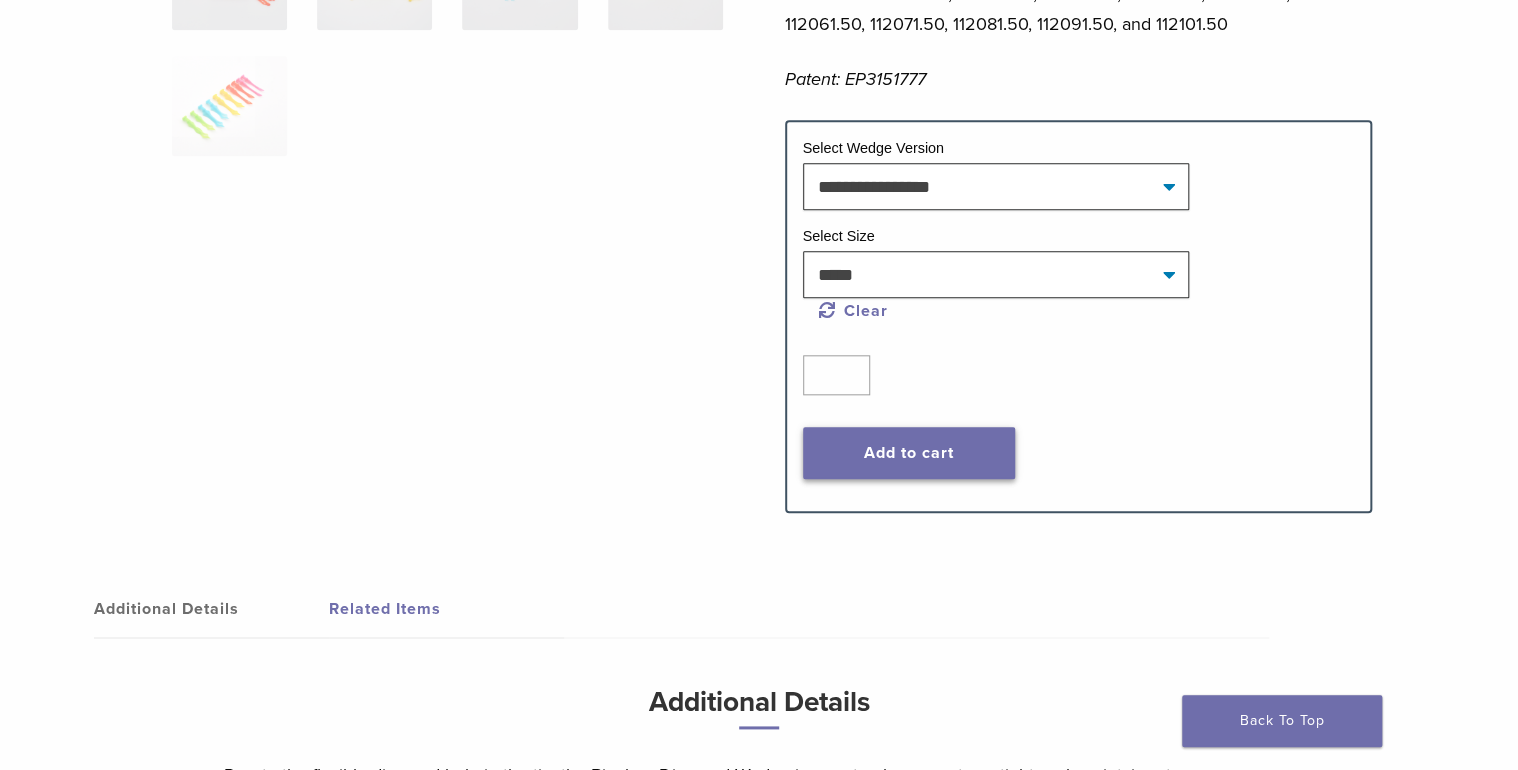 click on "Add to cart" at bounding box center (909, 453) 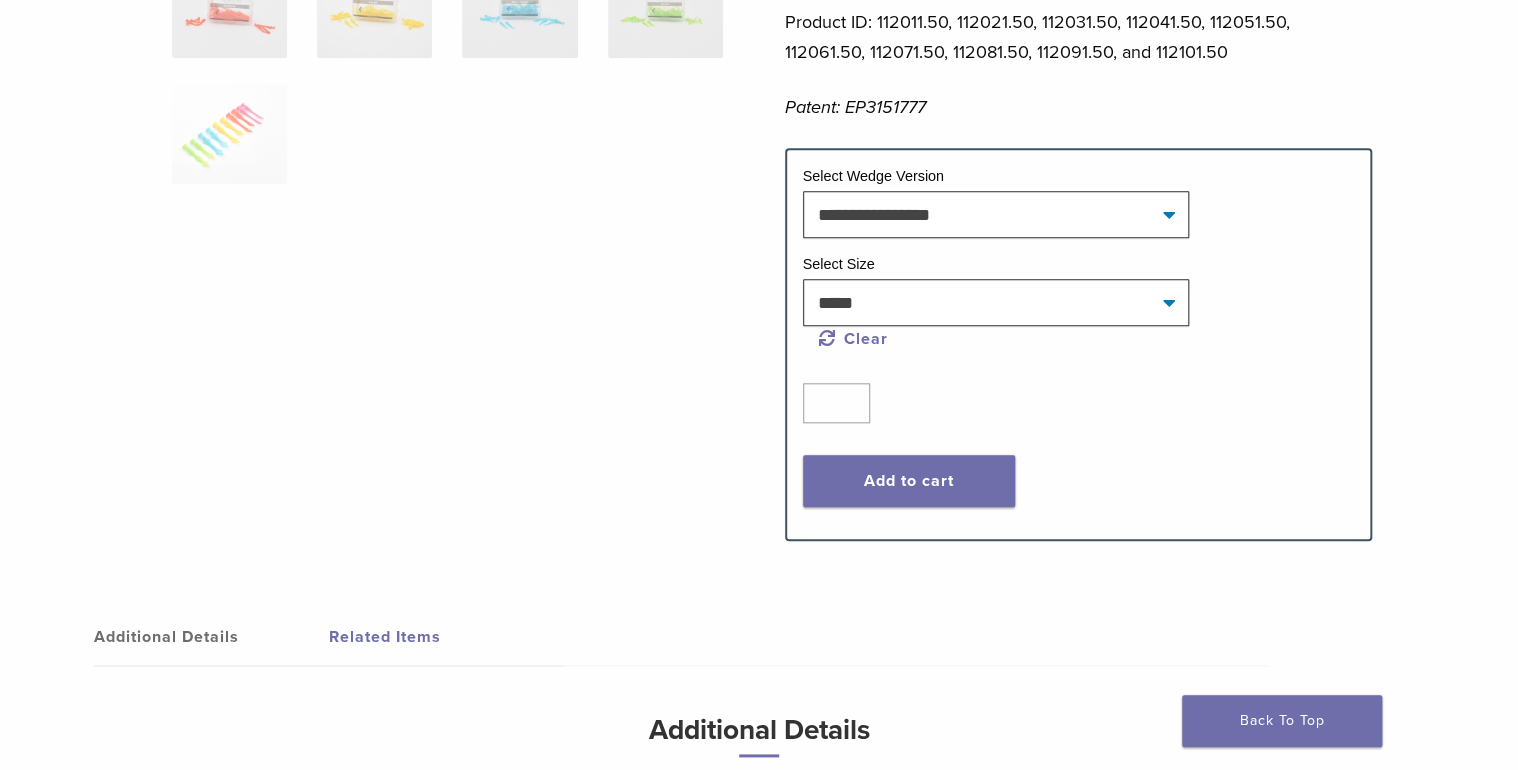 scroll, scrollTop: 880, scrollLeft: 0, axis: vertical 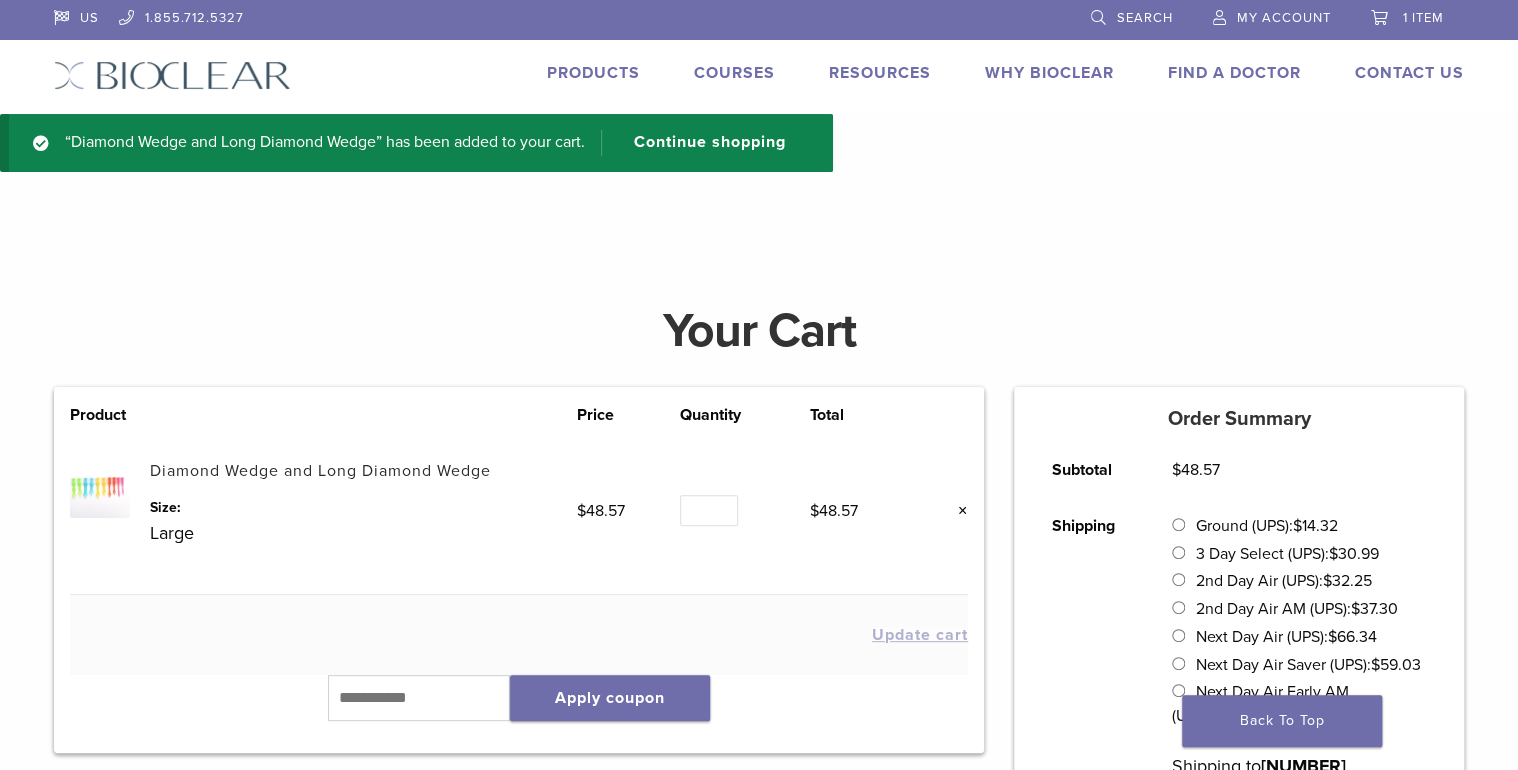 click on "Products" at bounding box center (593, 73) 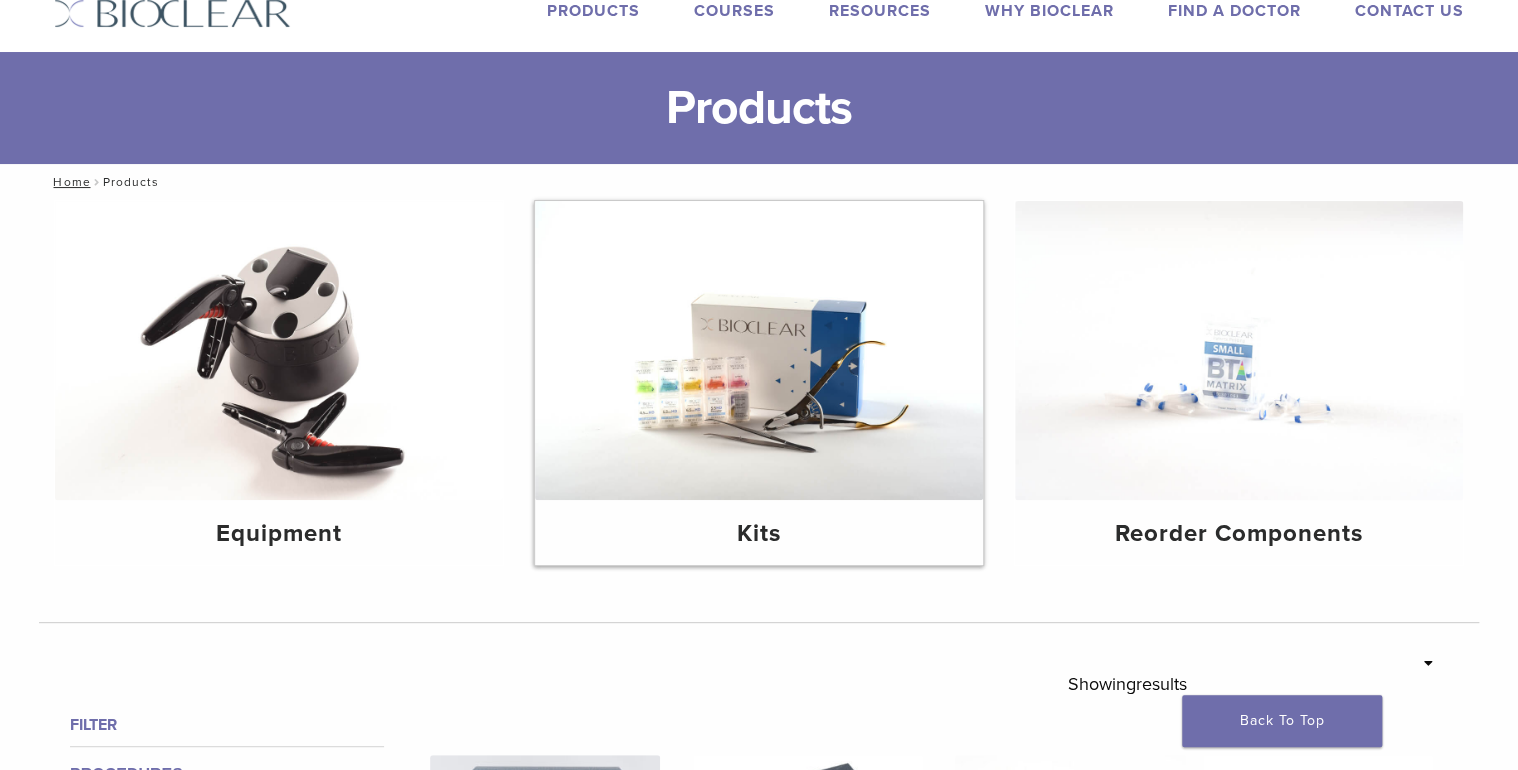 scroll, scrollTop: 160, scrollLeft: 0, axis: vertical 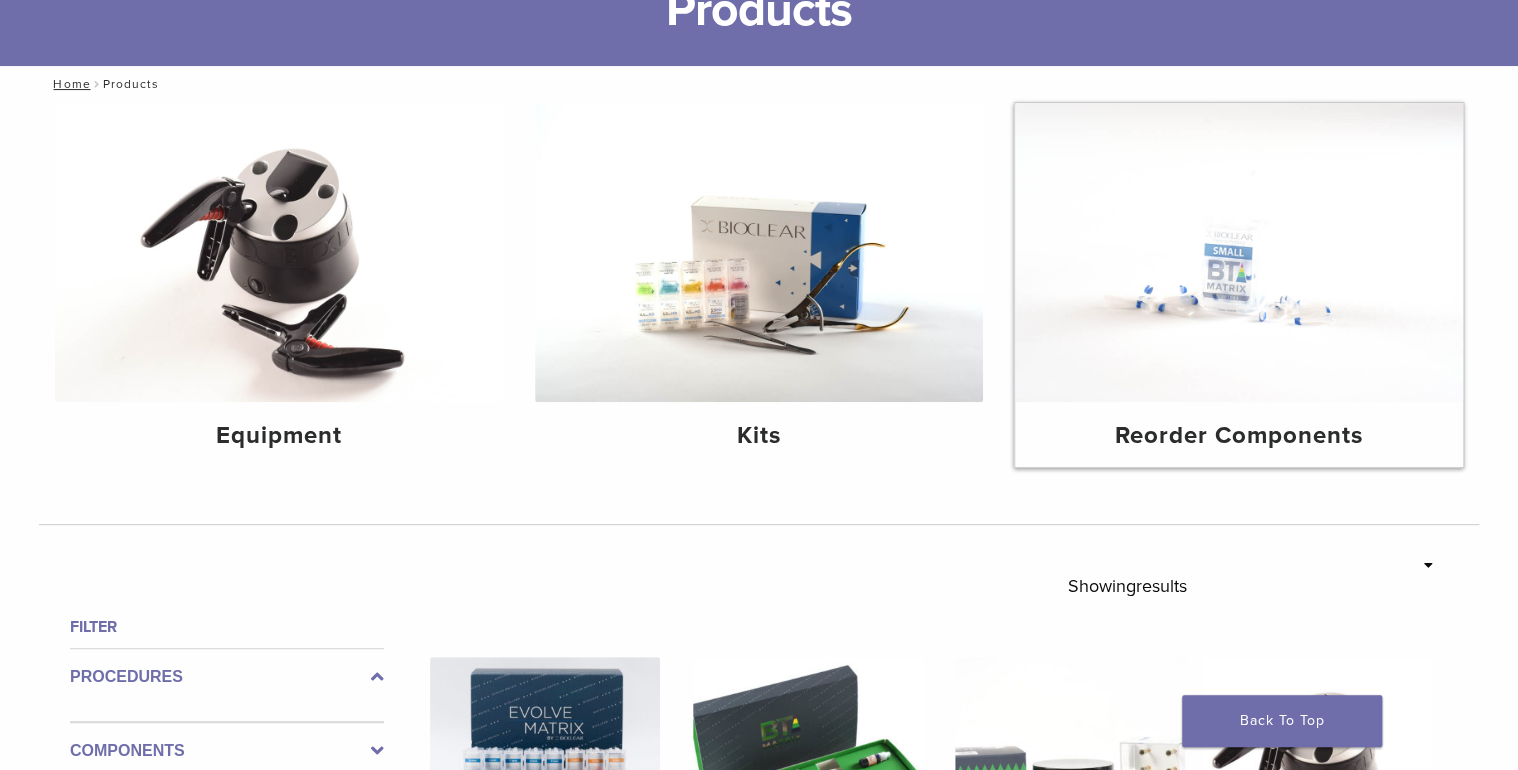 click at bounding box center [1239, 252] 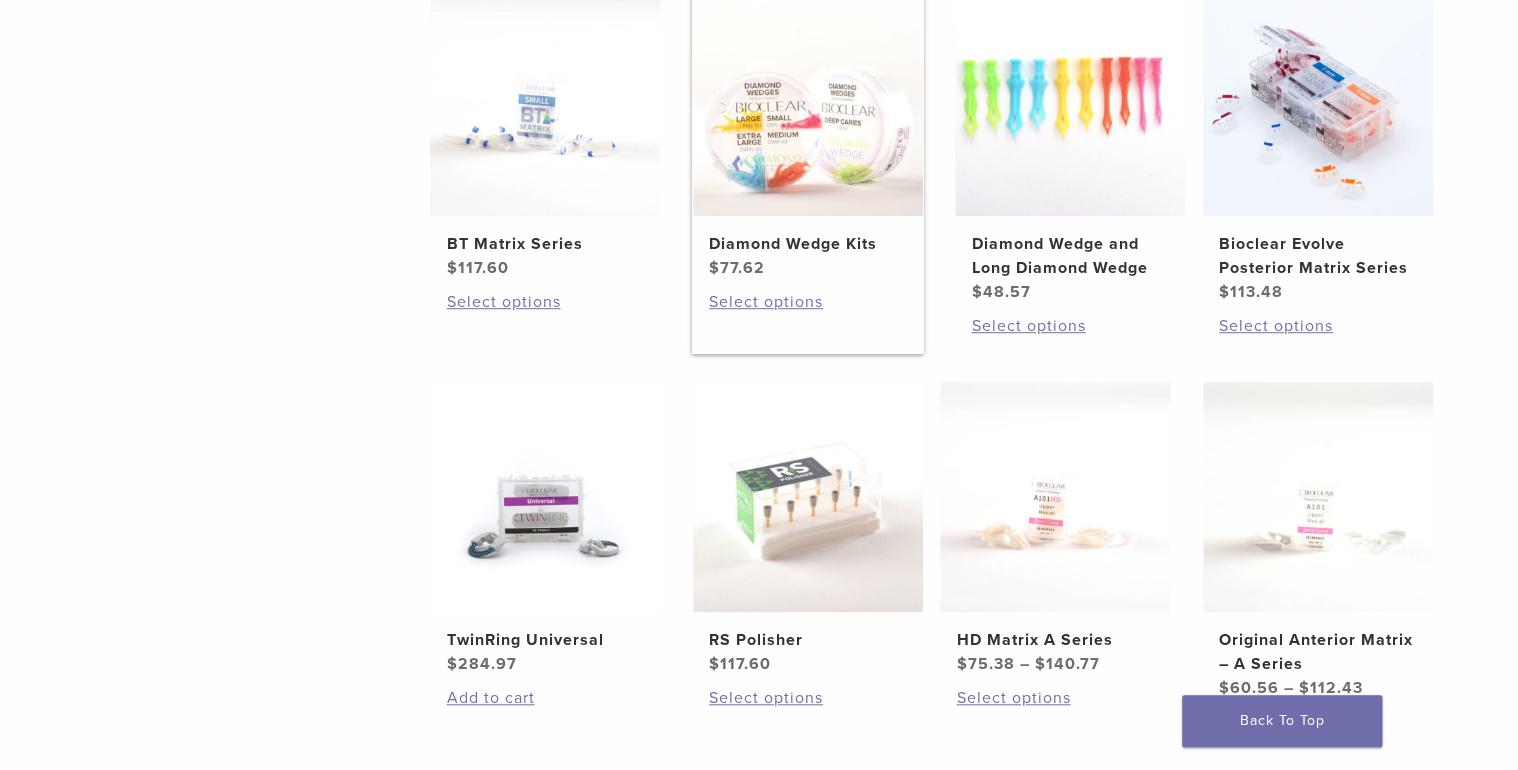 scroll, scrollTop: 400, scrollLeft: 0, axis: vertical 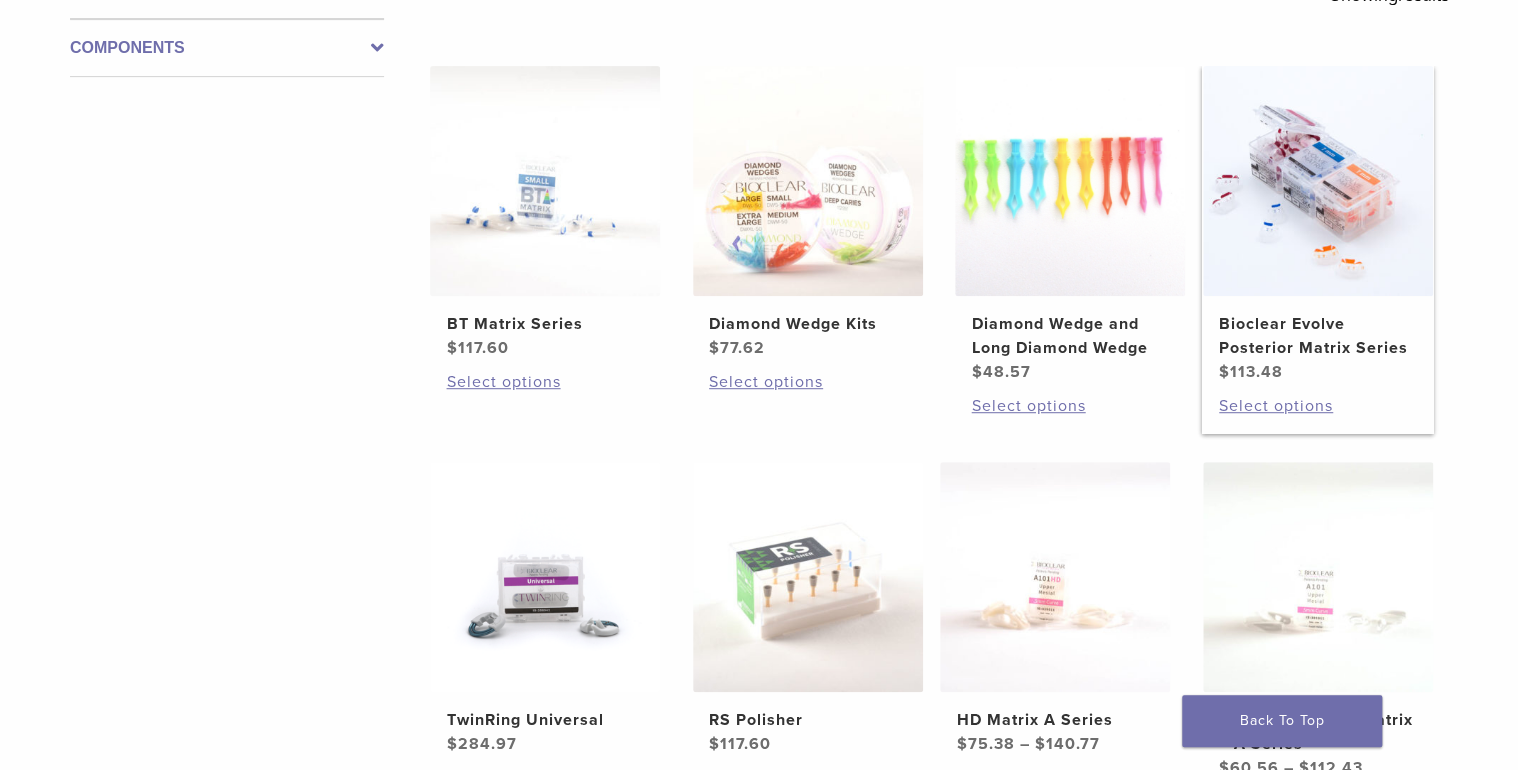 click at bounding box center [1318, 181] 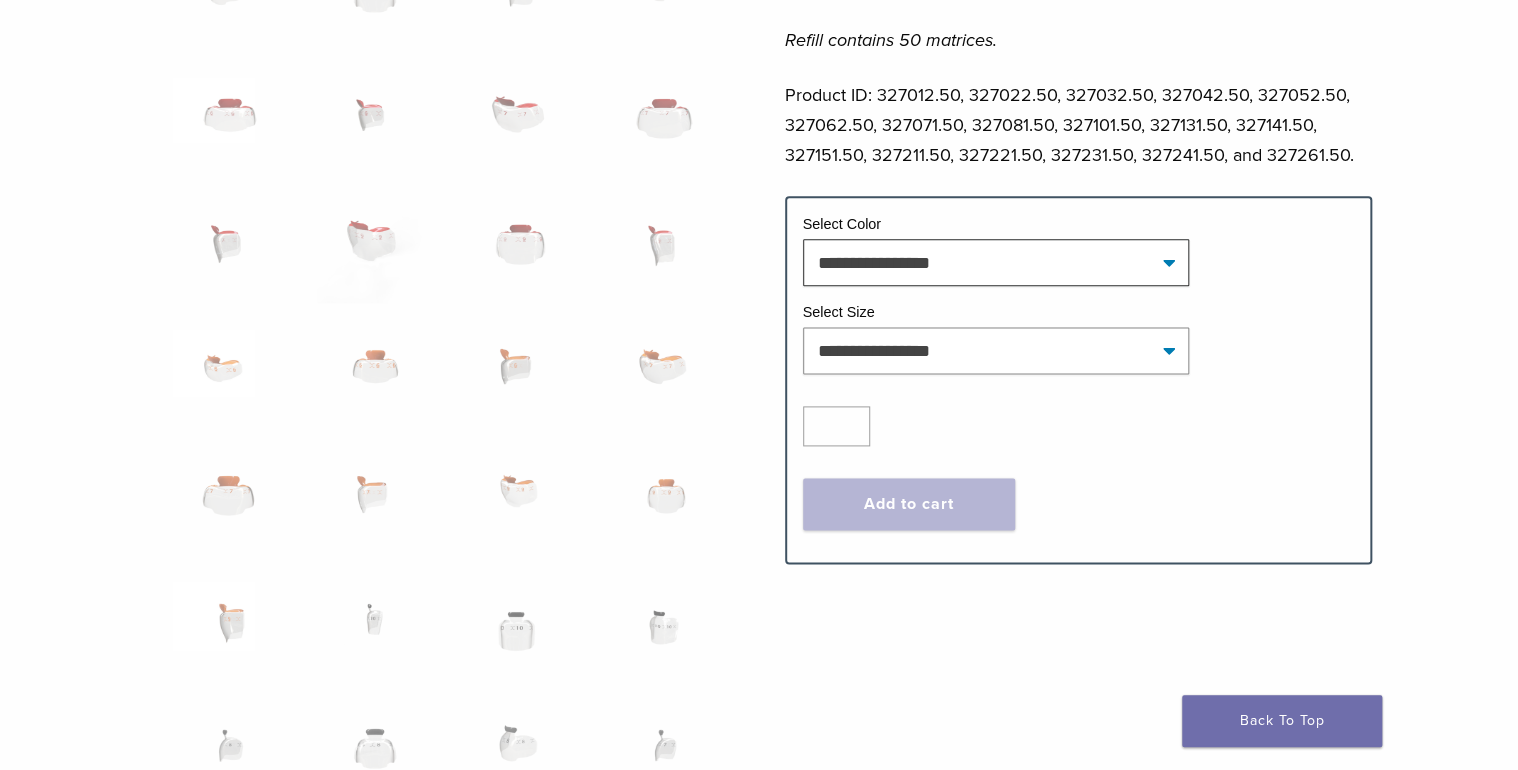 scroll, scrollTop: 1120, scrollLeft: 0, axis: vertical 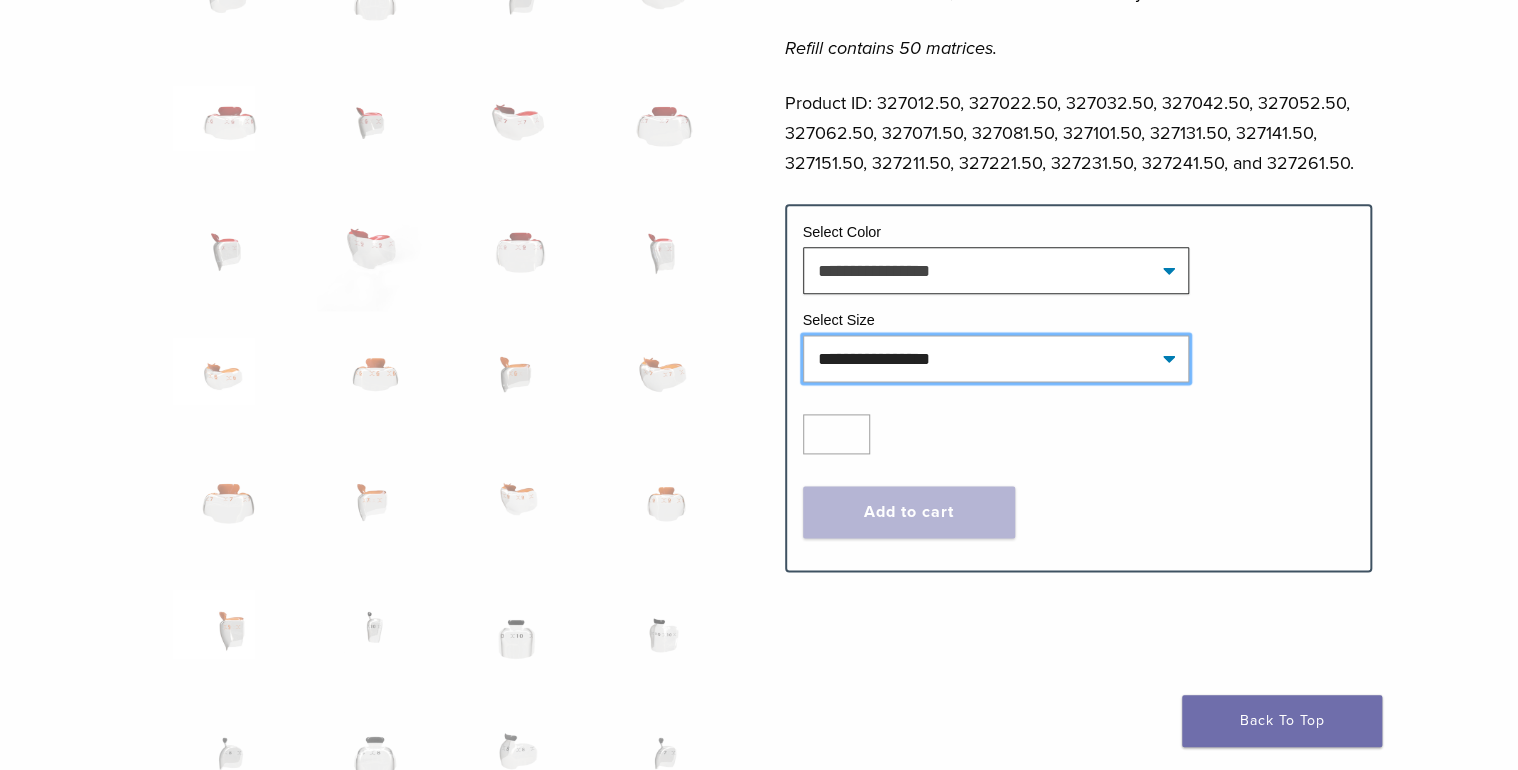 click on "**********" at bounding box center [996, 358] 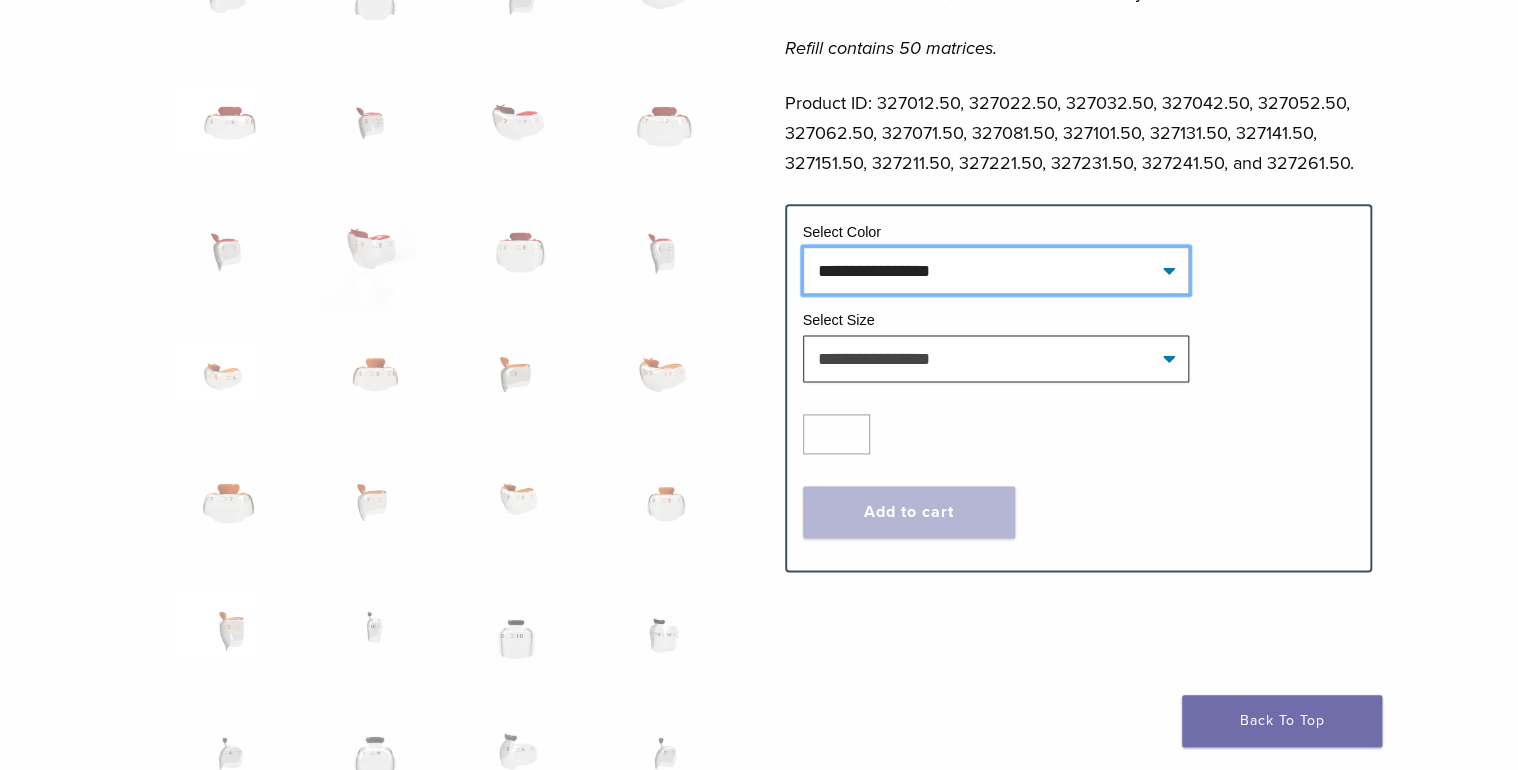 click on "**********" at bounding box center [996, 270] 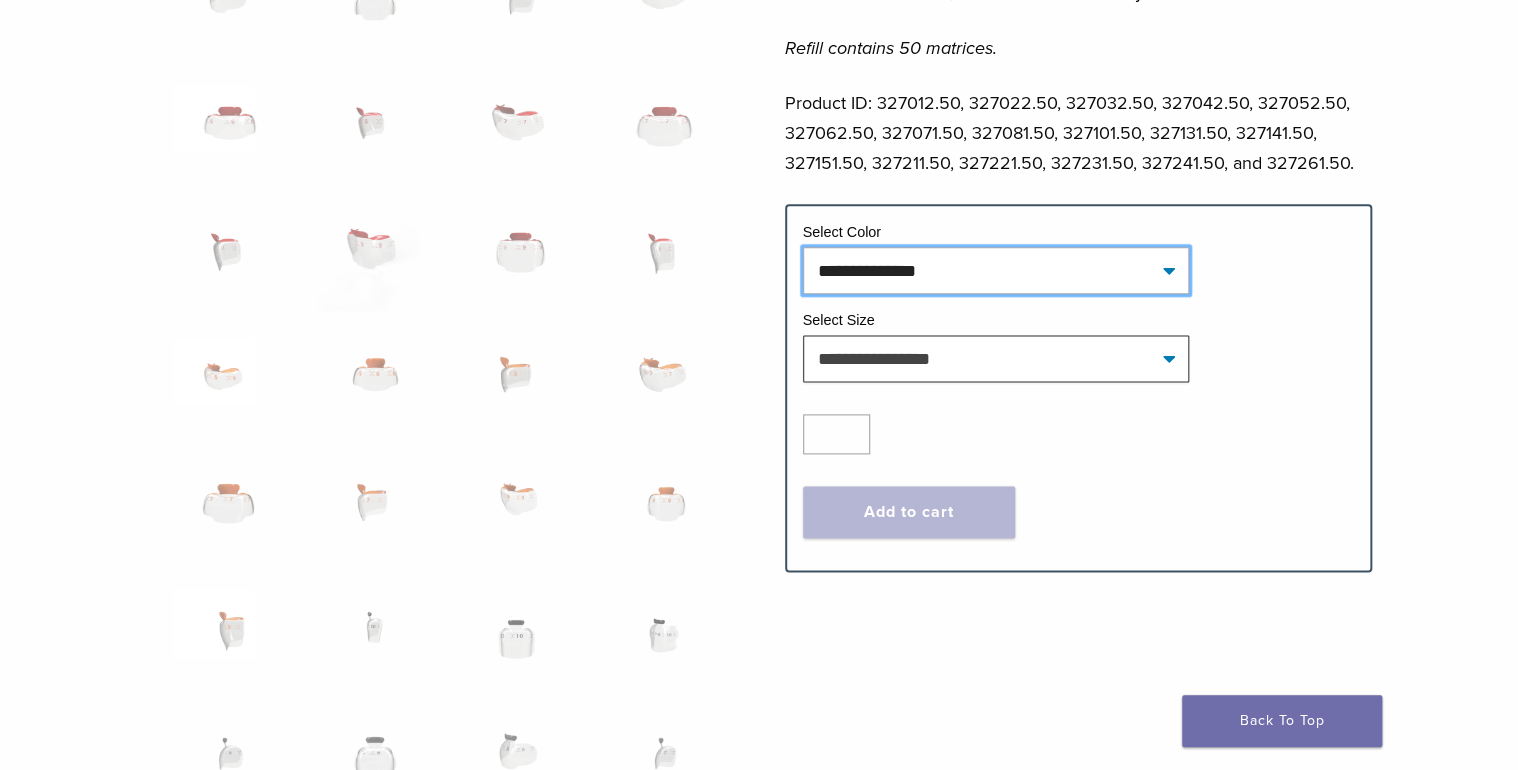 click on "**********" at bounding box center [996, 270] 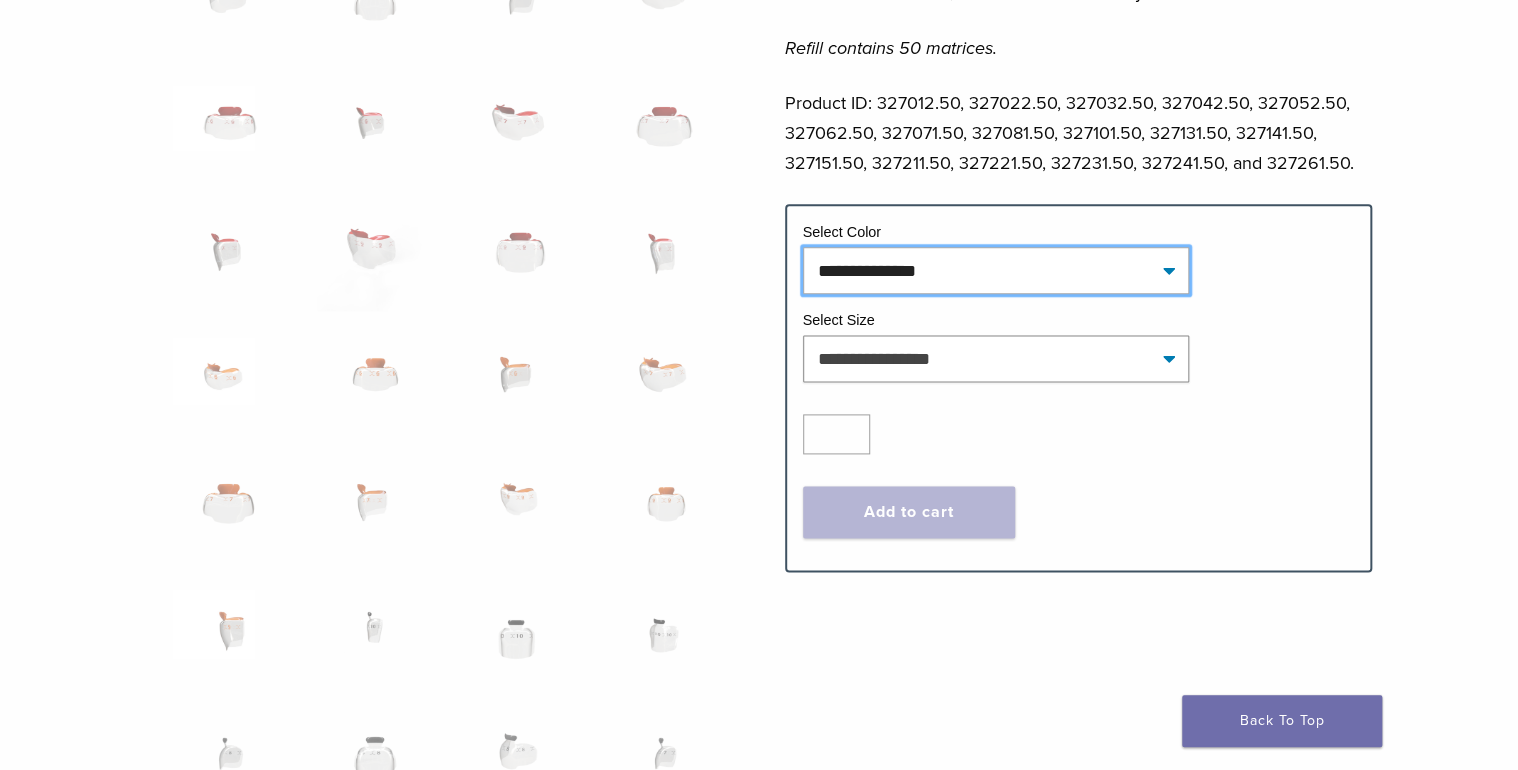 select on "****" 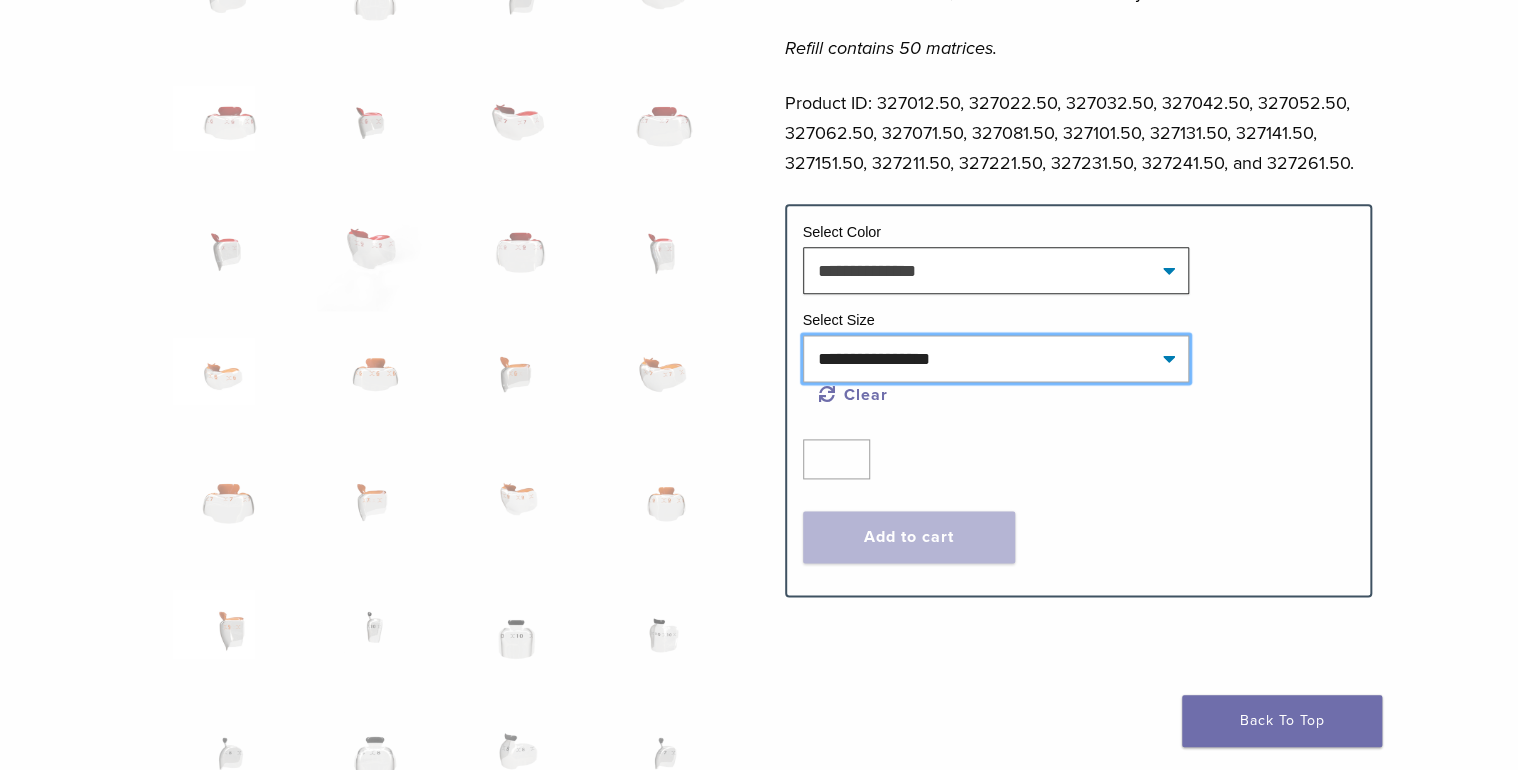 click on "**********" at bounding box center [996, 358] 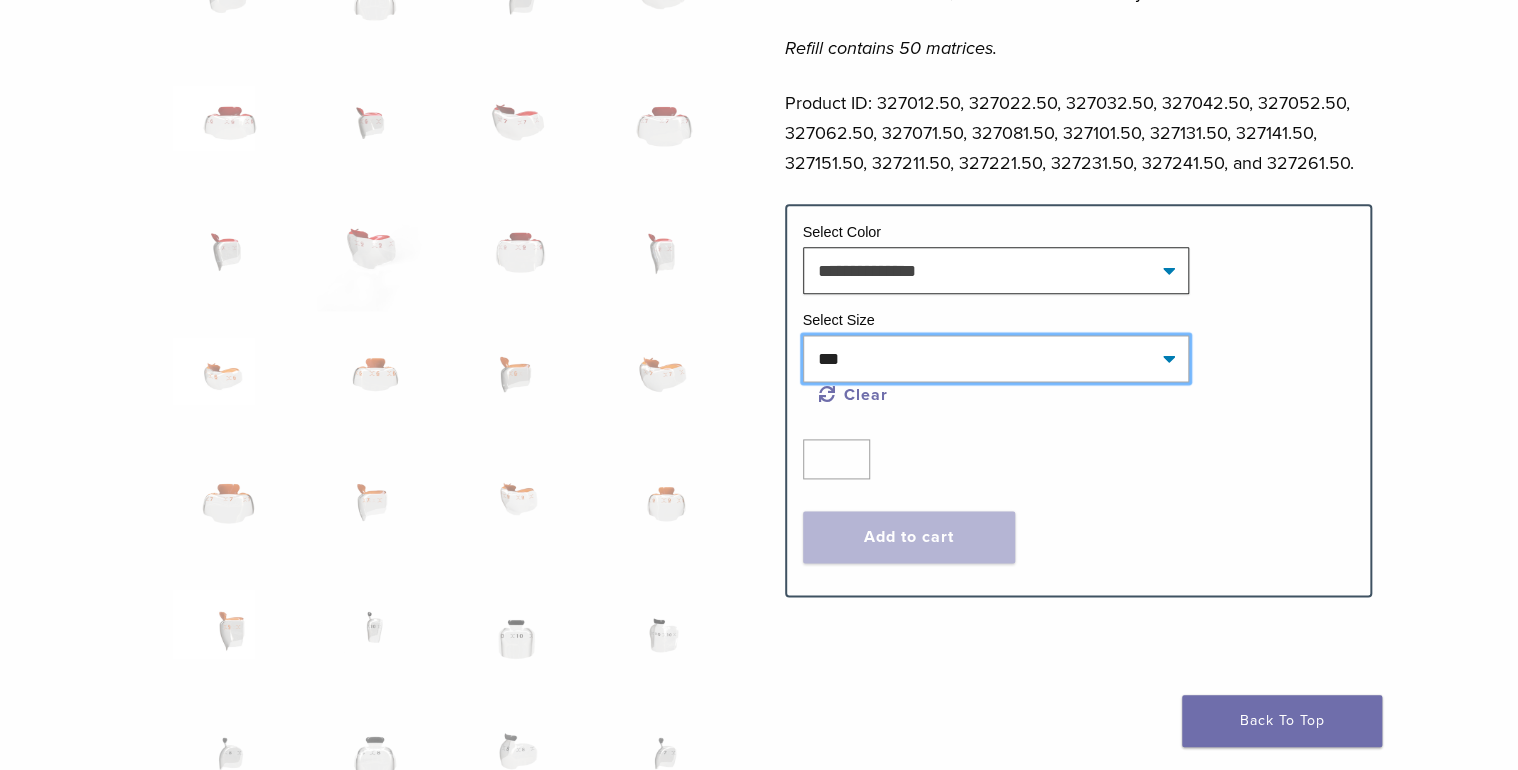 click on "**********" at bounding box center [996, 358] 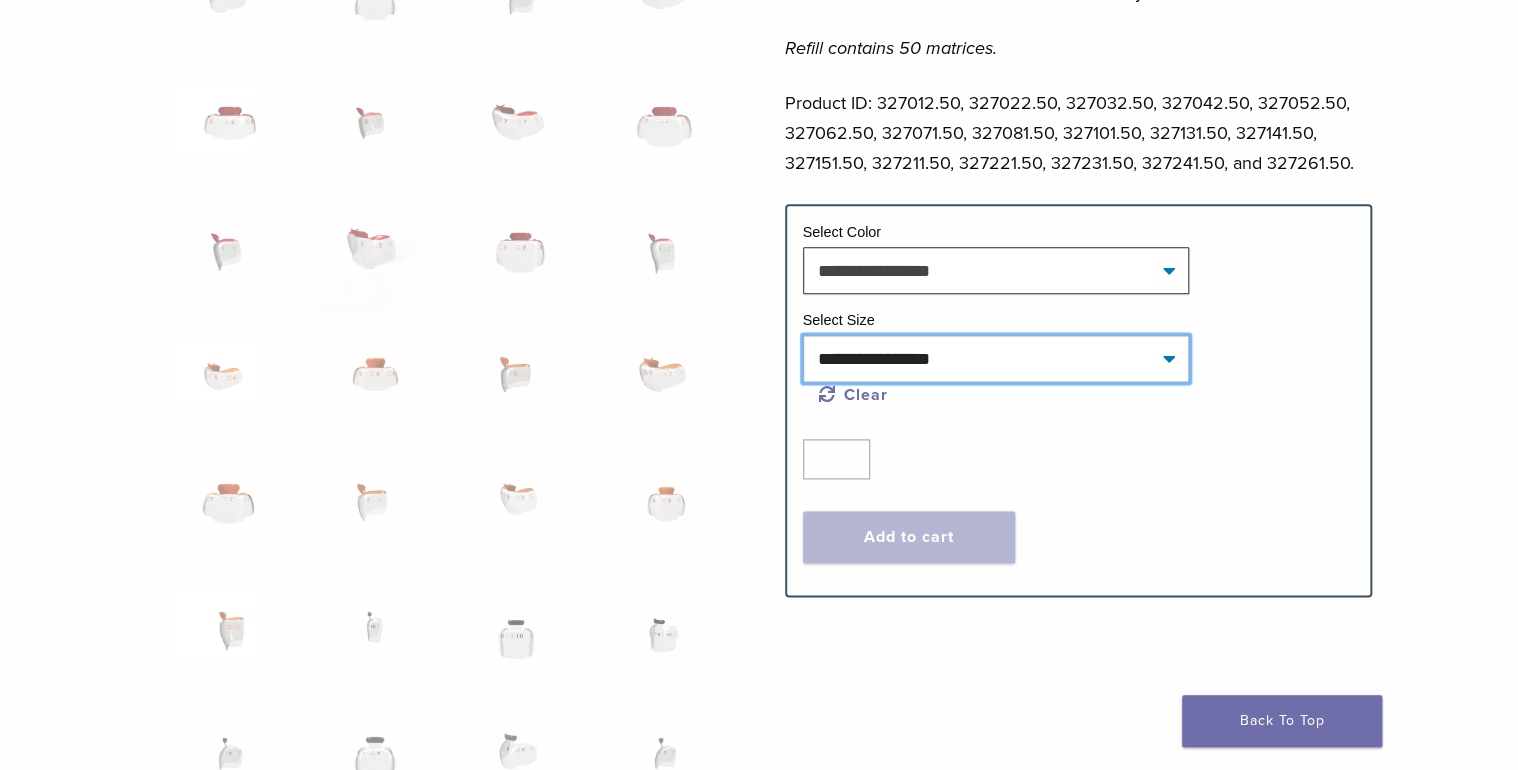 select on "***" 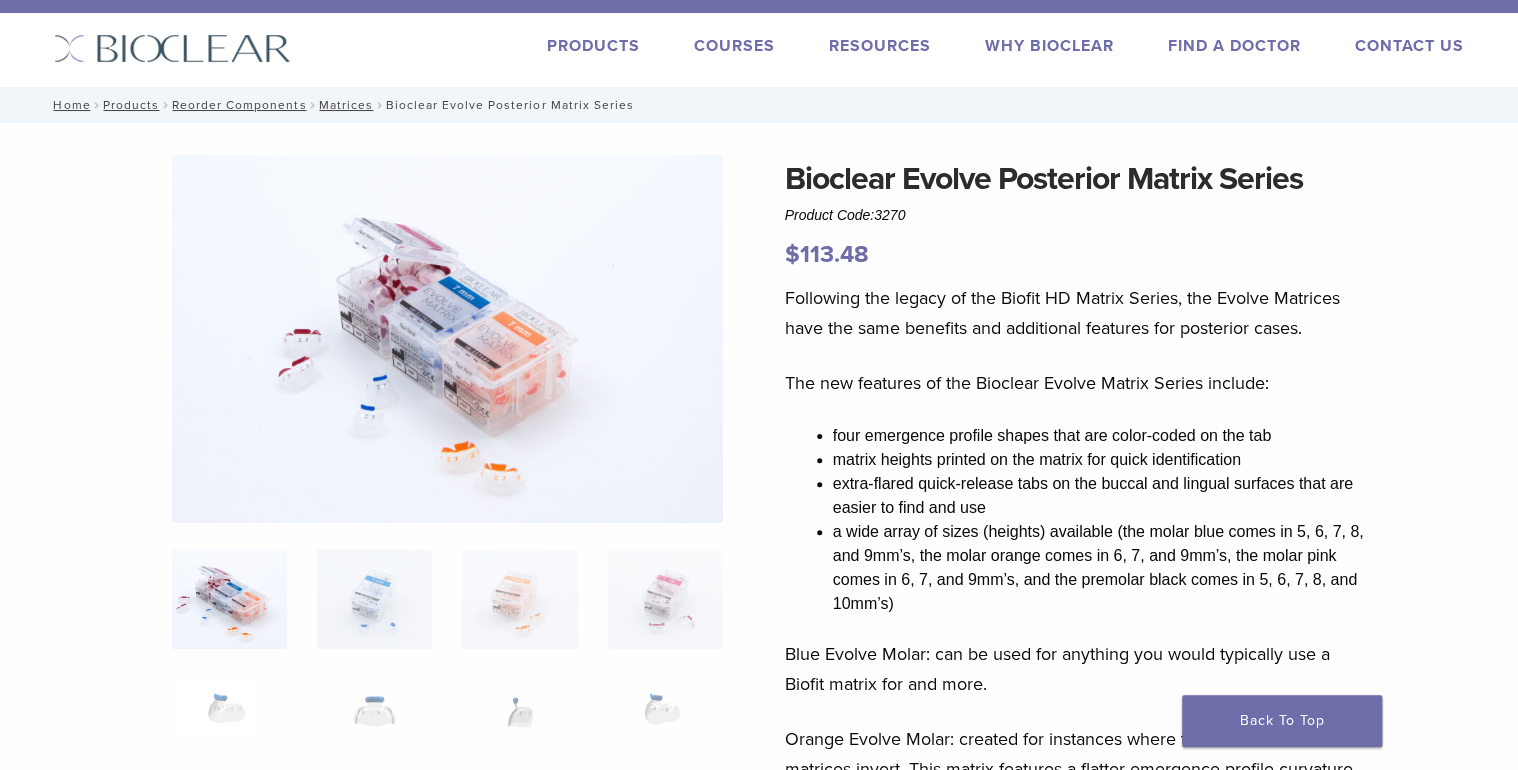 scroll, scrollTop: 0, scrollLeft: 0, axis: both 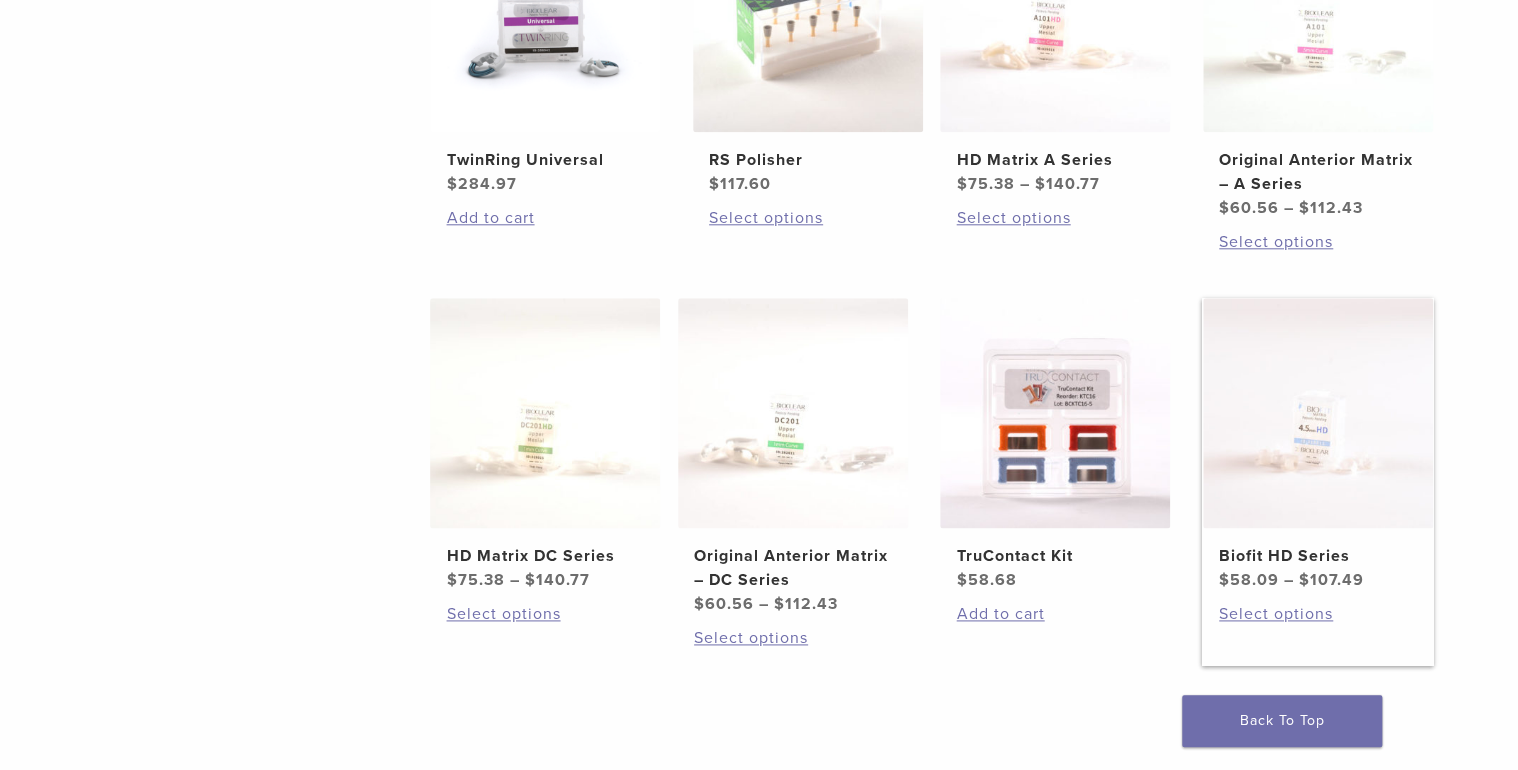 click at bounding box center (1318, 413) 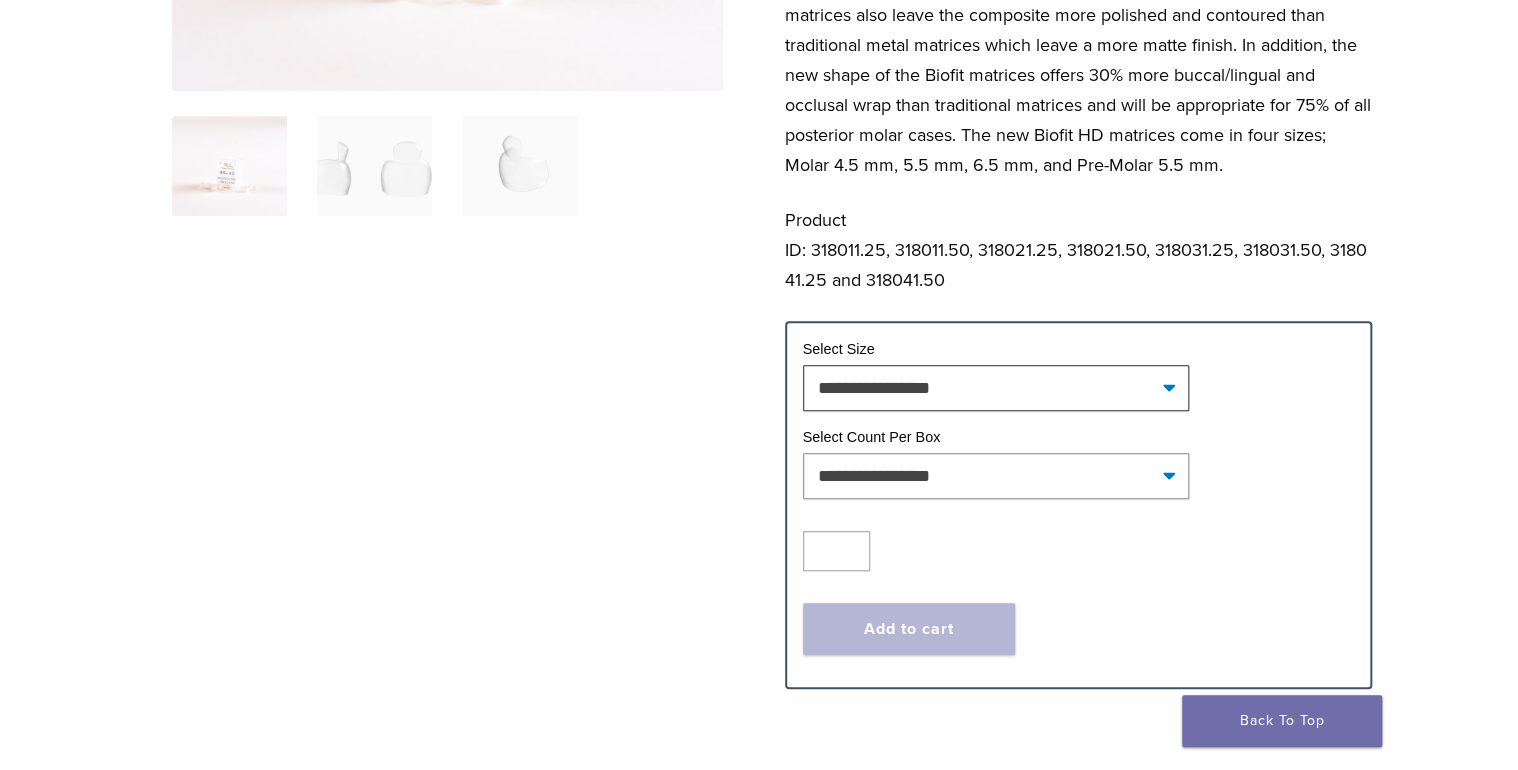 scroll, scrollTop: 480, scrollLeft: 0, axis: vertical 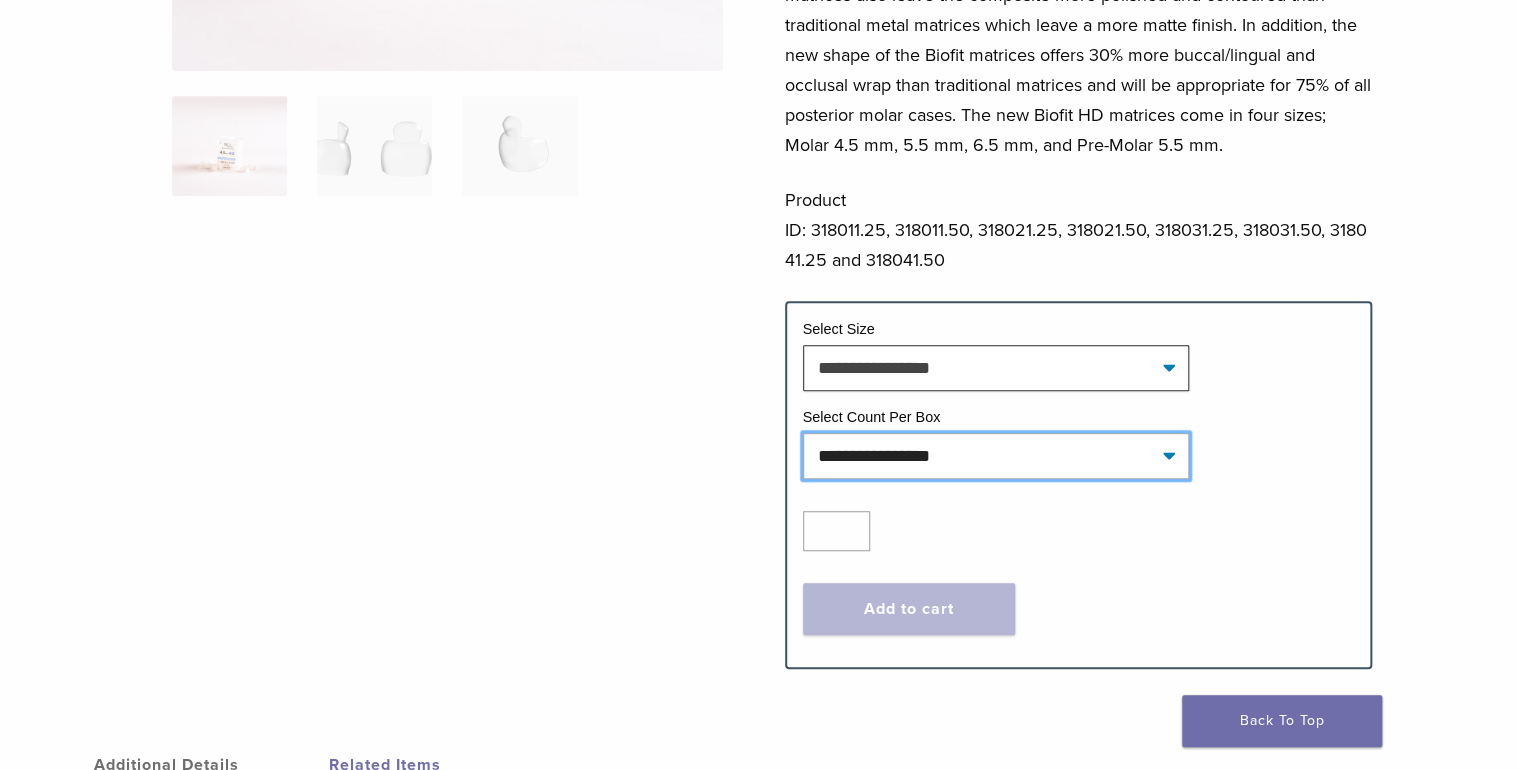 click on "**********" 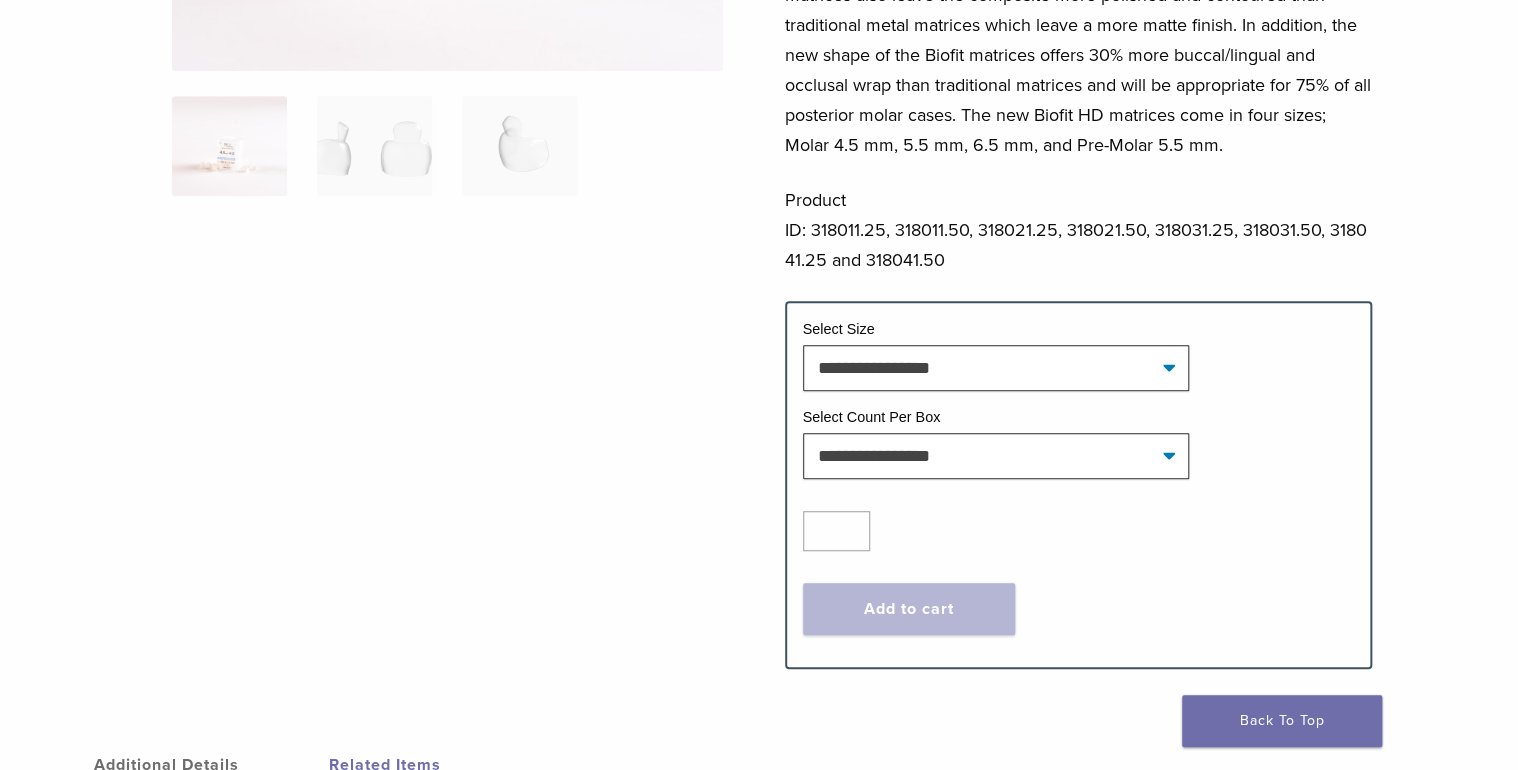 click on "**********" 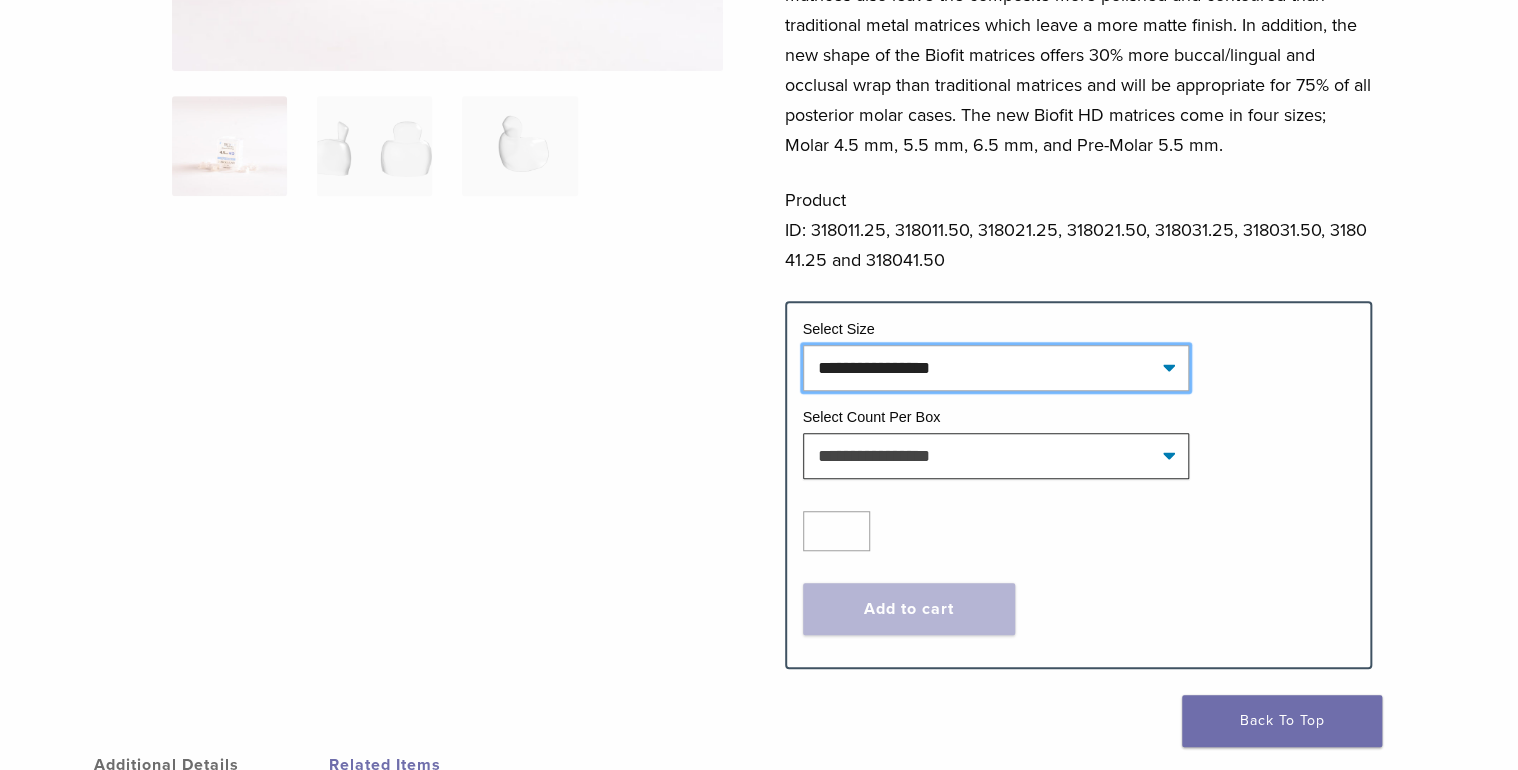 click on "**********" 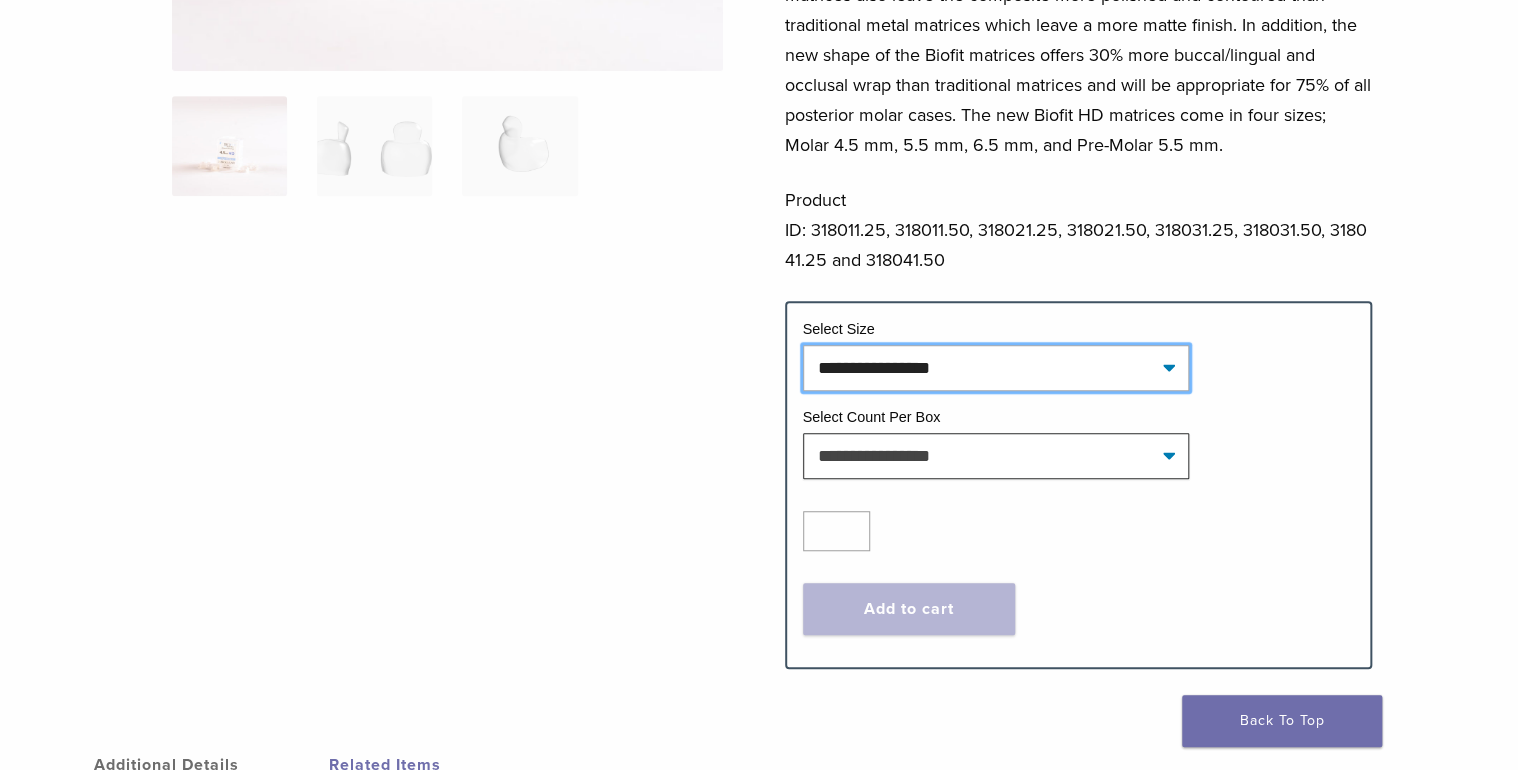 select on "**********" 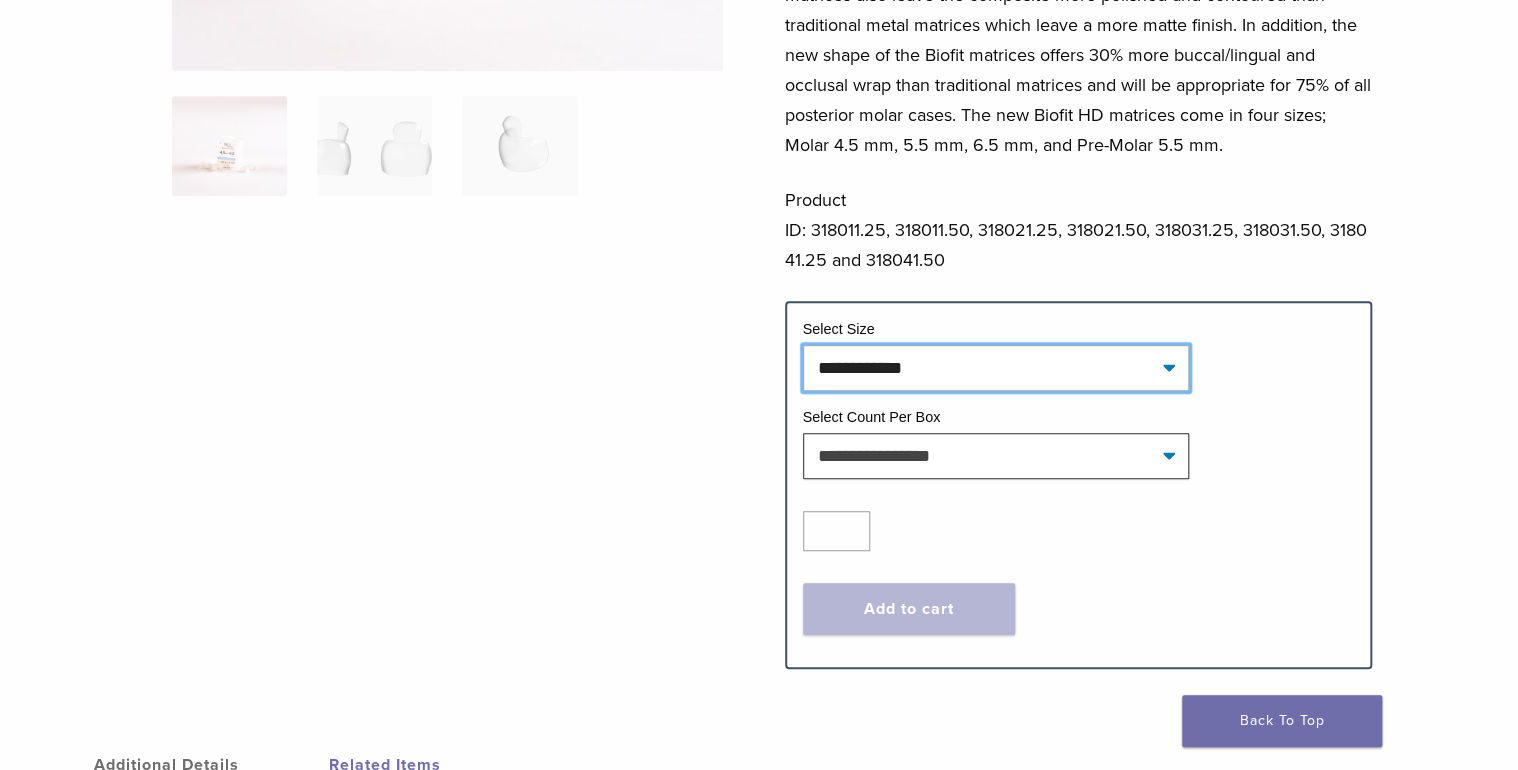 click on "**********" 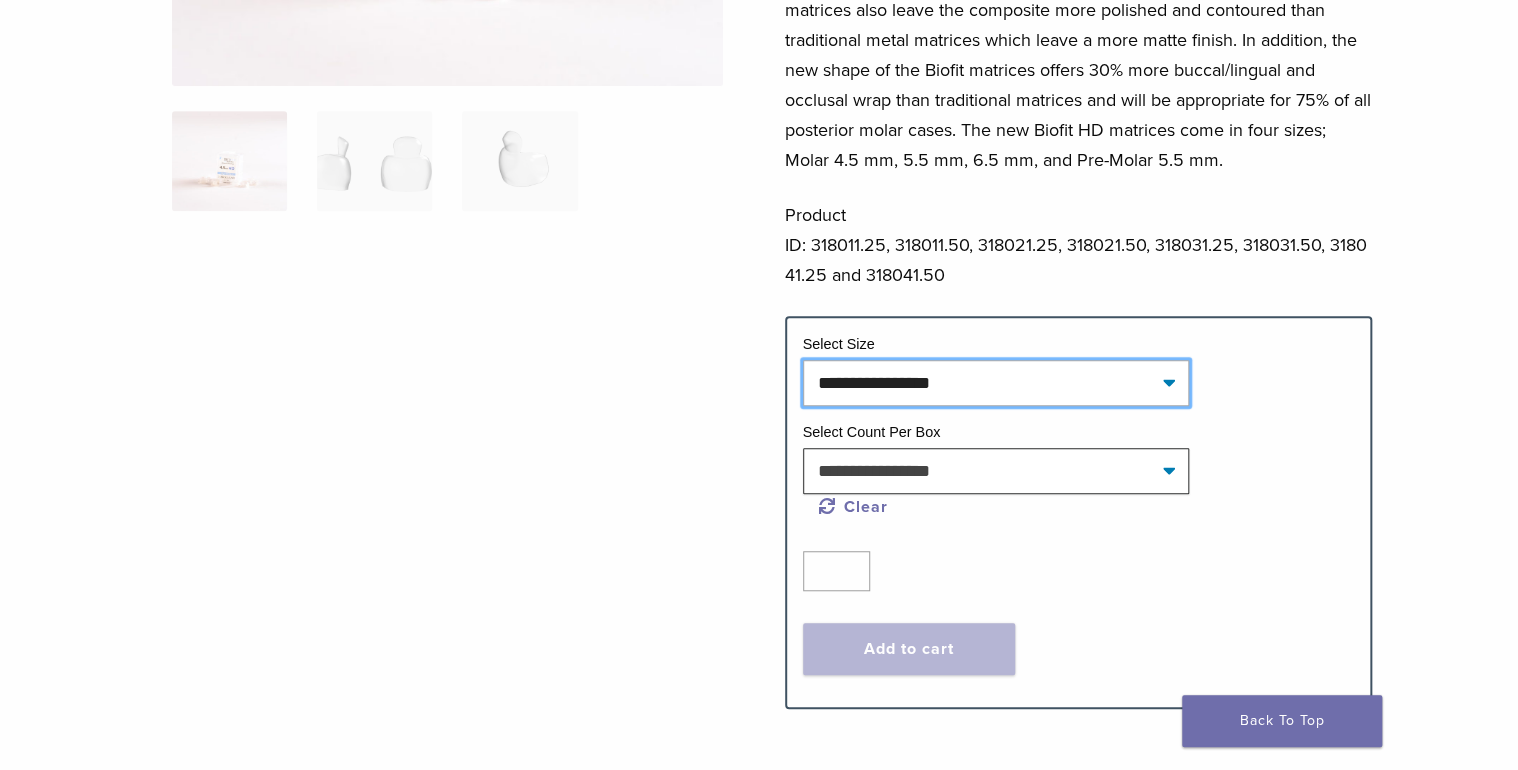 scroll, scrollTop: 480, scrollLeft: 0, axis: vertical 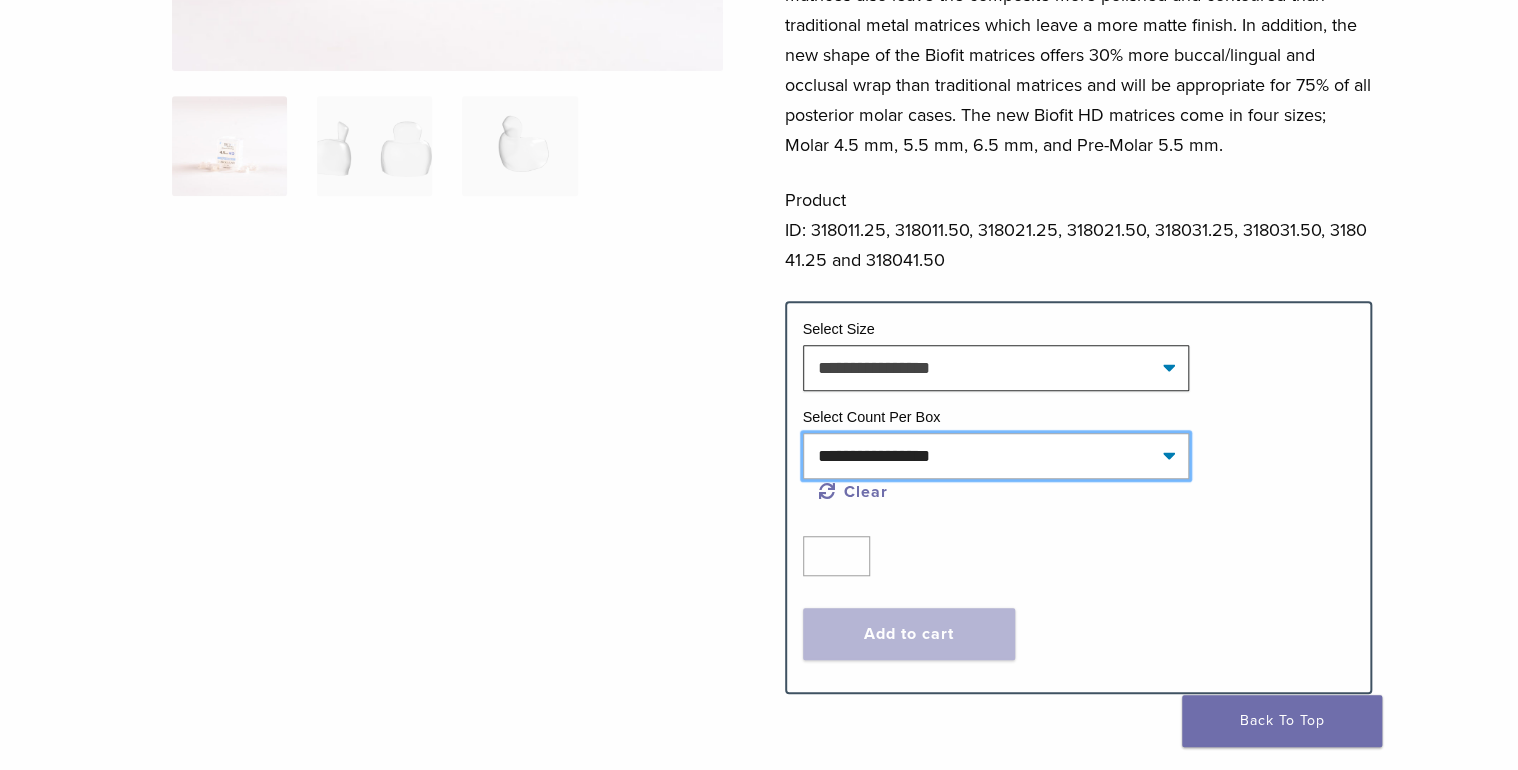 click on "**********" 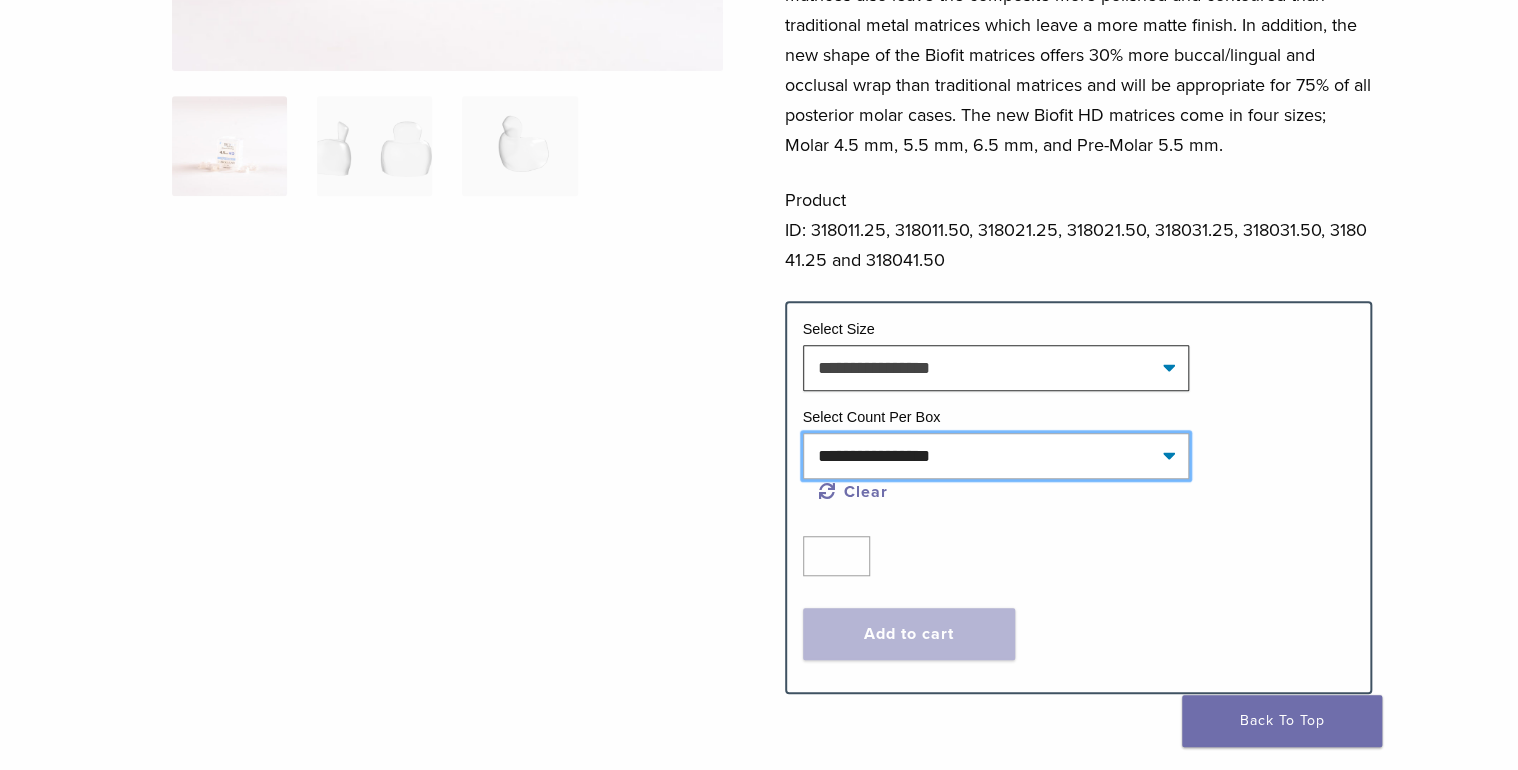 select on "*****" 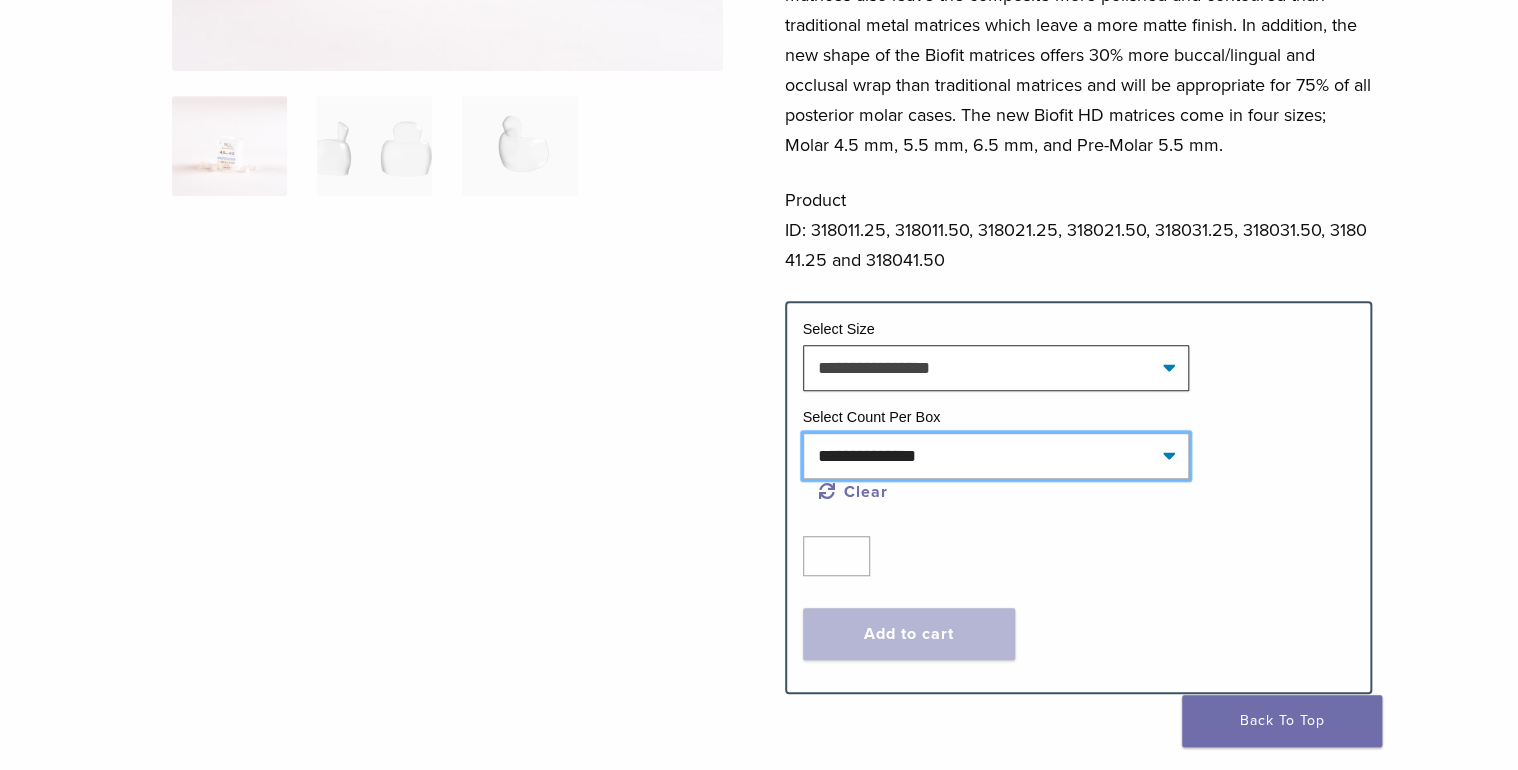 click on "**********" 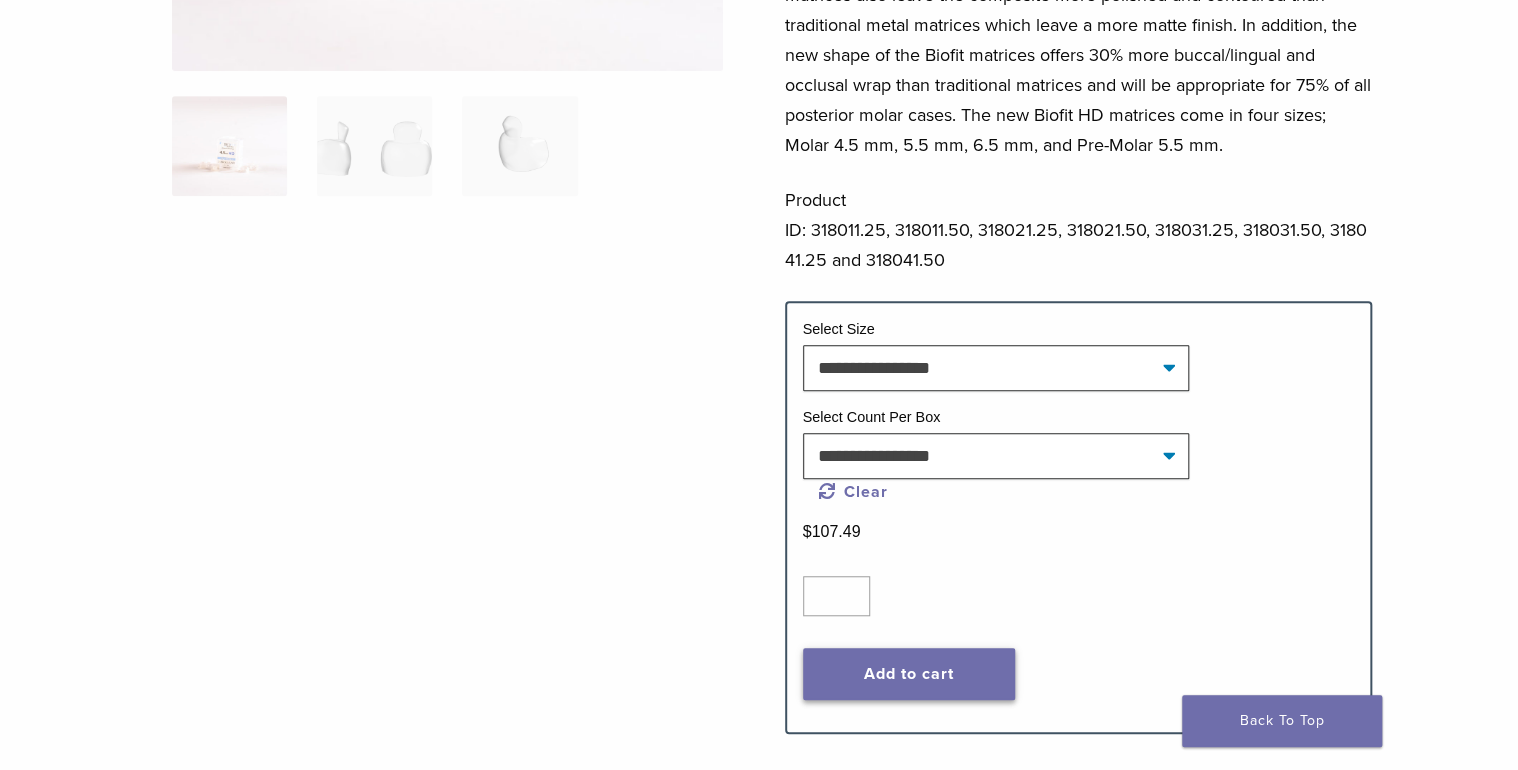click on "Add to cart" 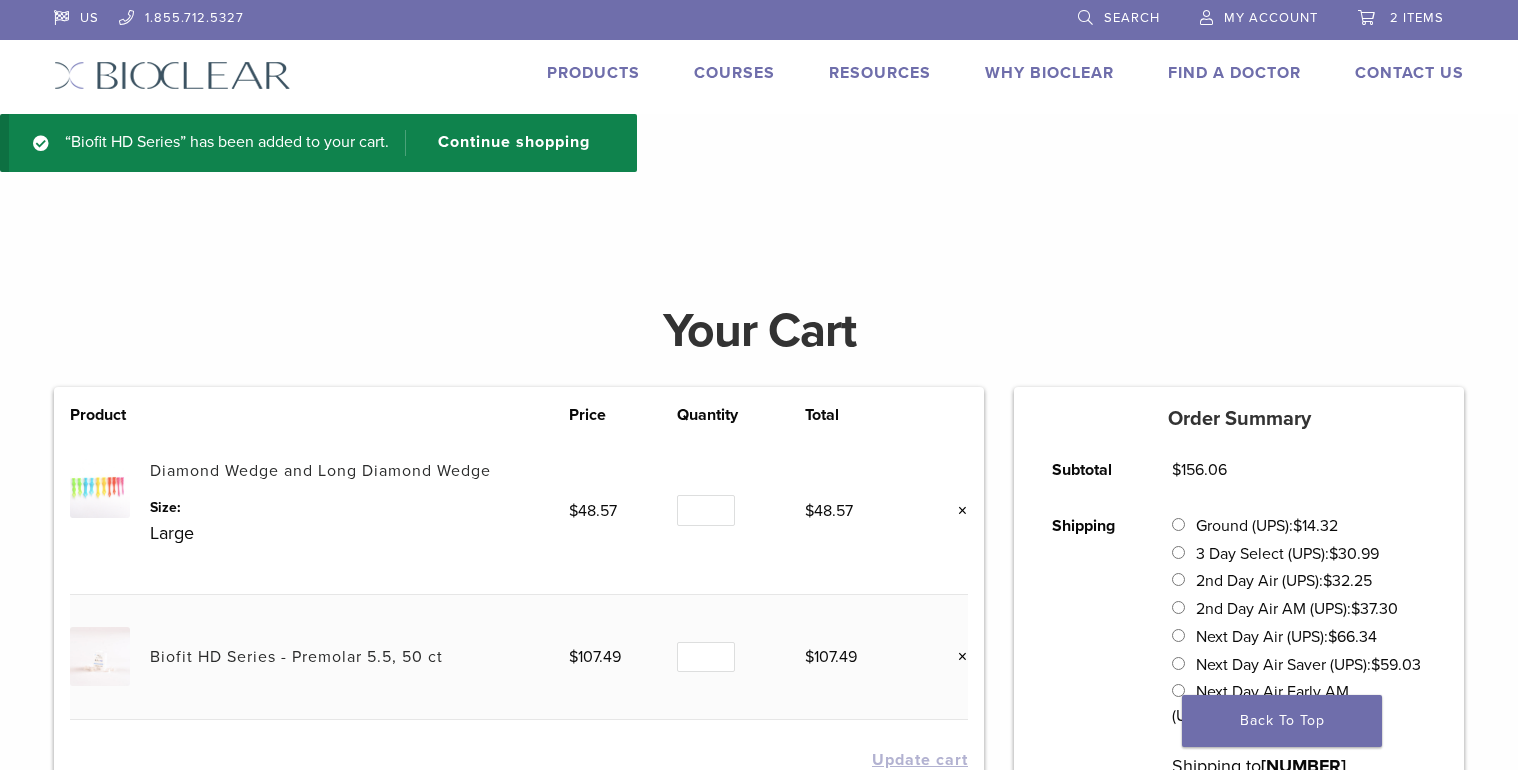 scroll, scrollTop: 0, scrollLeft: 0, axis: both 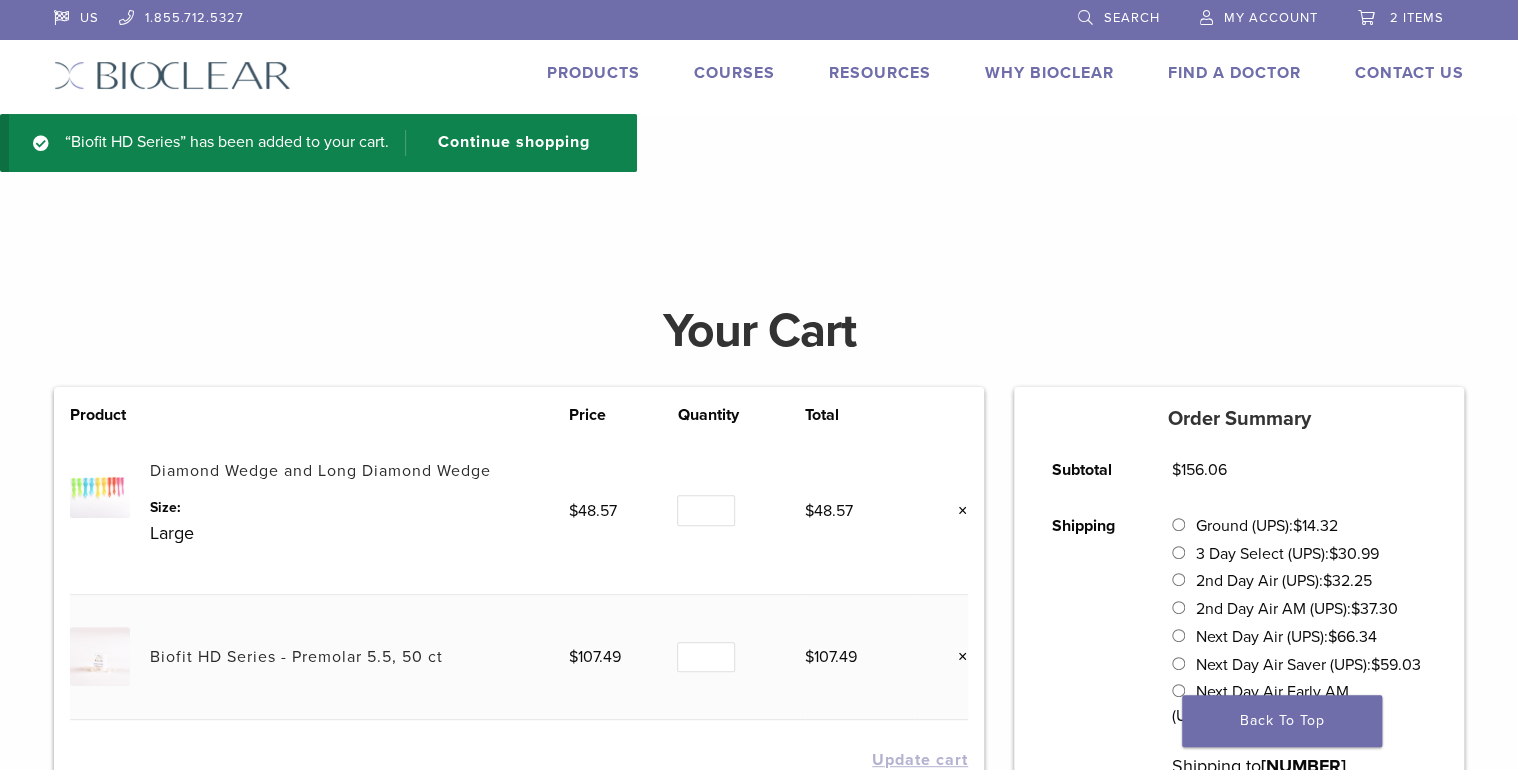 click on "Products" at bounding box center [593, 73] 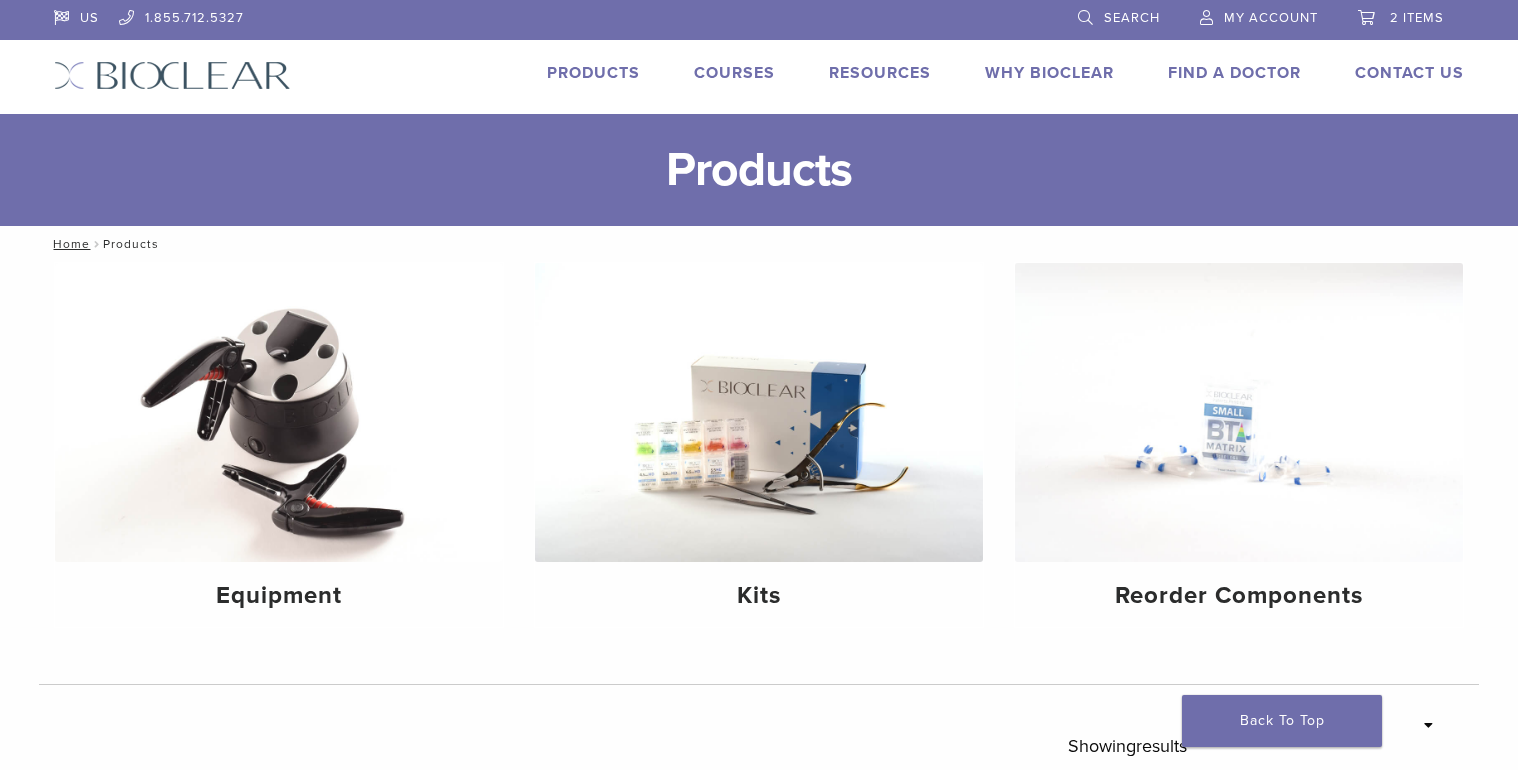 scroll, scrollTop: 0, scrollLeft: 0, axis: both 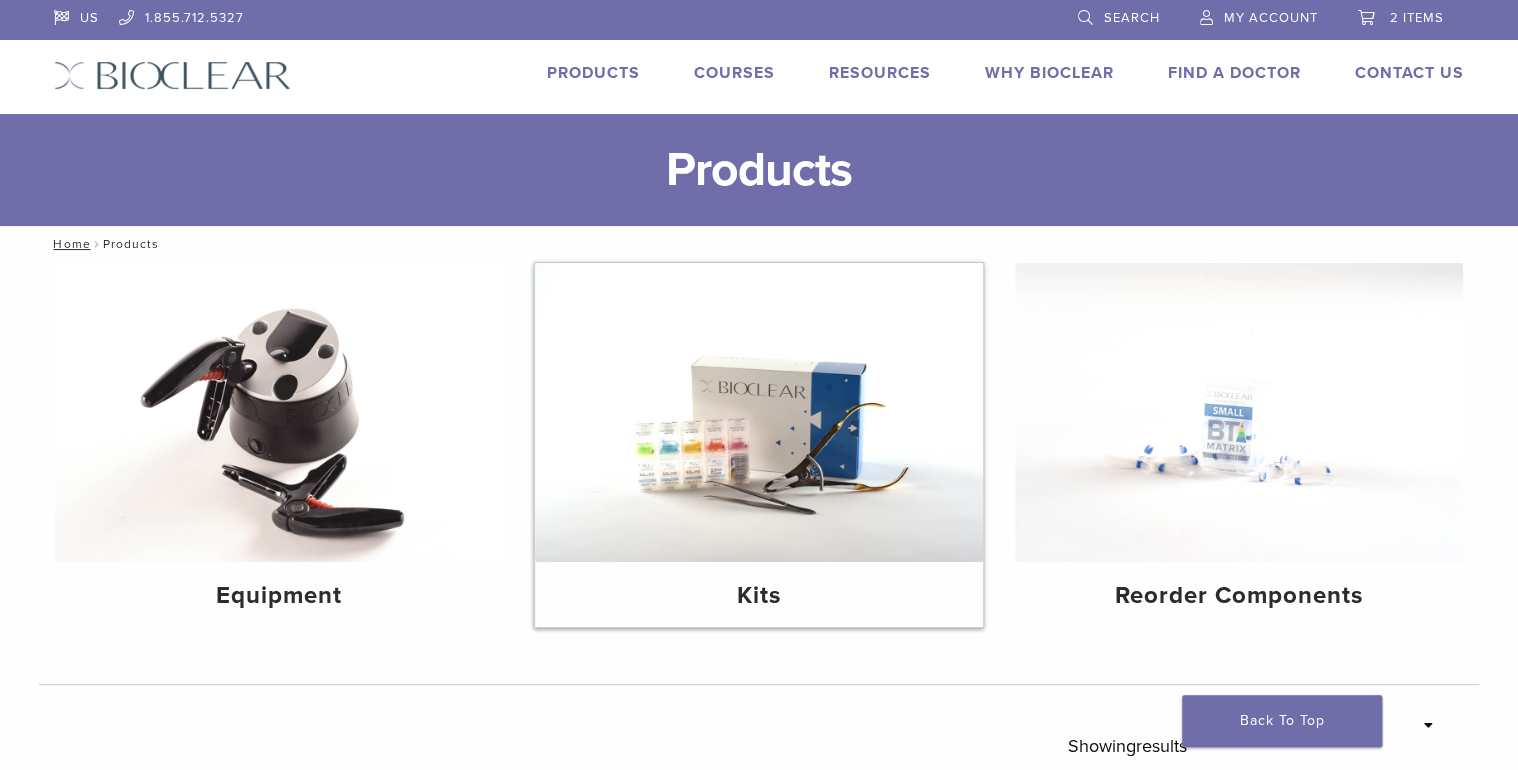 click on "Kits" at bounding box center [759, 596] 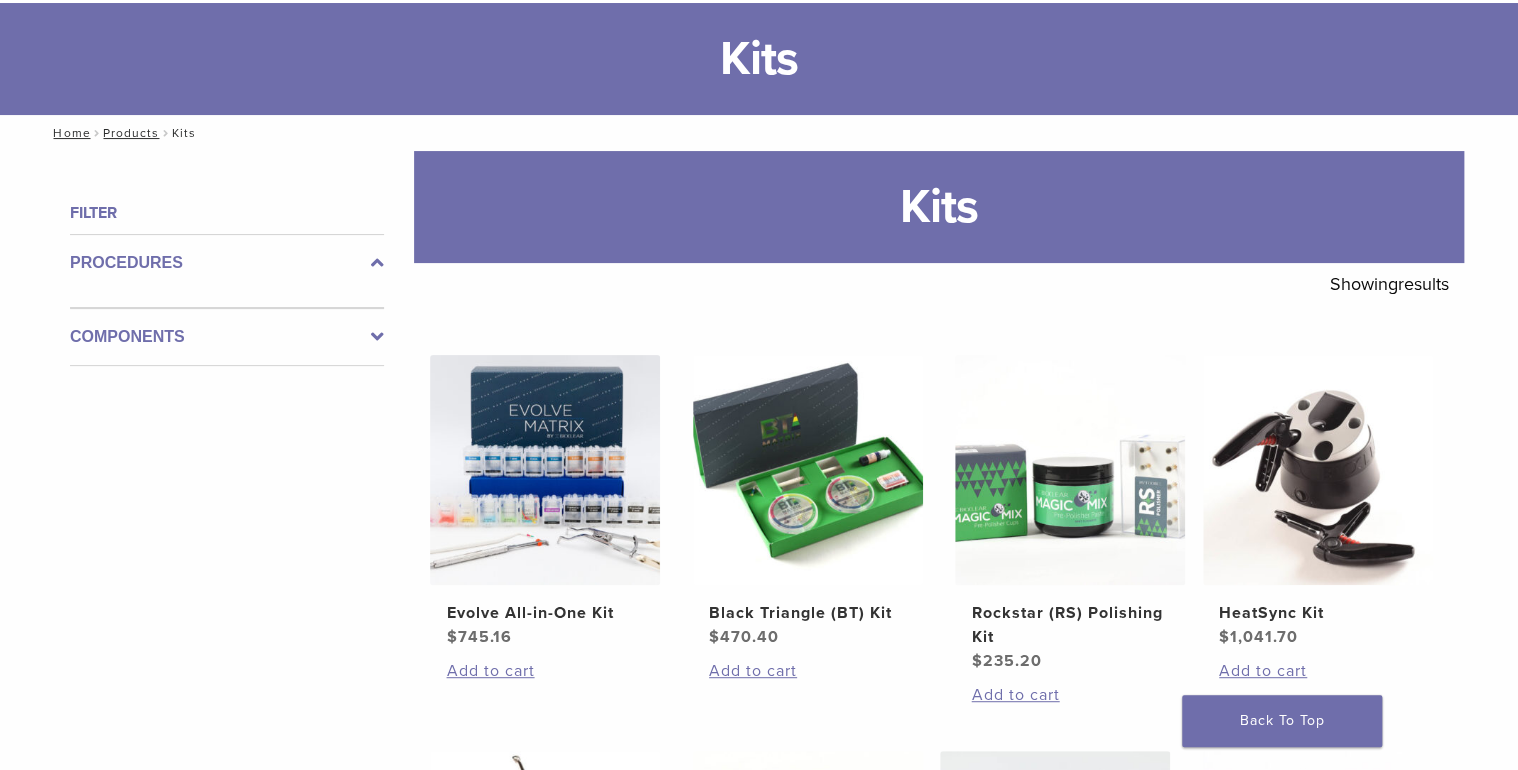 scroll, scrollTop: 80, scrollLeft: 0, axis: vertical 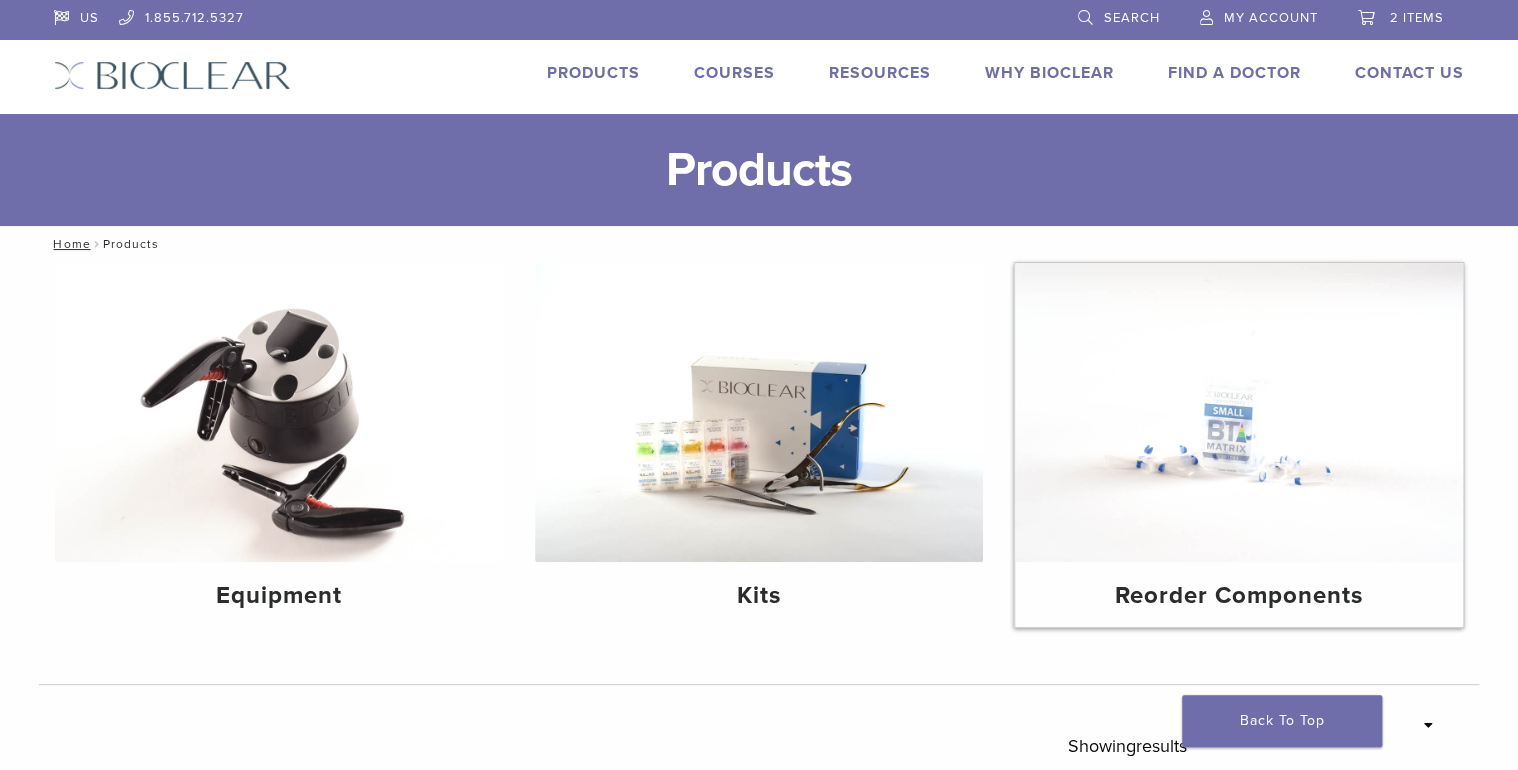 click on "Reorder Components" at bounding box center (1239, 594) 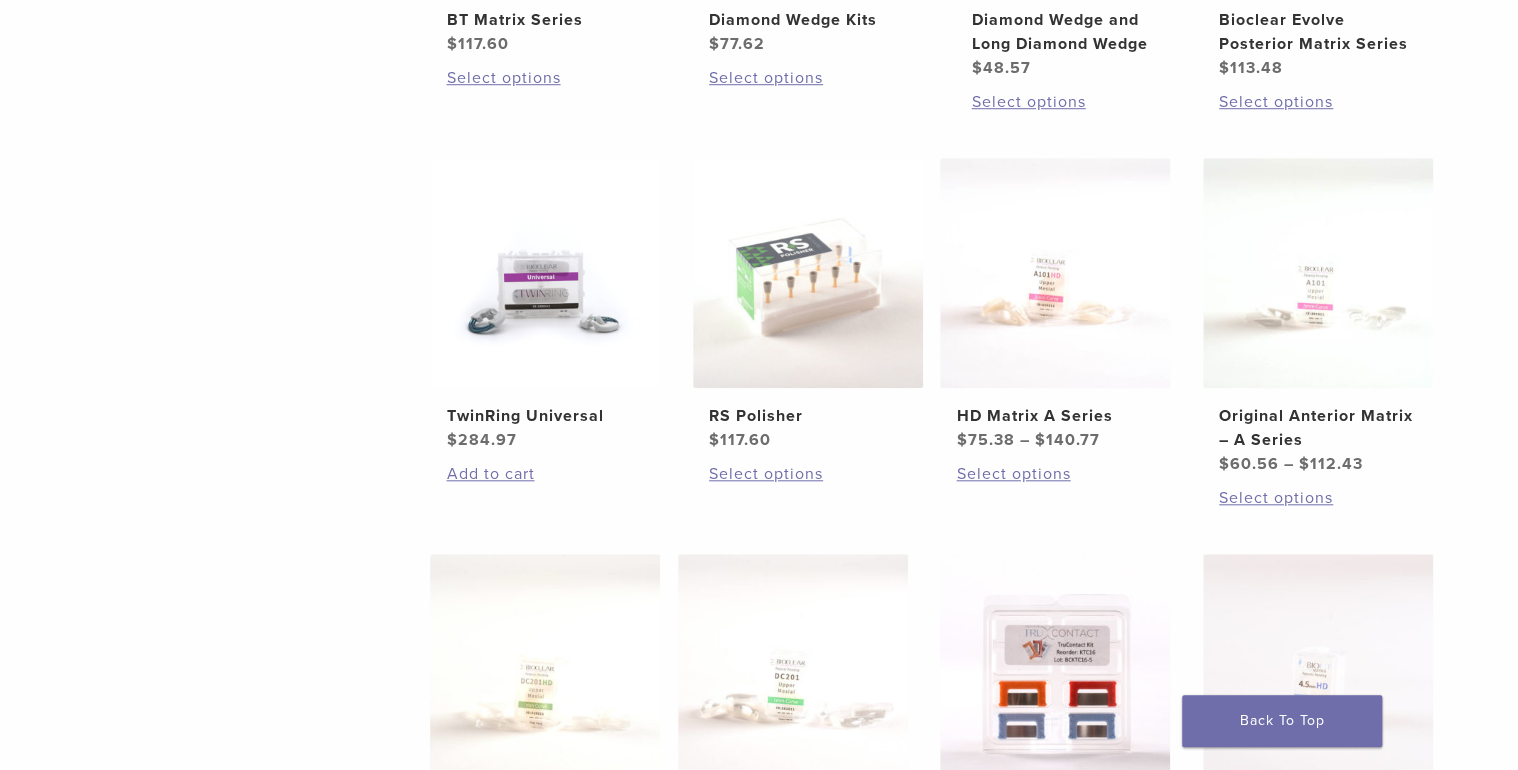 scroll, scrollTop: 480, scrollLeft: 0, axis: vertical 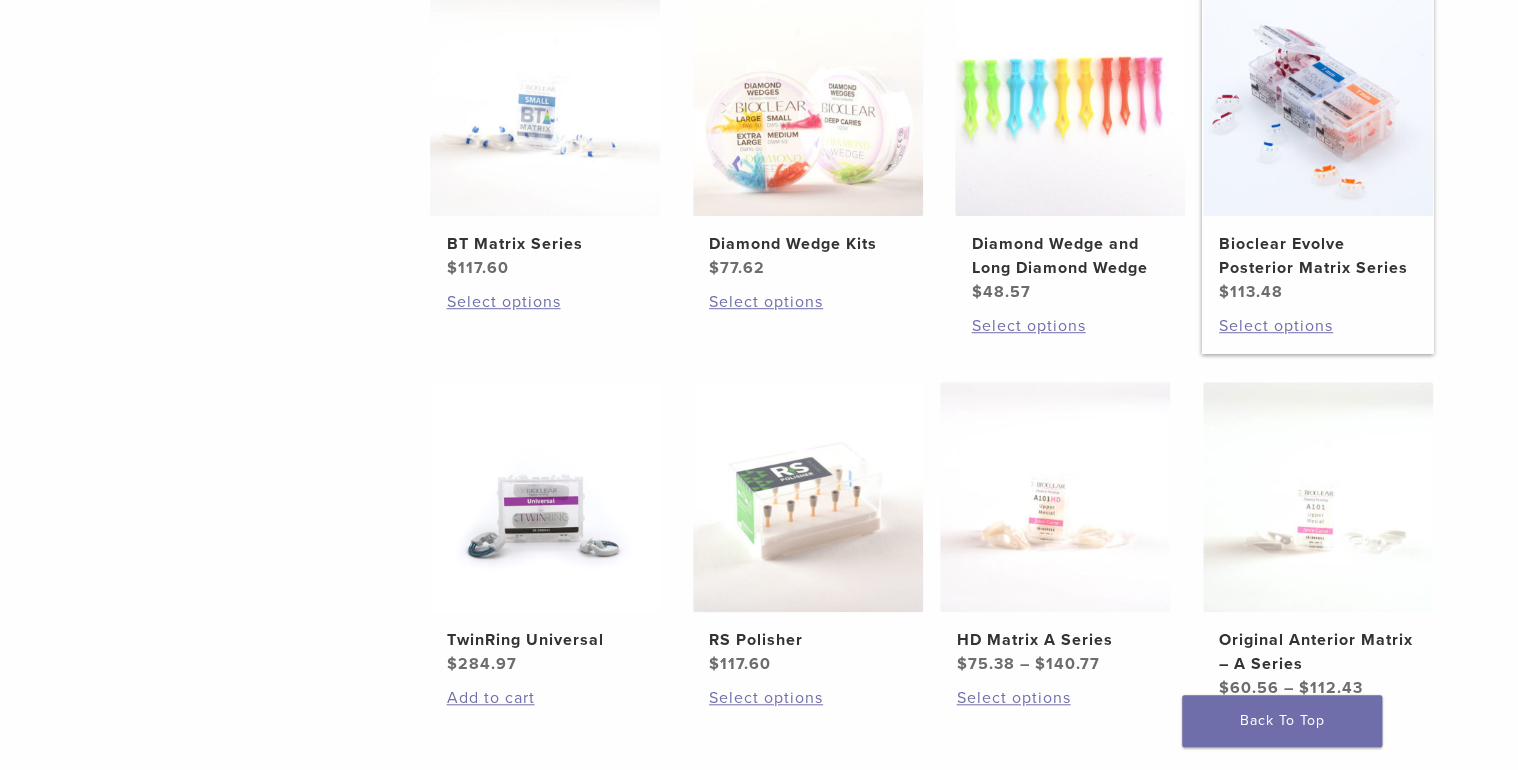 click at bounding box center [1318, 101] 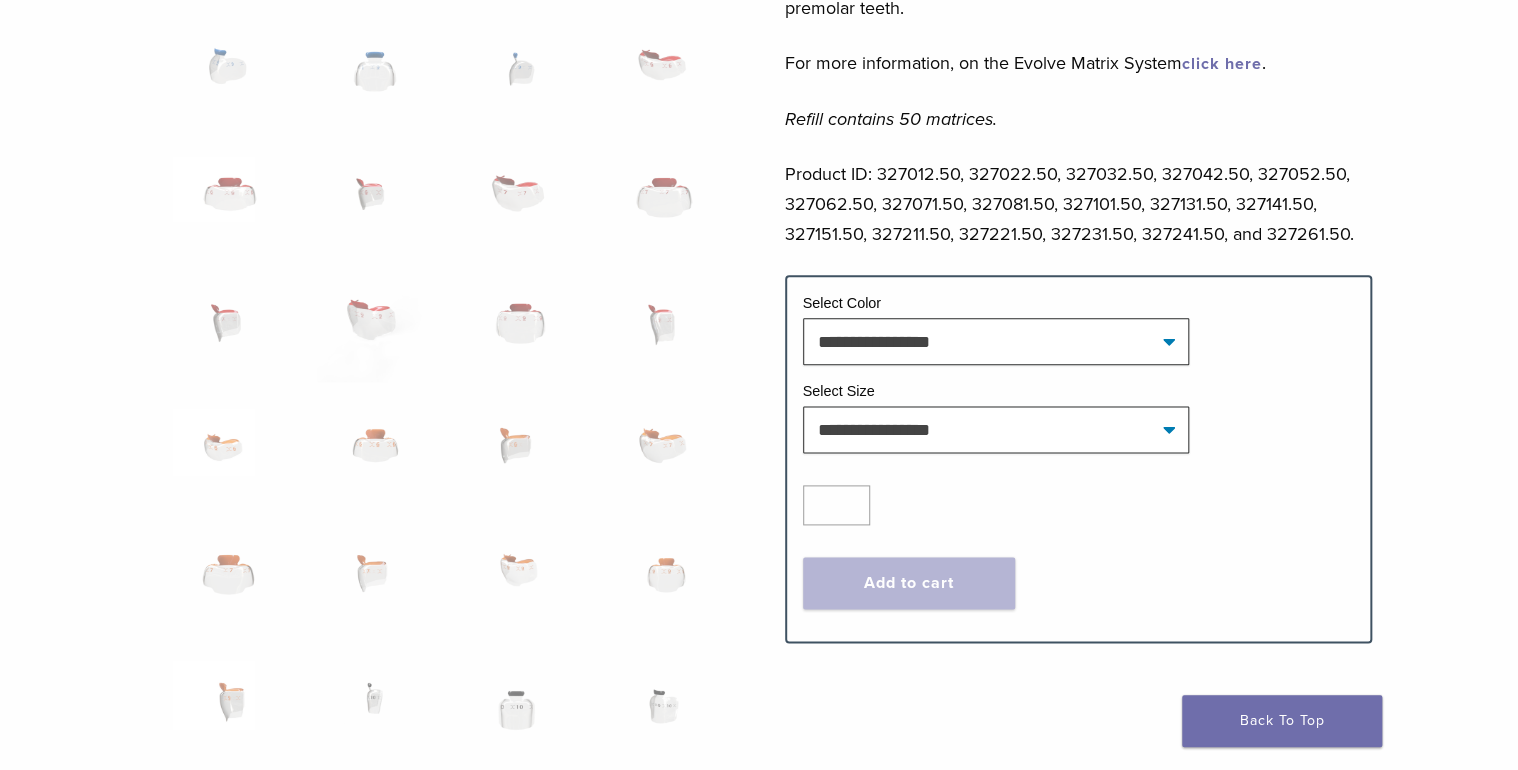 scroll, scrollTop: 1040, scrollLeft: 0, axis: vertical 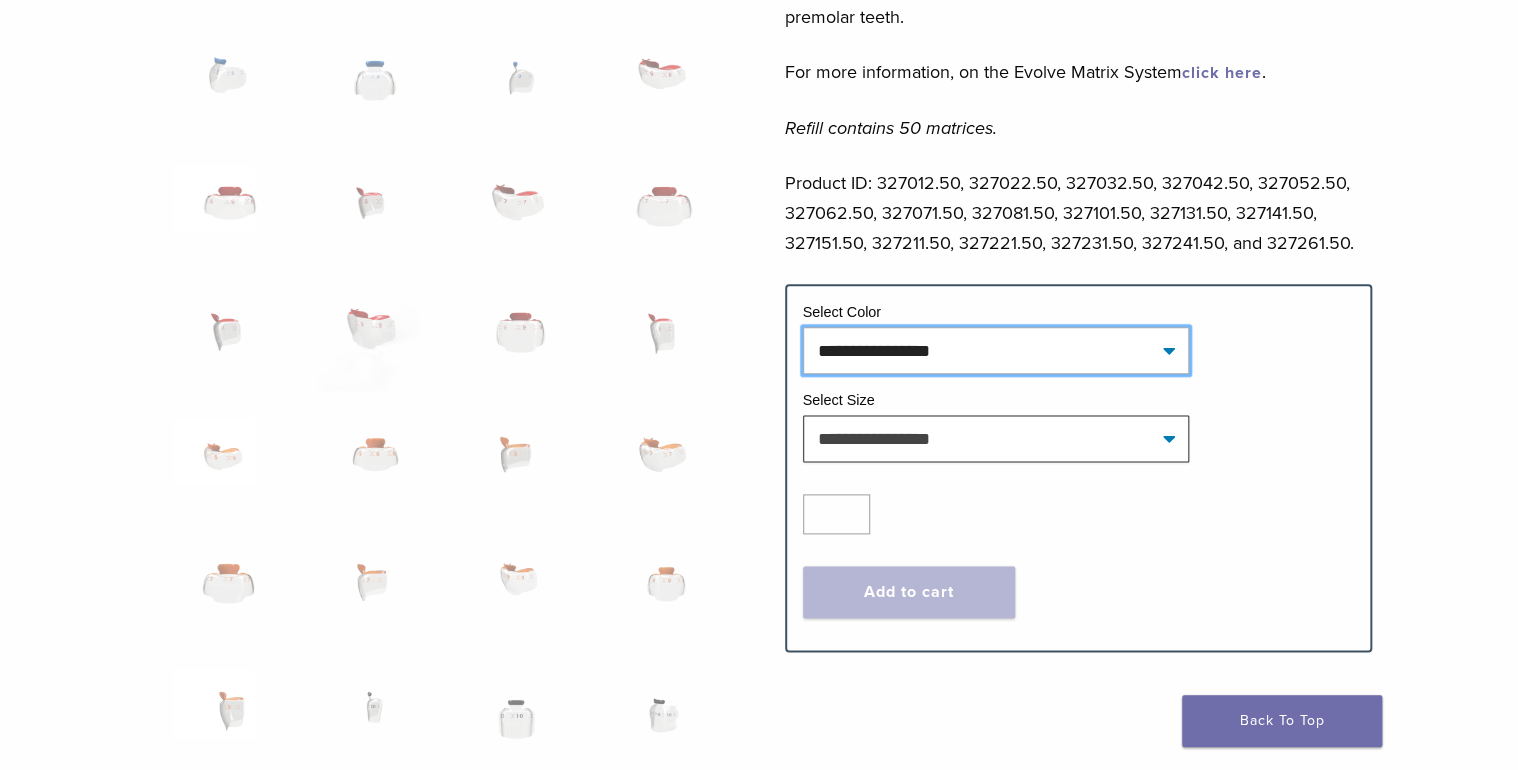 click on "**********" at bounding box center [996, 350] 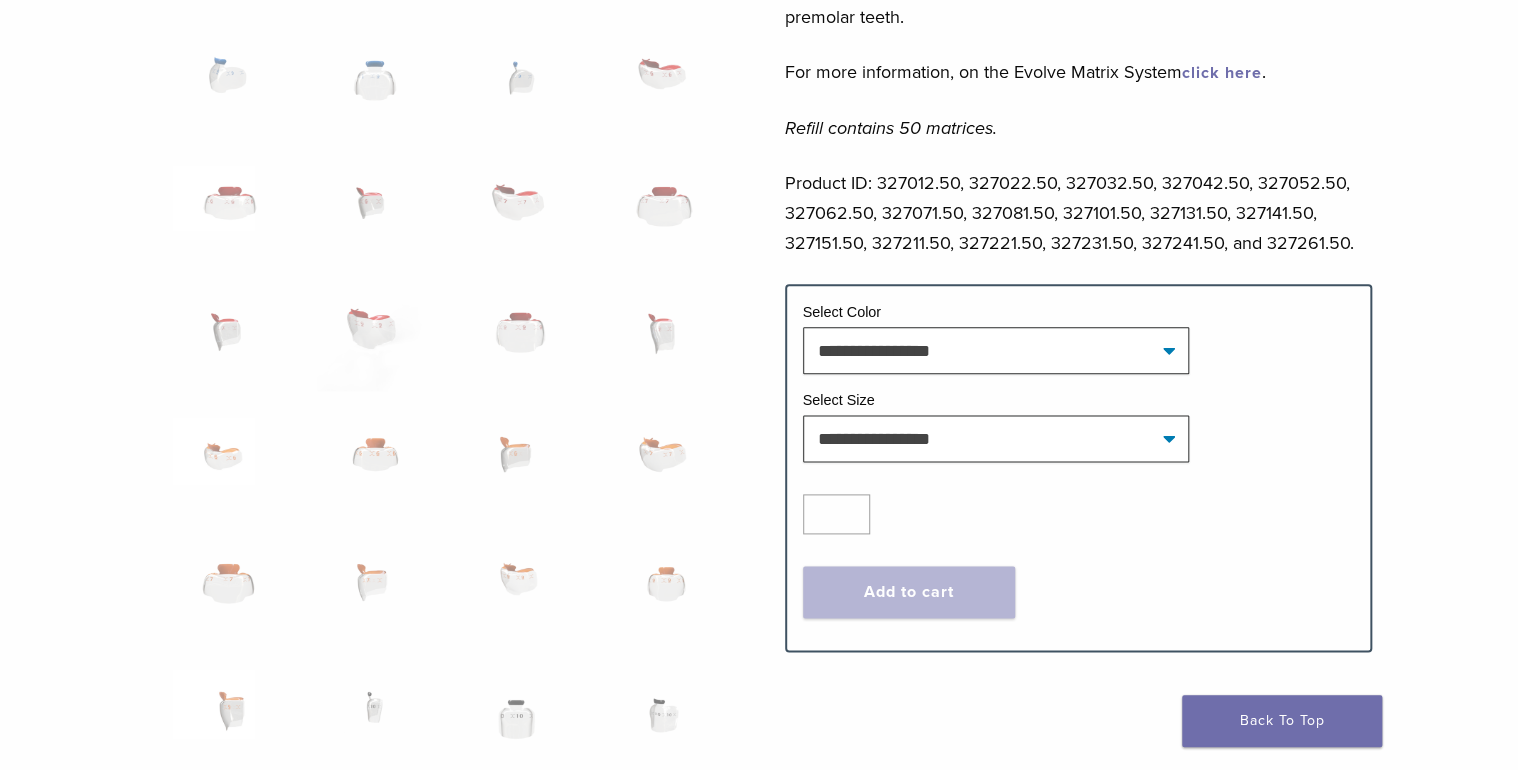 click on "**********" at bounding box center (1079, 438) 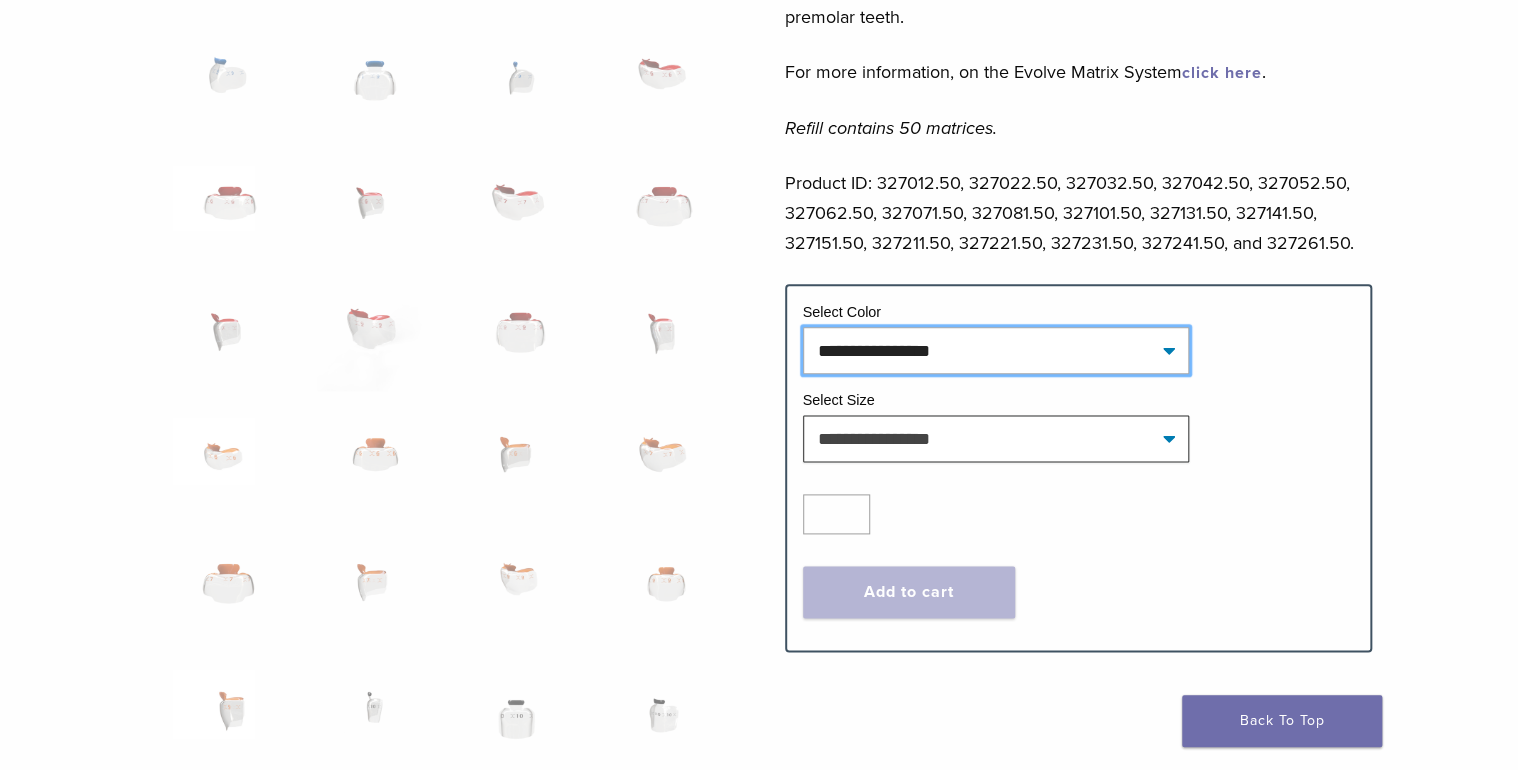 click on "**********" at bounding box center (996, 350) 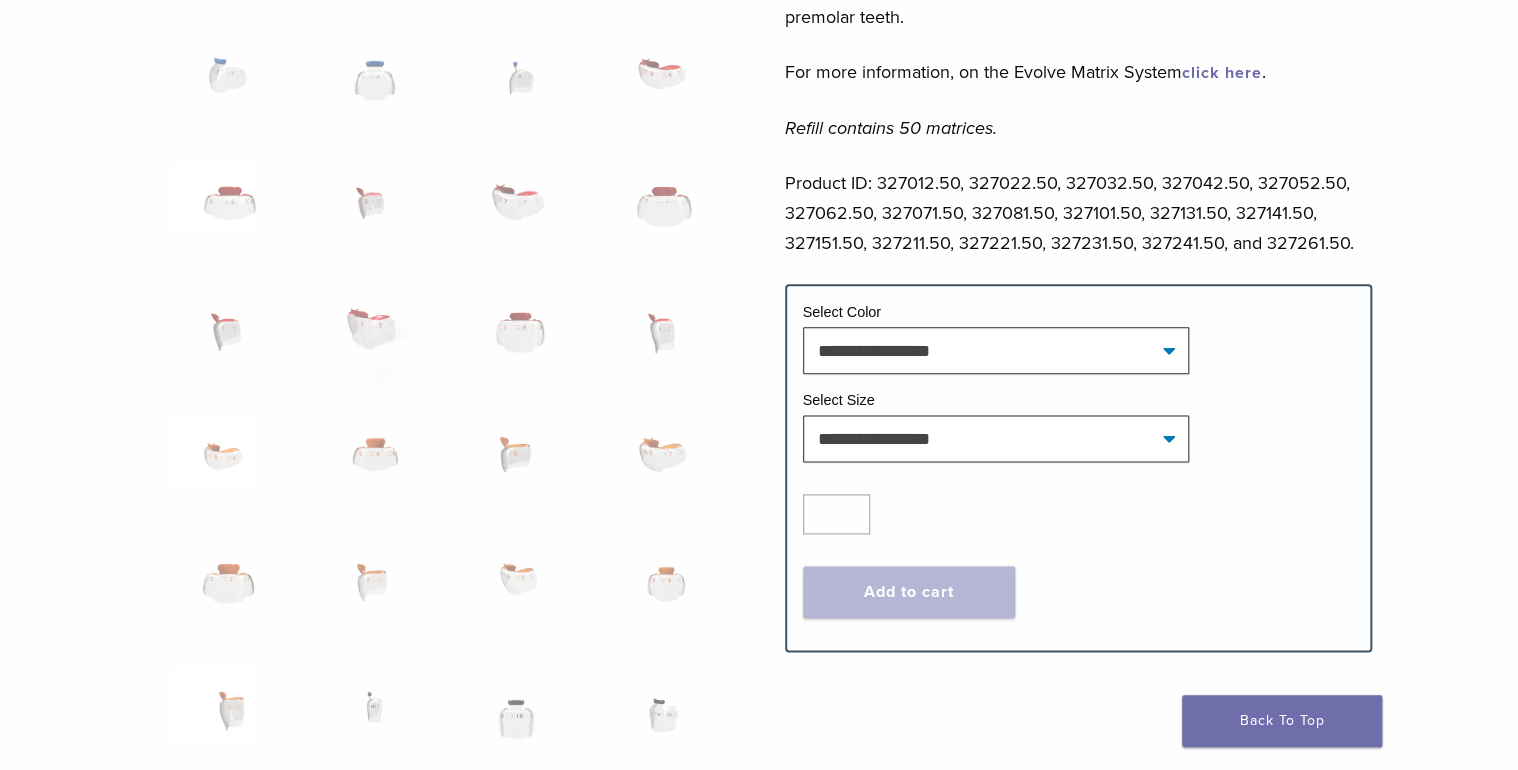click on "Select Size" at bounding box center (1079, 403) 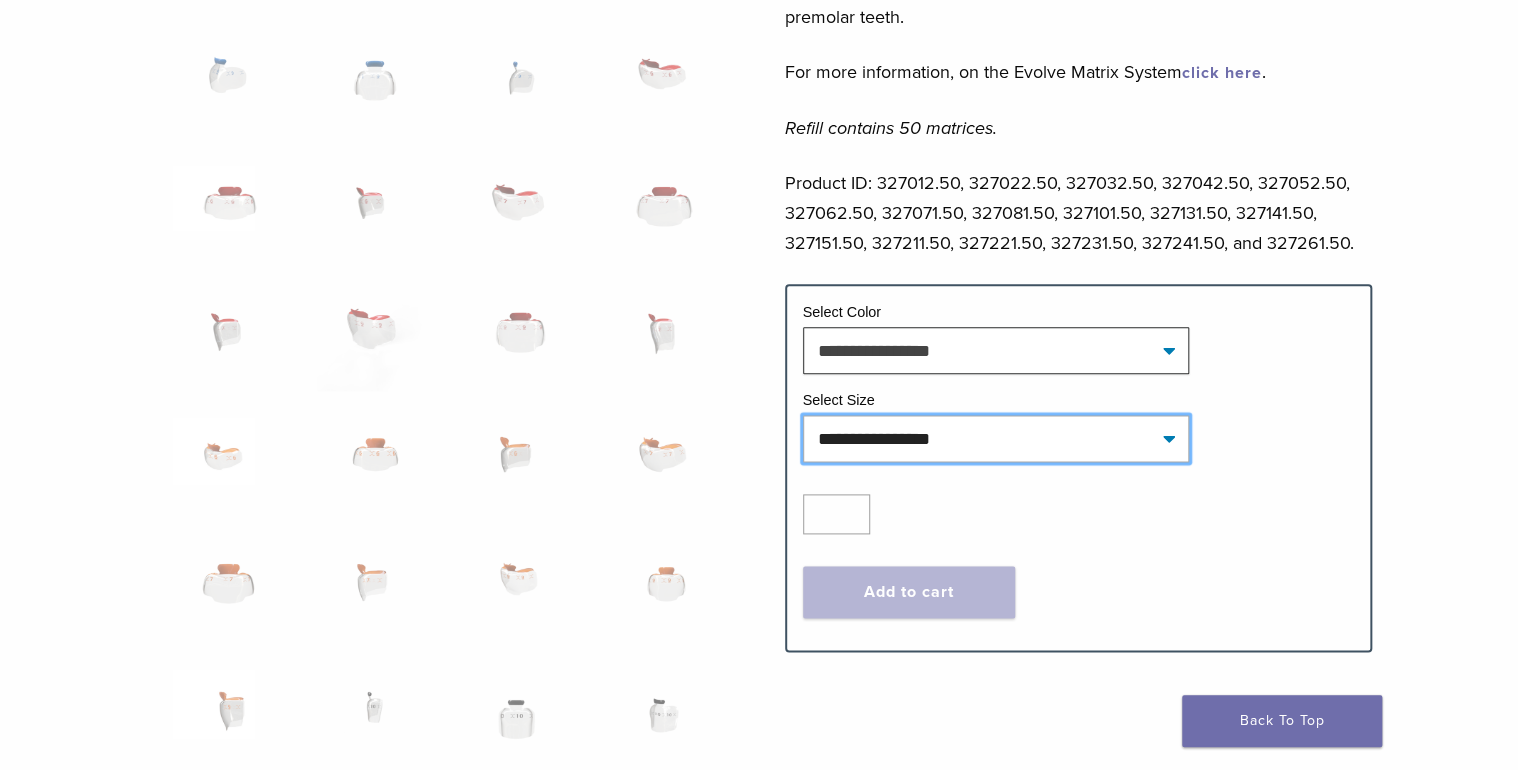click on "**********" at bounding box center (996, 438) 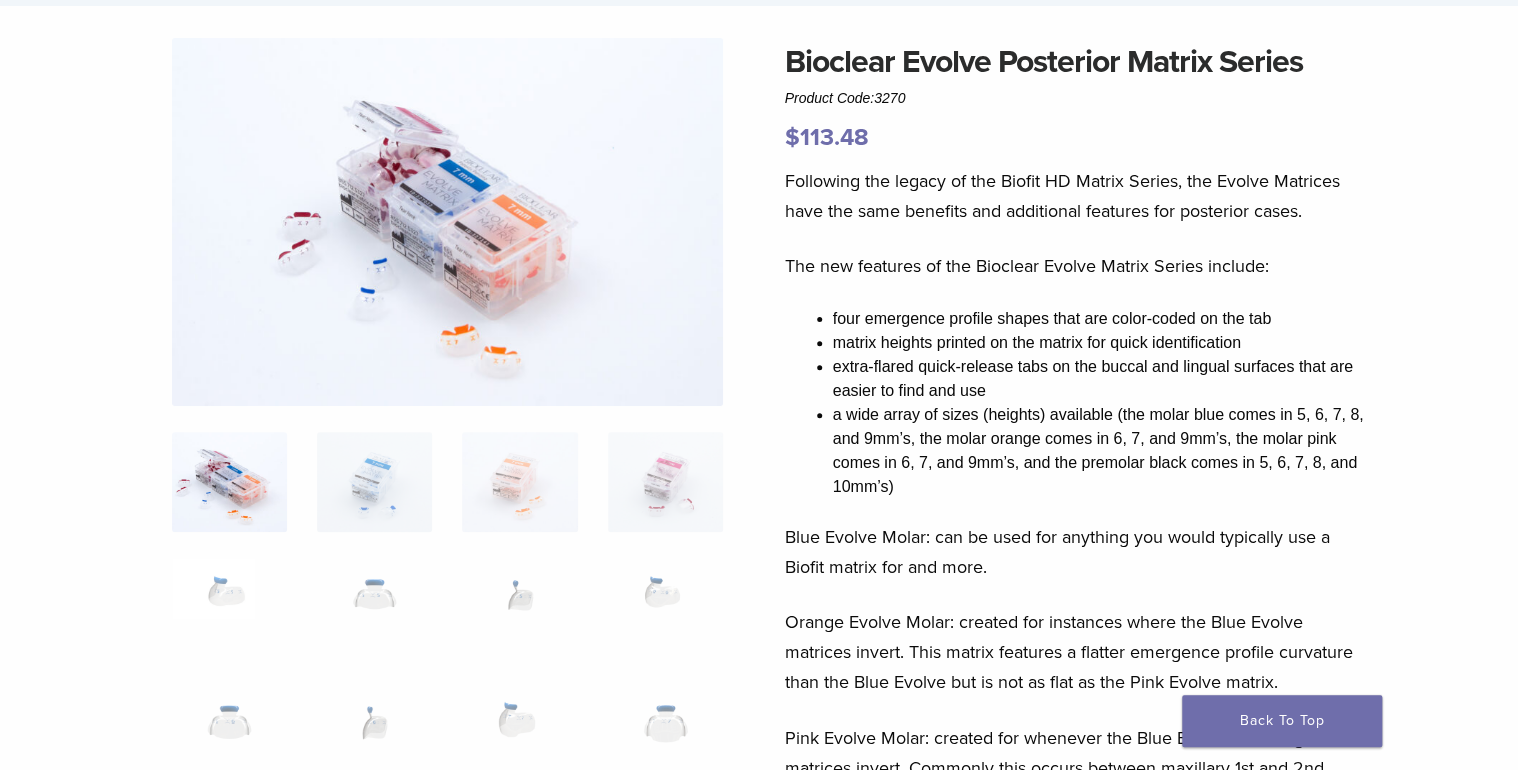 scroll, scrollTop: 0, scrollLeft: 0, axis: both 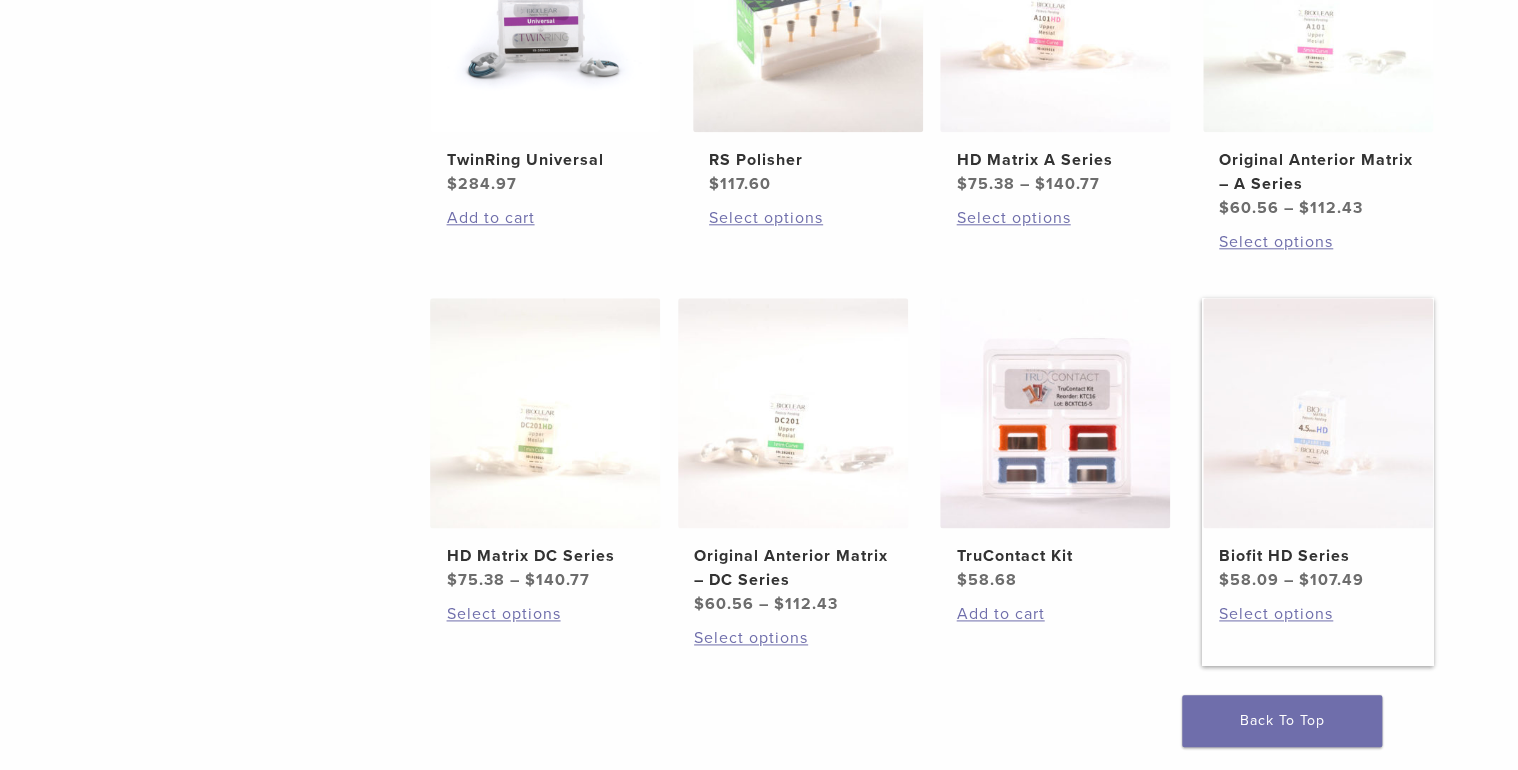 click at bounding box center [1318, 413] 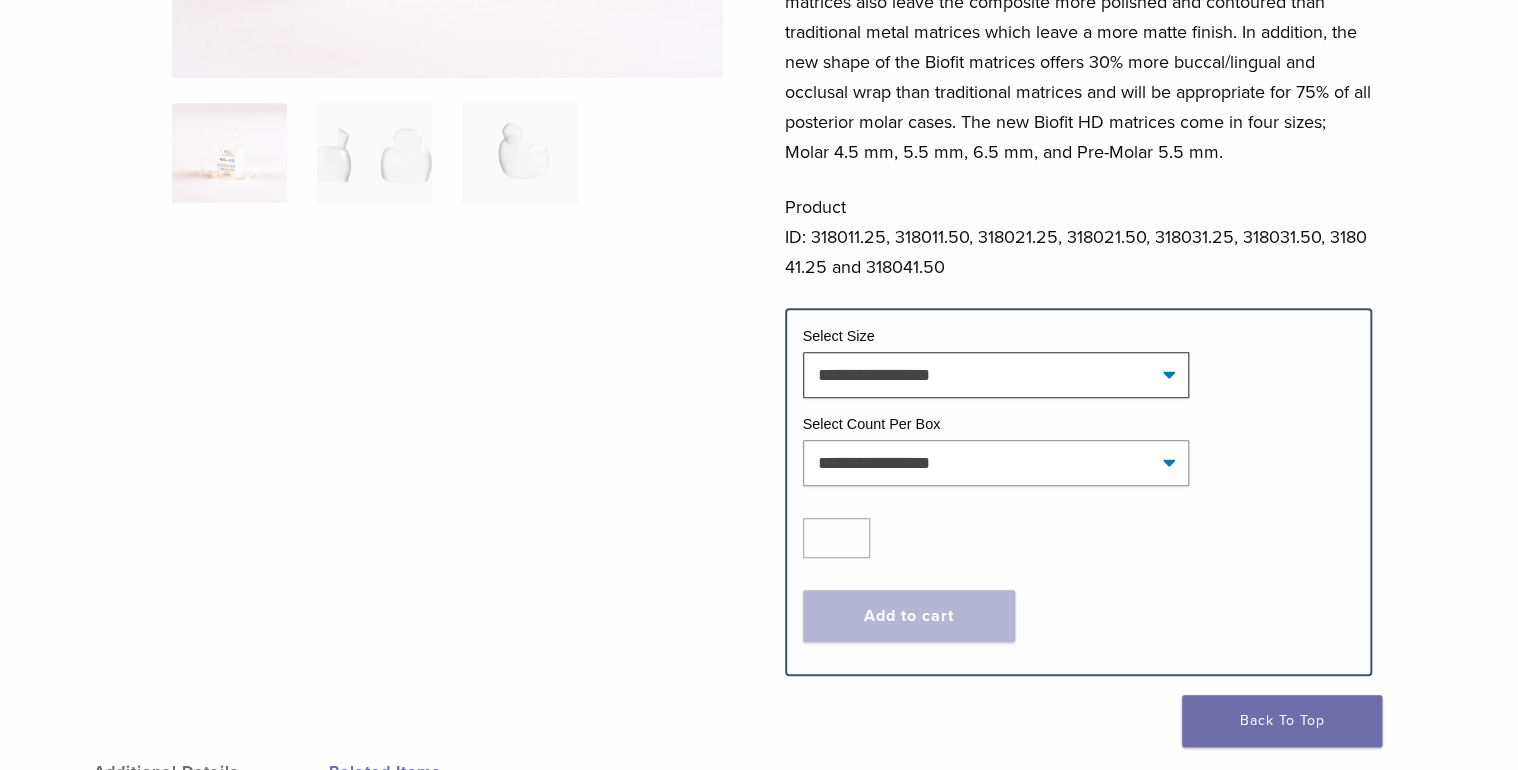 scroll, scrollTop: 480, scrollLeft: 0, axis: vertical 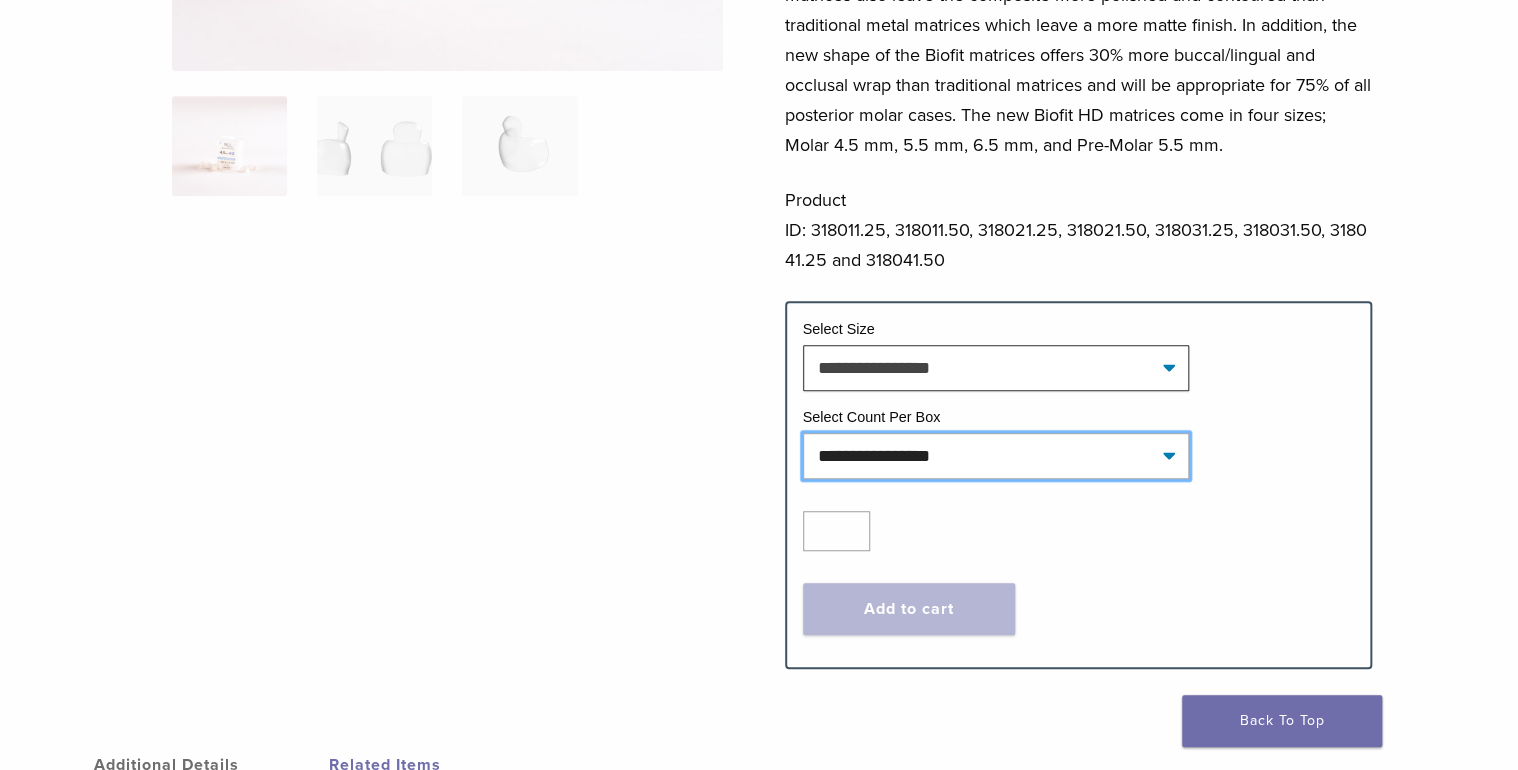 click on "**********" 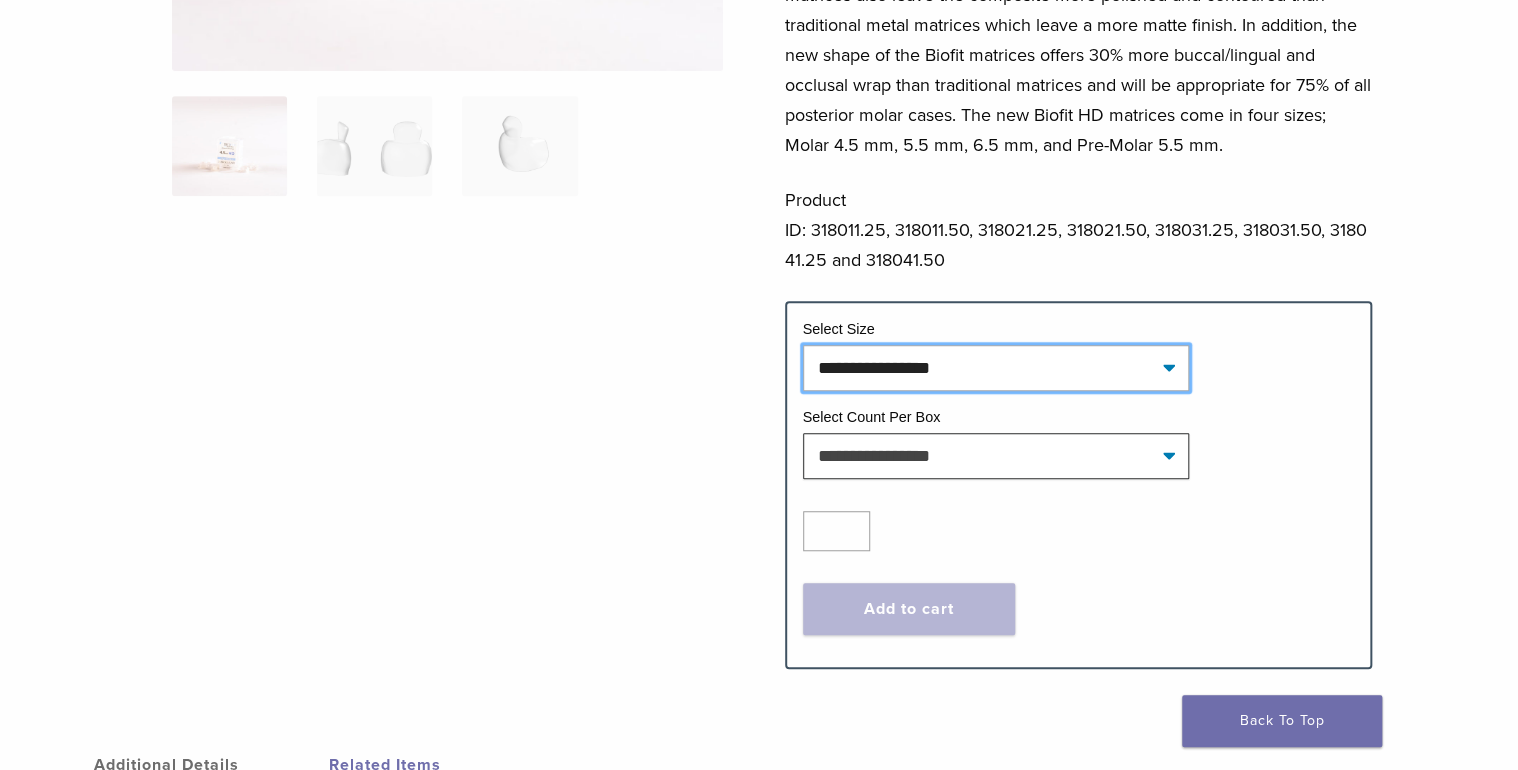 click on "**********" 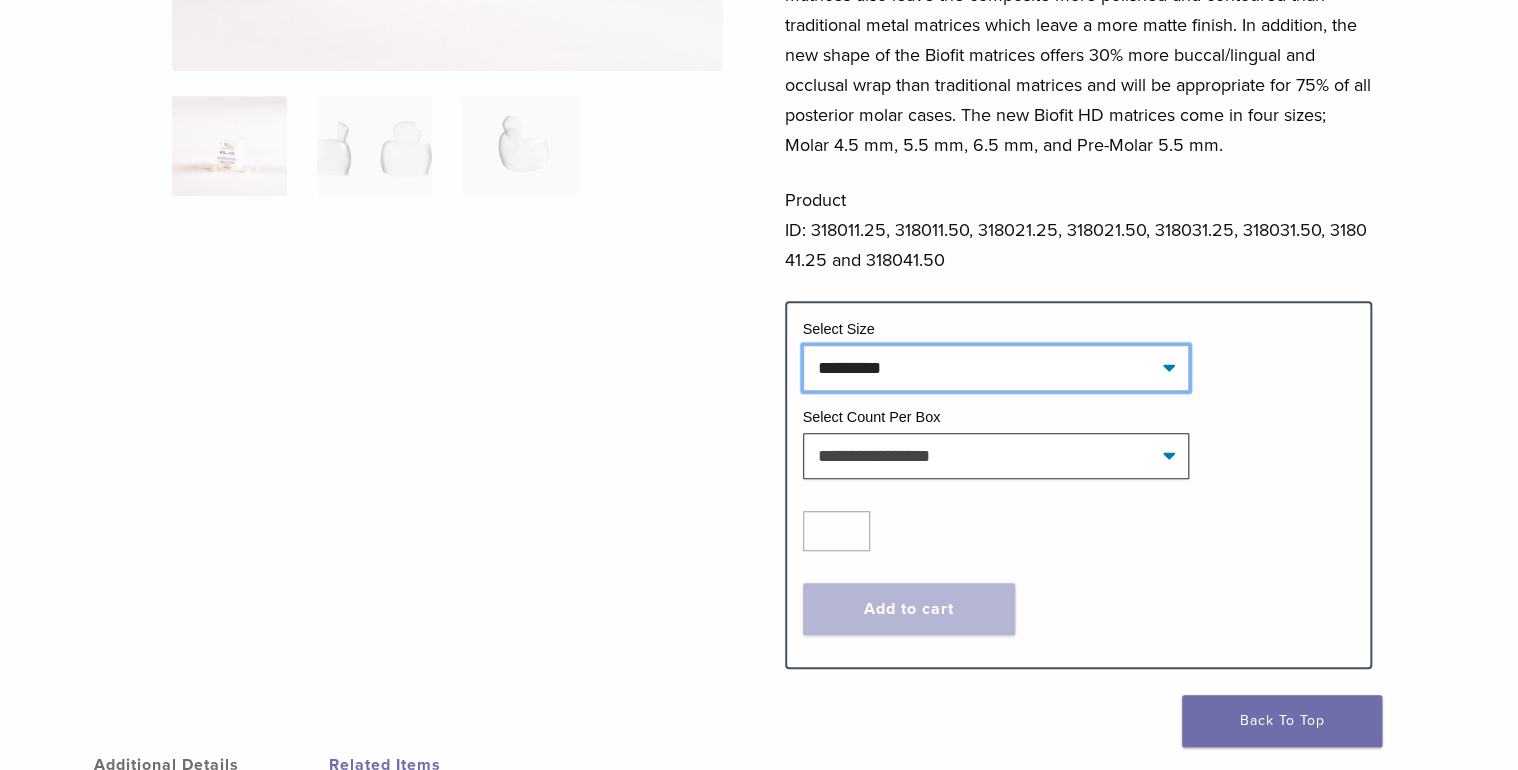 click on "**********" 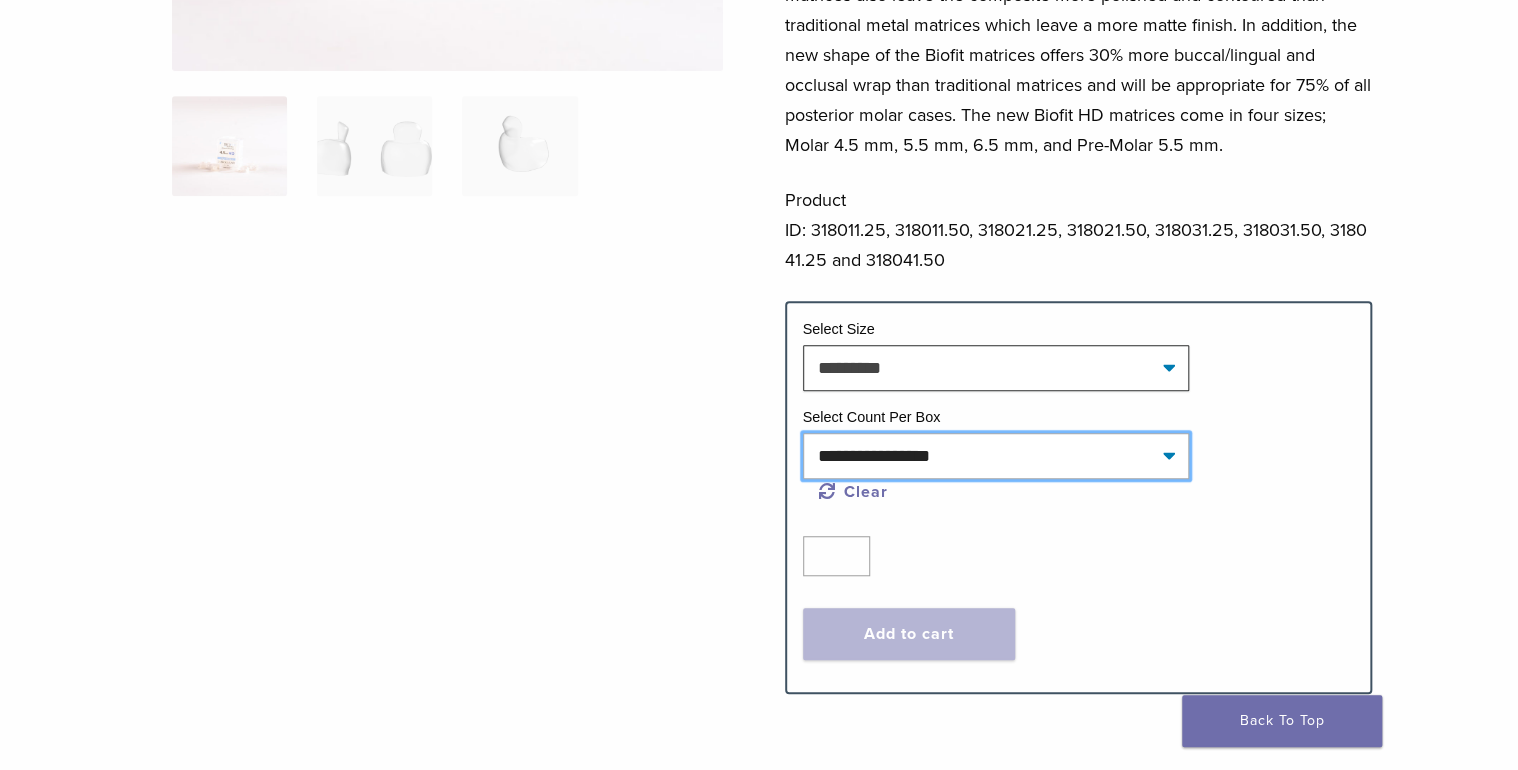 click on "**********" 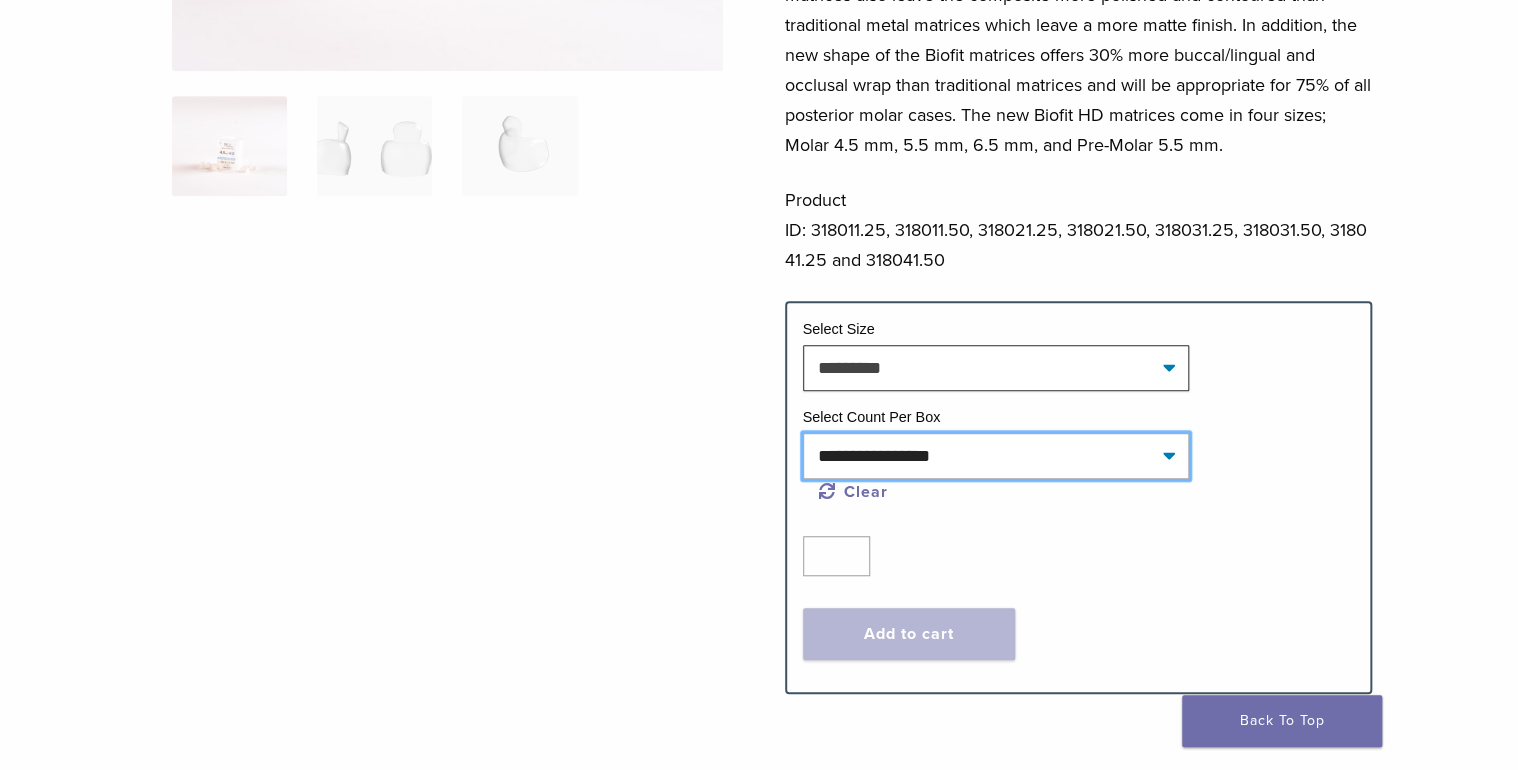 select on "*****" 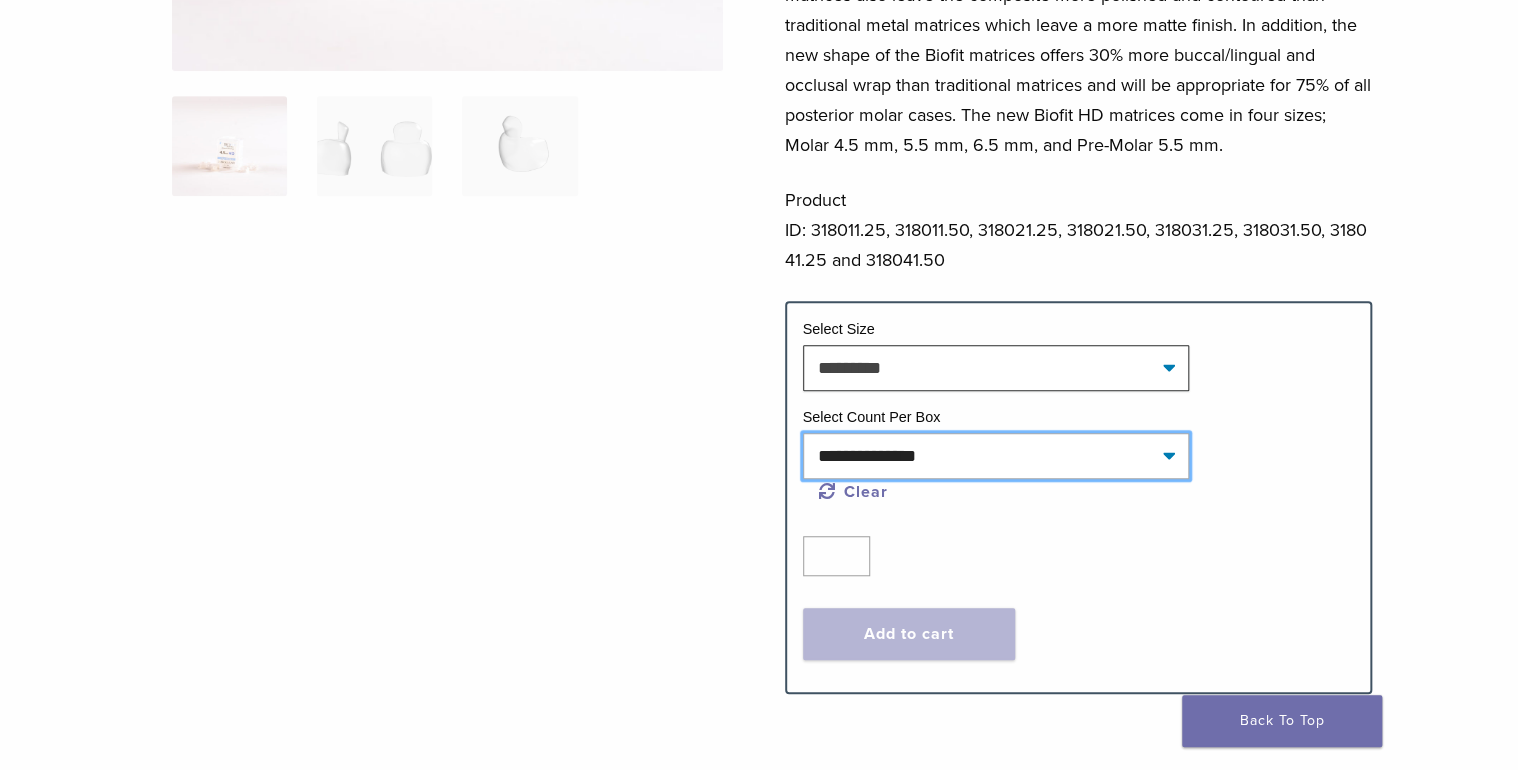 click on "**********" 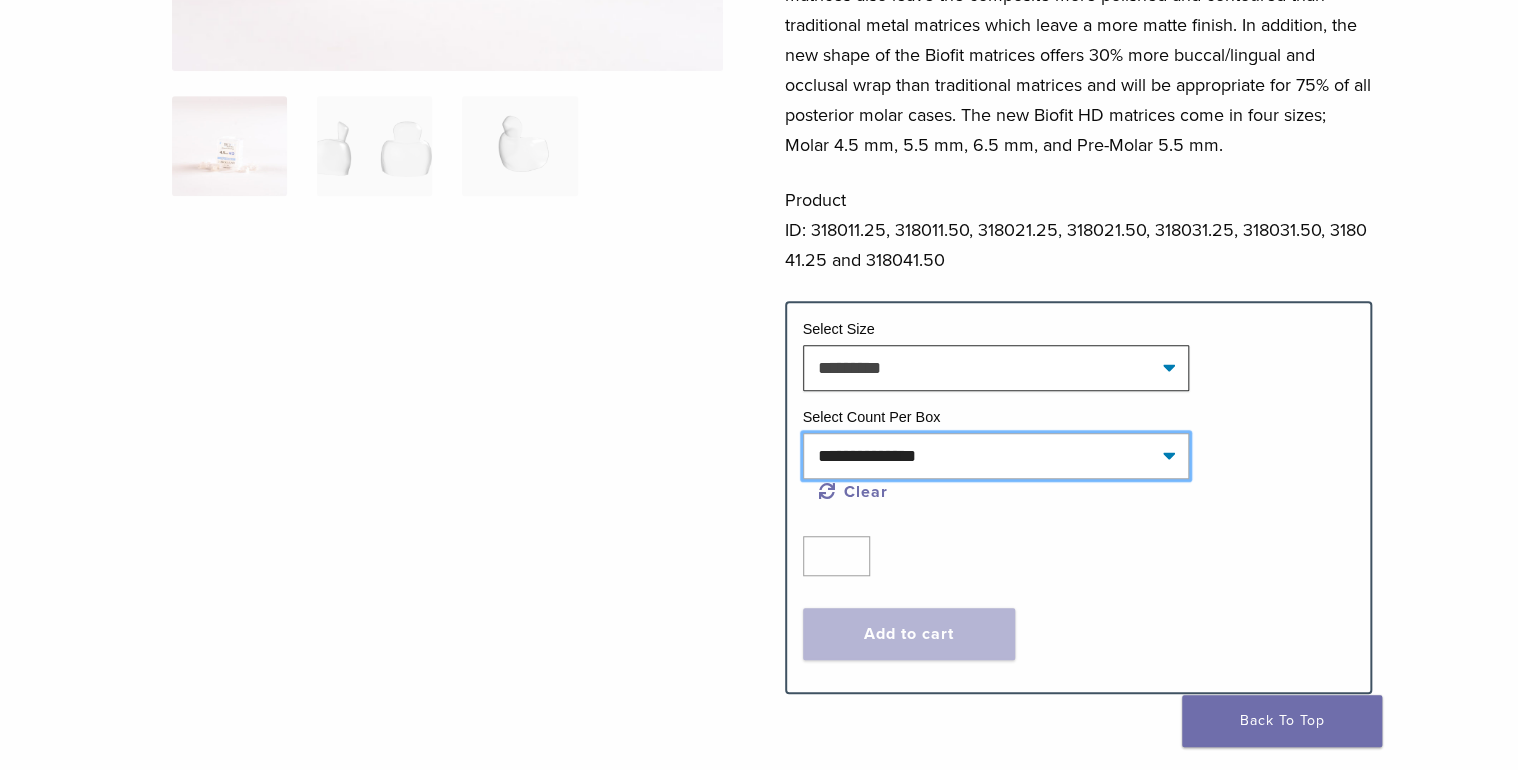 select on "*********" 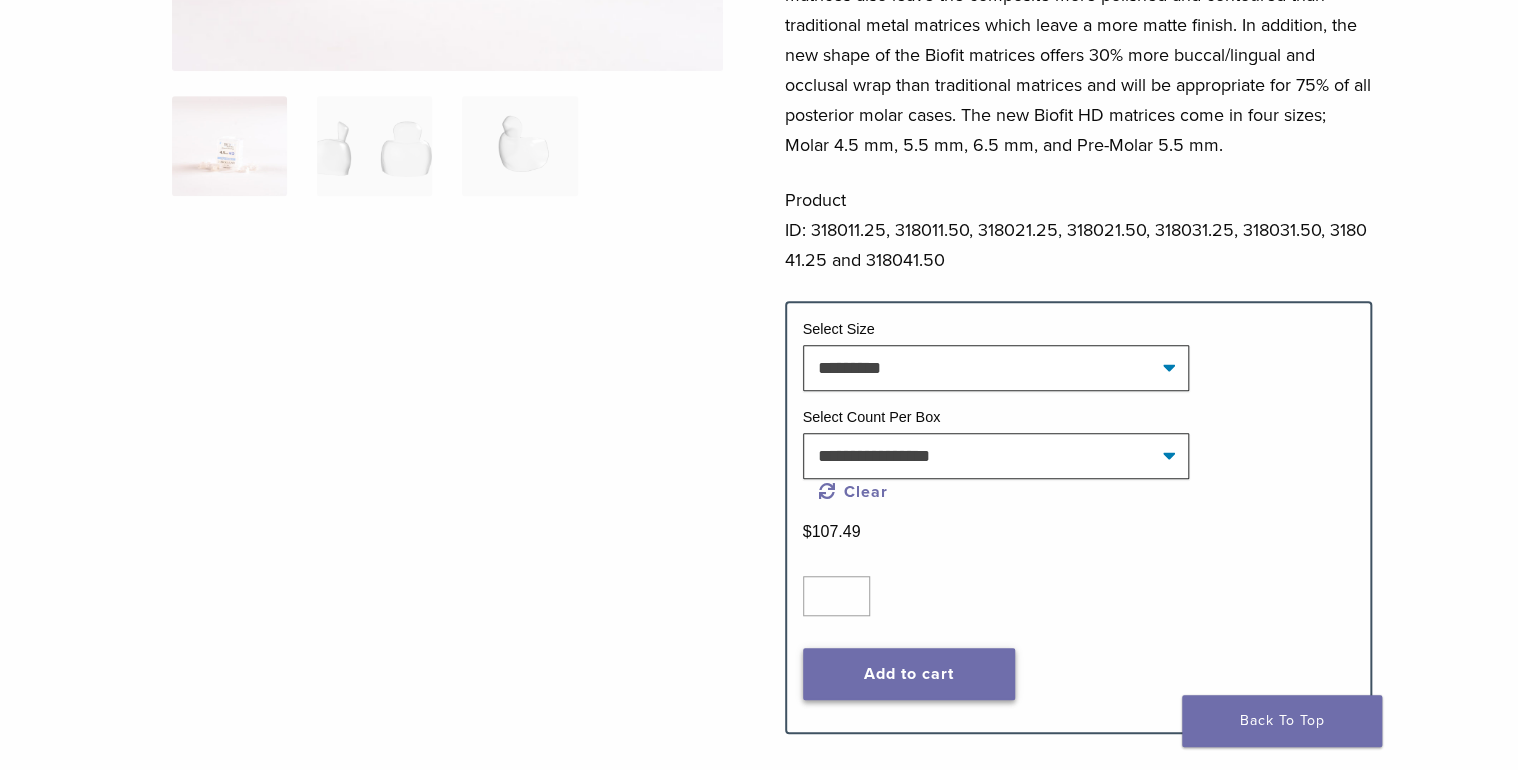 click on "Add to cart" 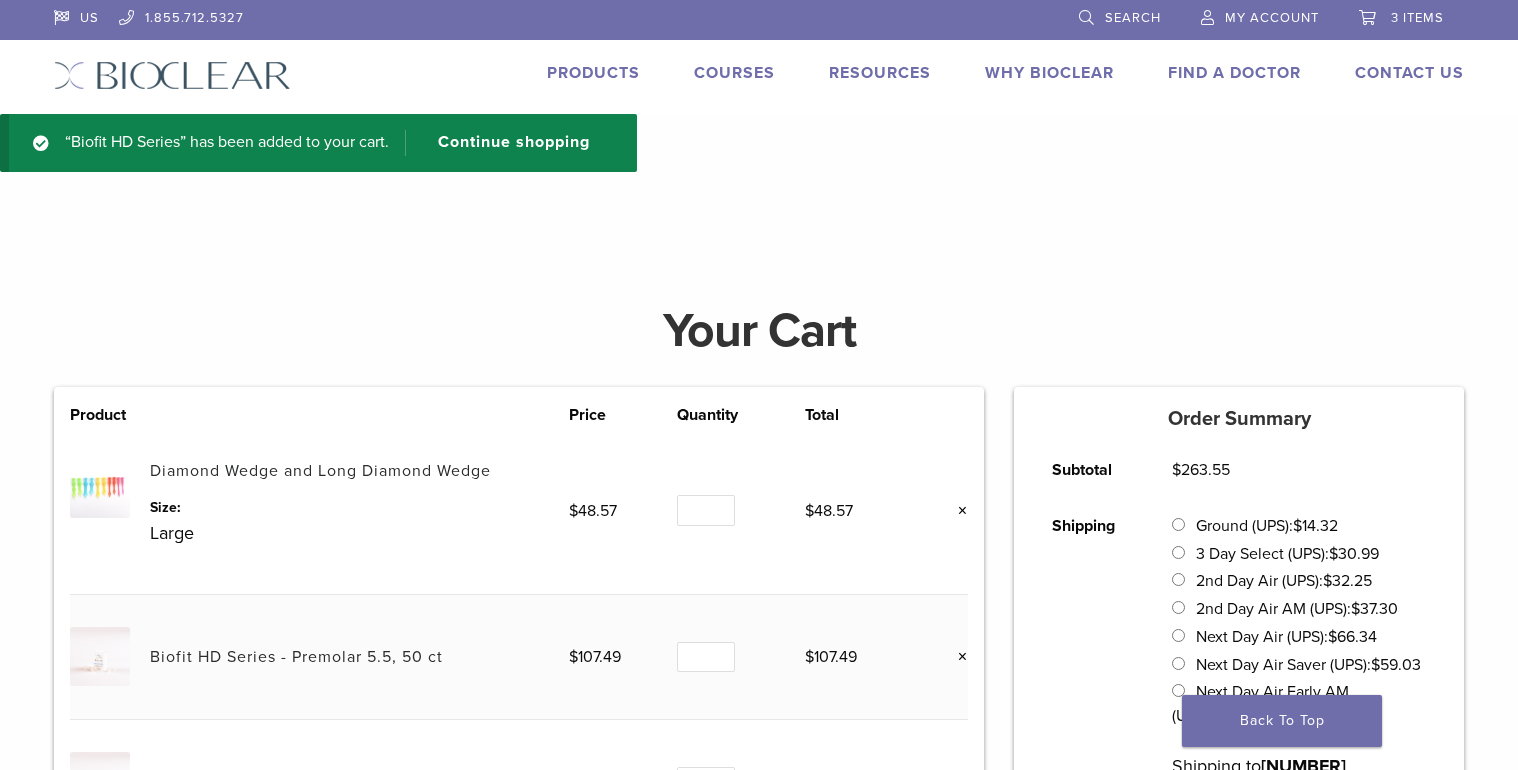 scroll, scrollTop: 0, scrollLeft: 0, axis: both 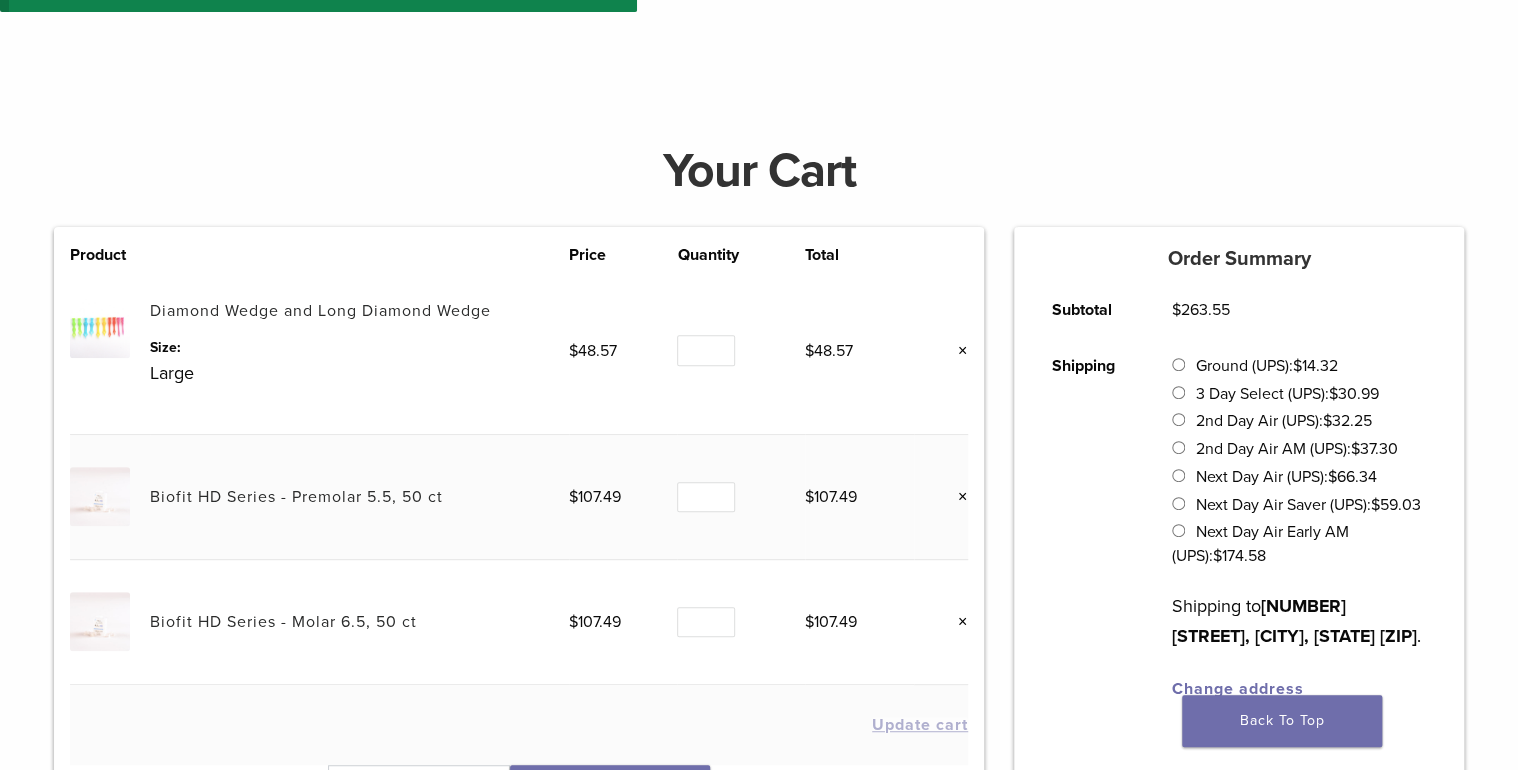 click on "×" at bounding box center [955, 497] 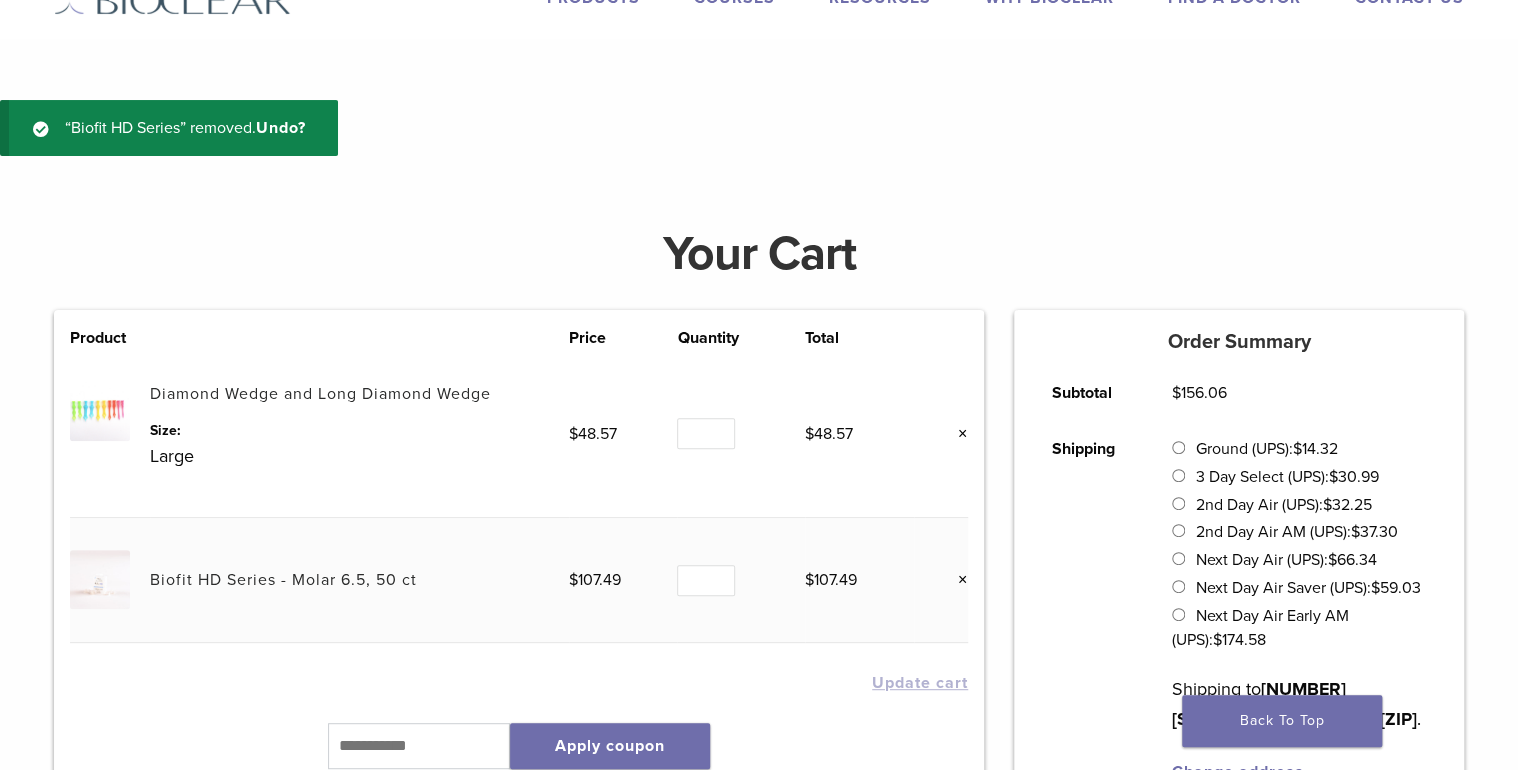 scroll, scrollTop: 74, scrollLeft: 0, axis: vertical 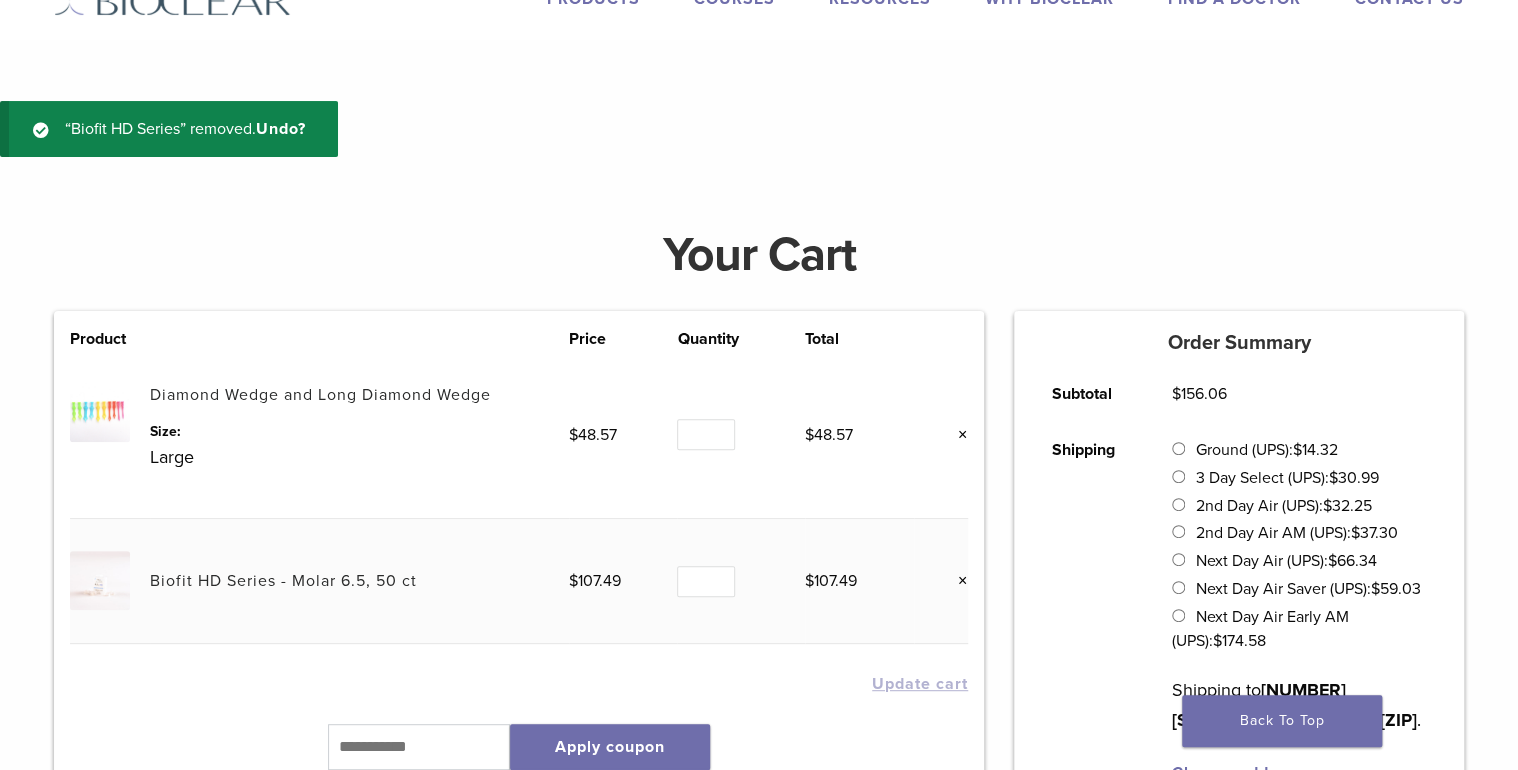 click at bounding box center [99, 412] 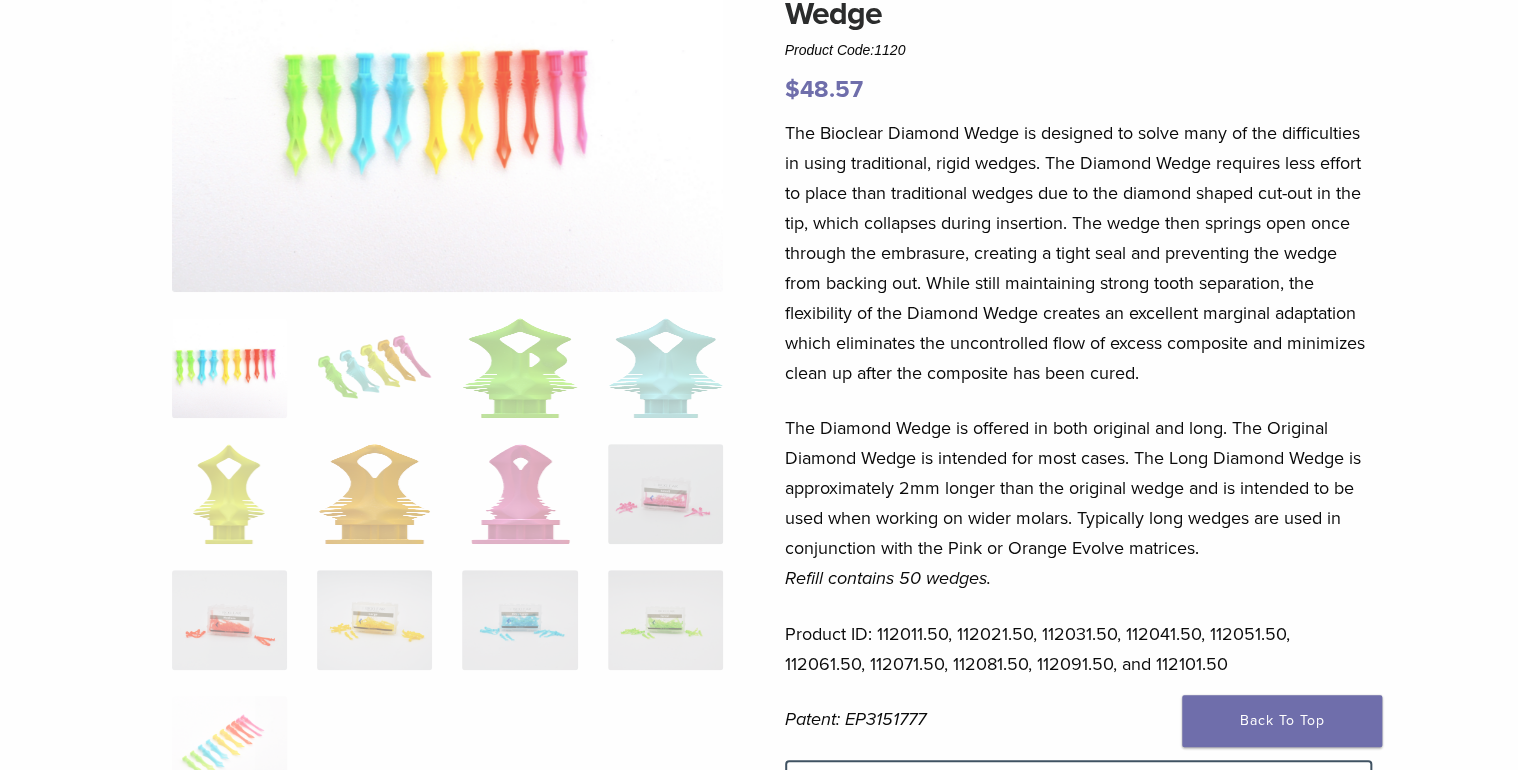 scroll, scrollTop: 320, scrollLeft: 0, axis: vertical 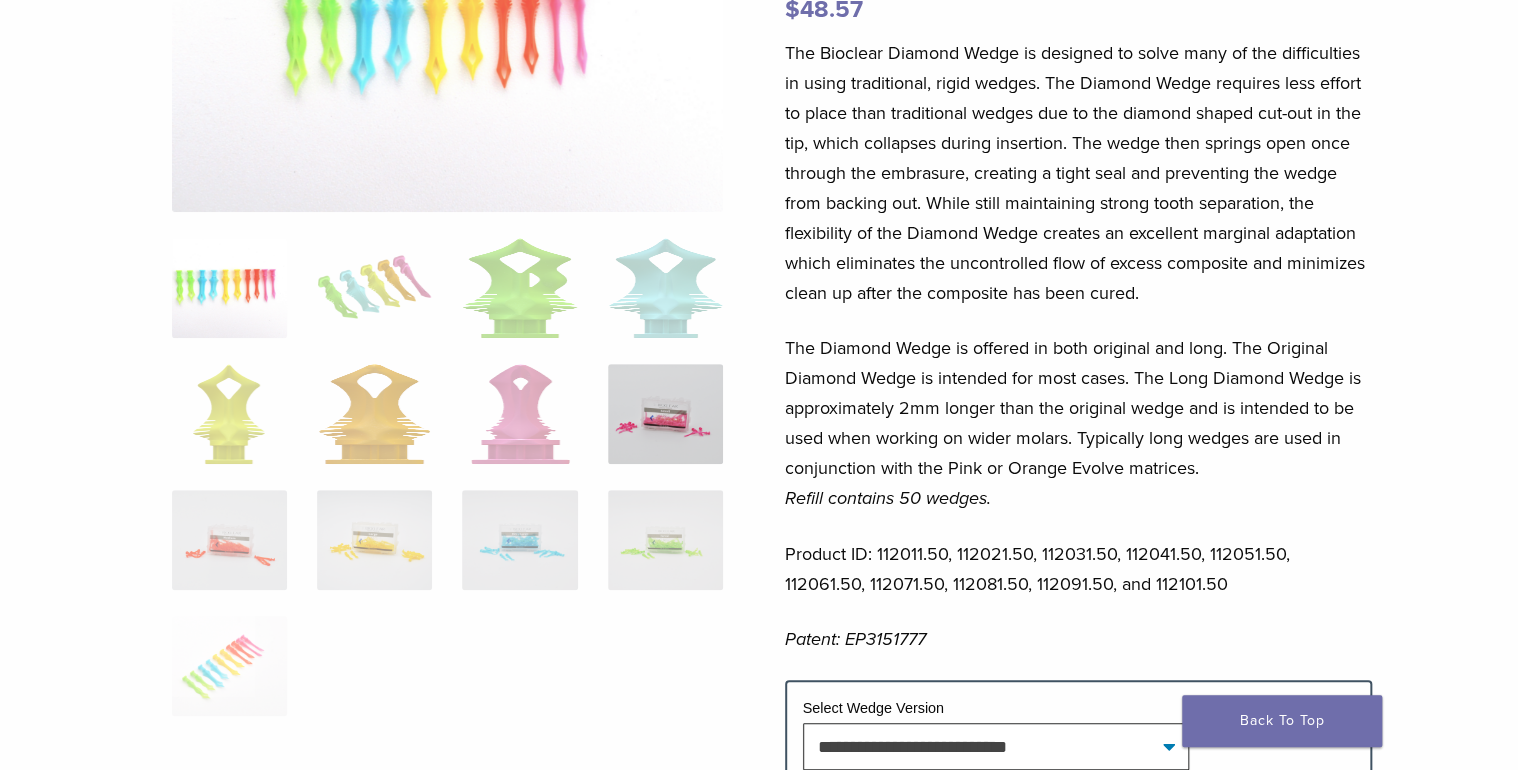 click at bounding box center (665, 414) 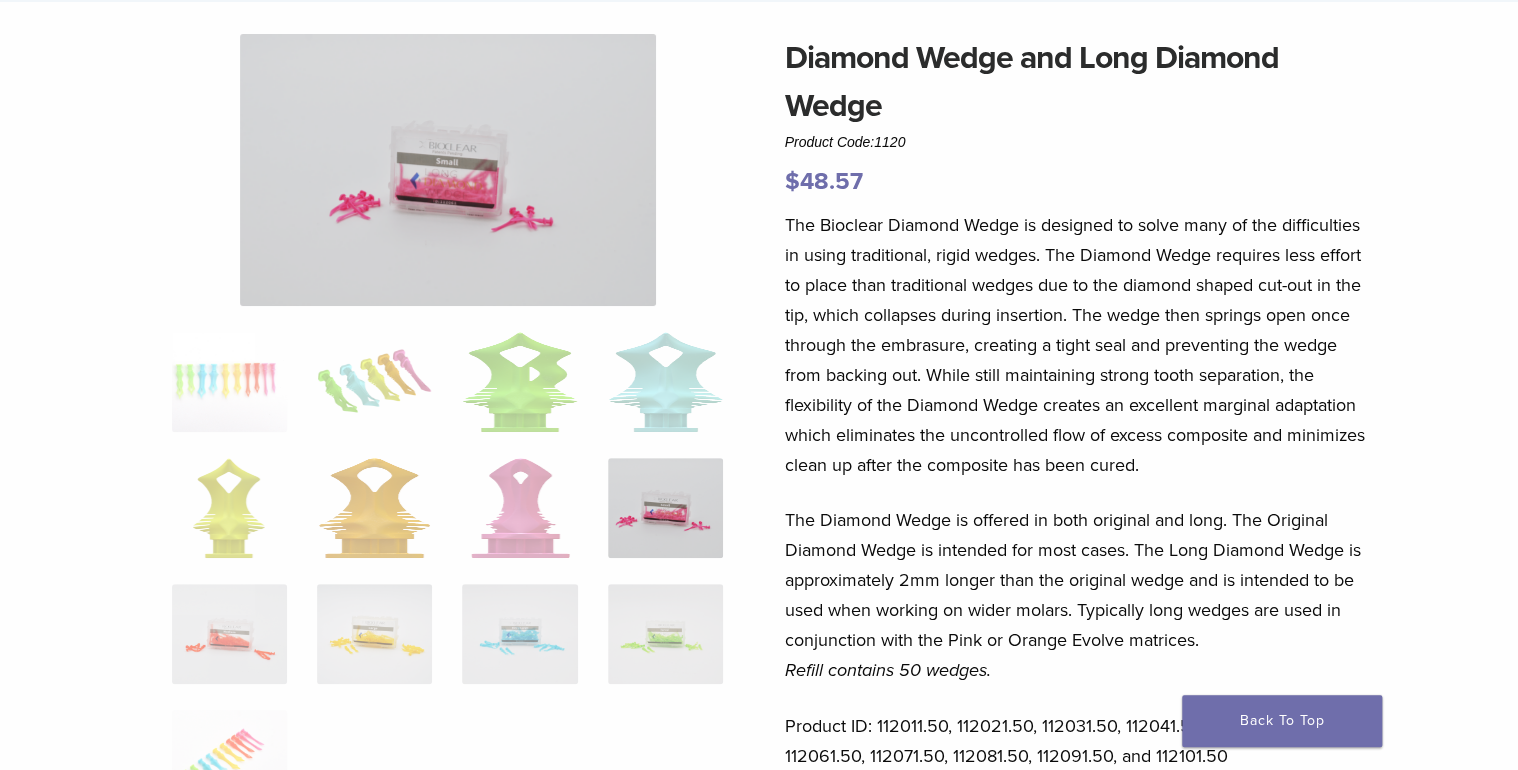 scroll, scrollTop: 240, scrollLeft: 0, axis: vertical 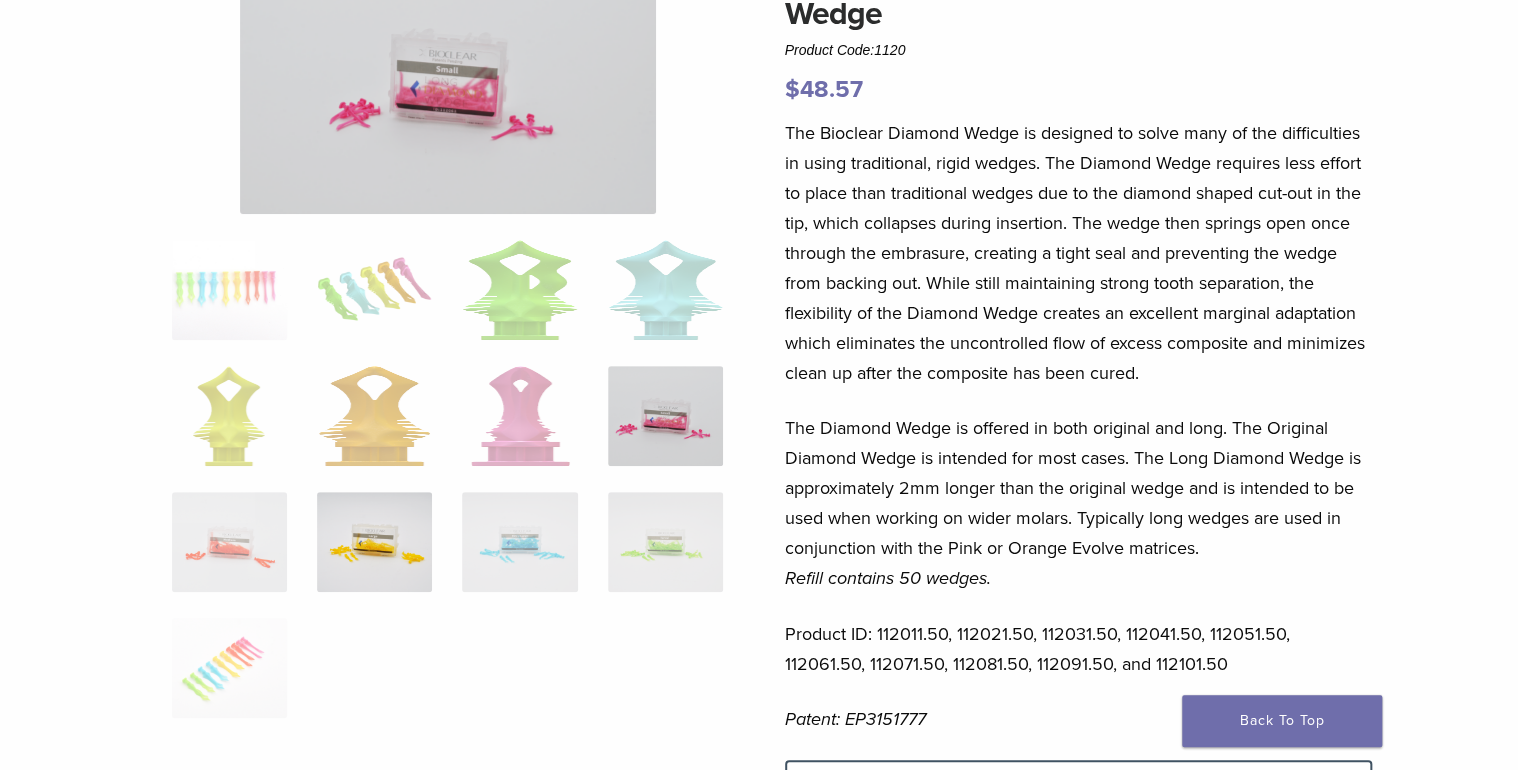 click at bounding box center (374, 542) 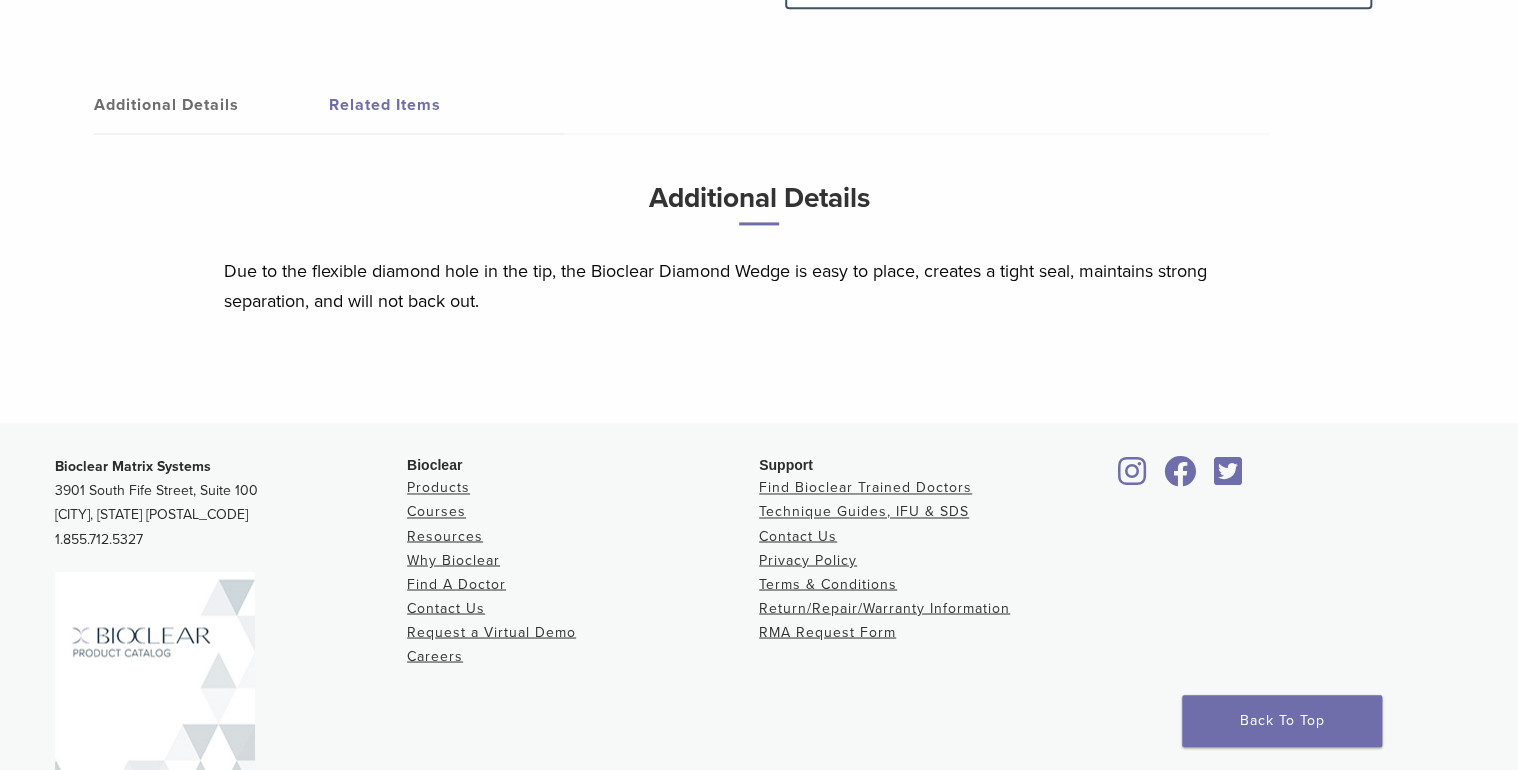 scroll, scrollTop: 1167, scrollLeft: 0, axis: vertical 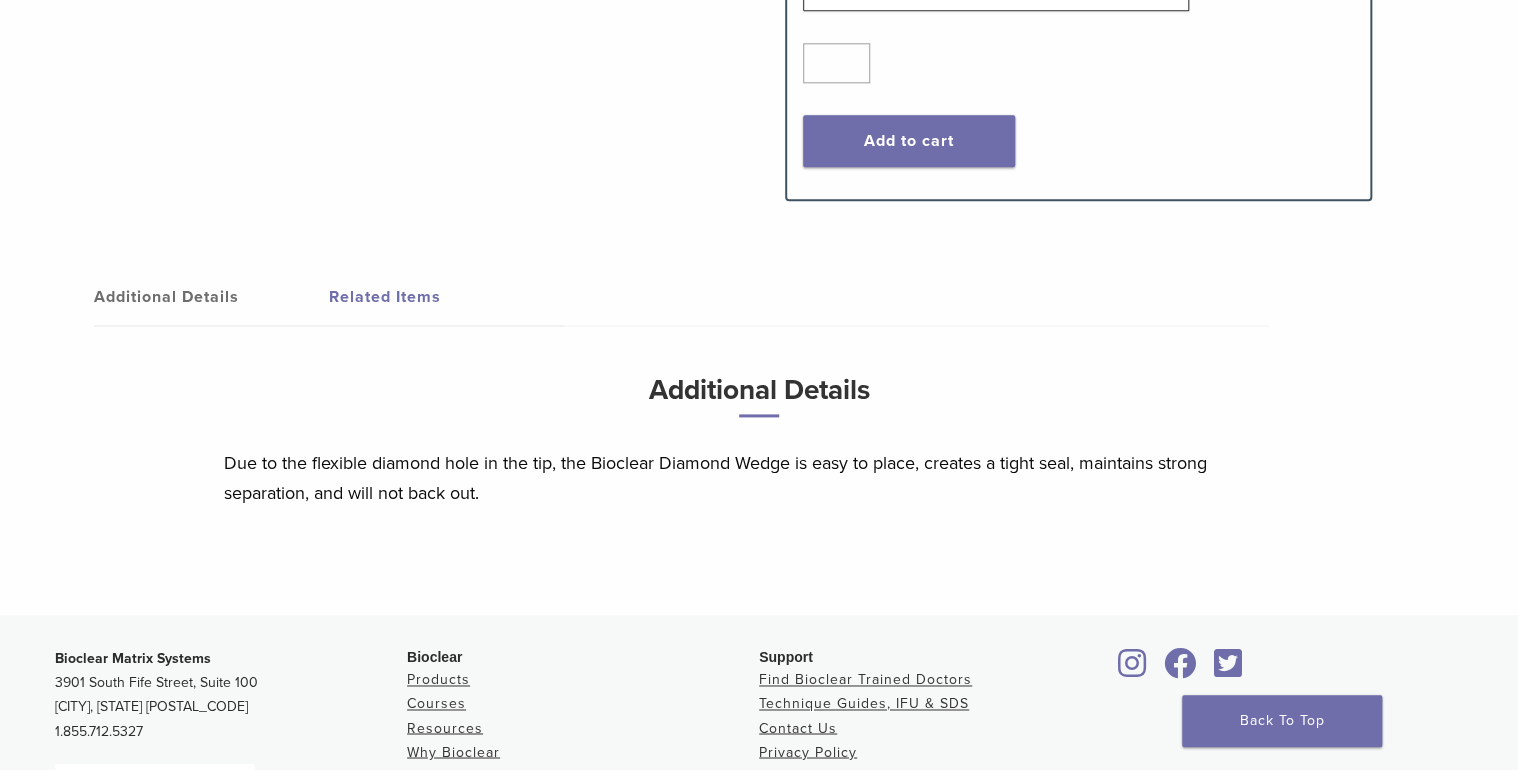 click on "Additional Details" at bounding box center (211, 297) 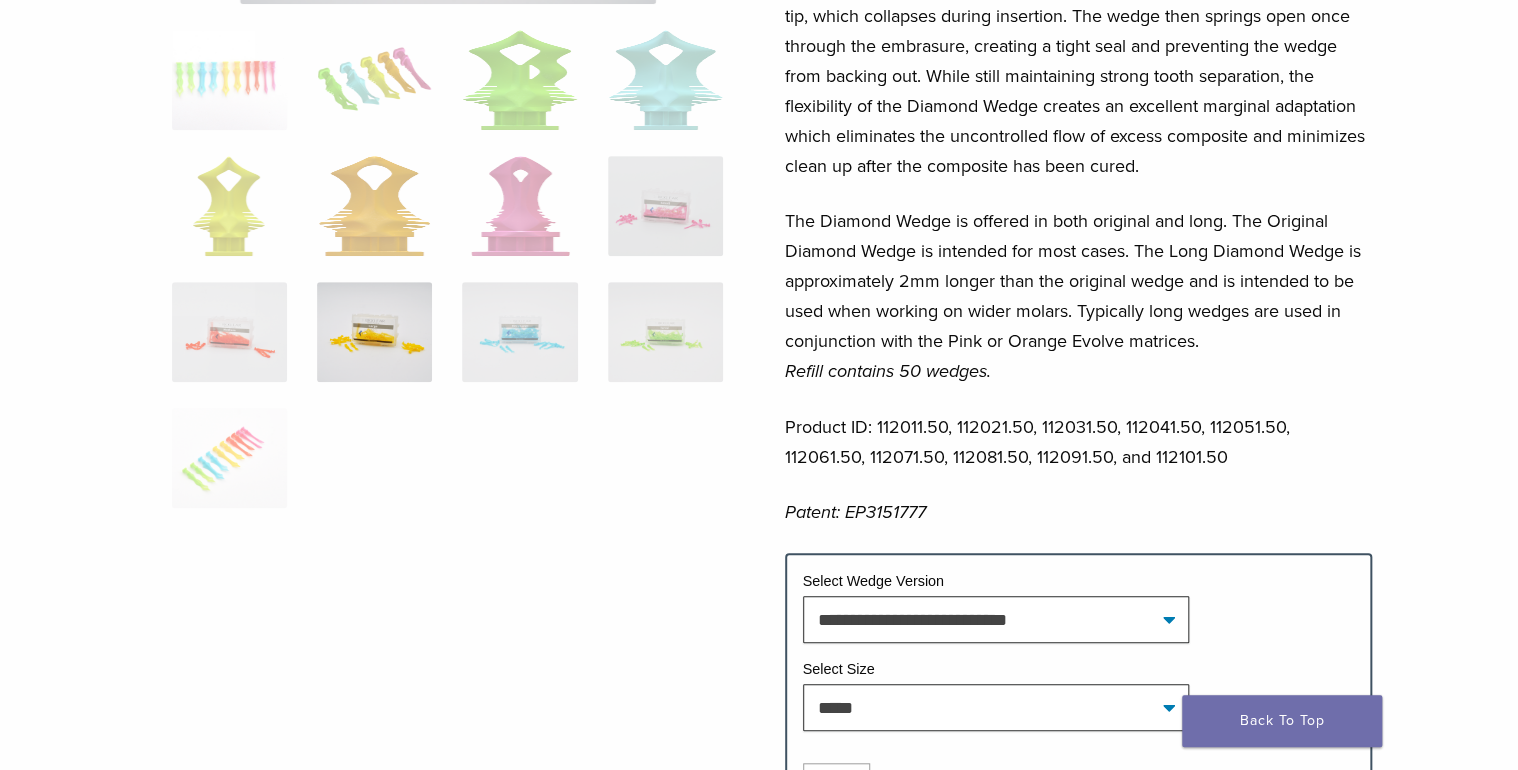 scroll, scrollTop: 207, scrollLeft: 0, axis: vertical 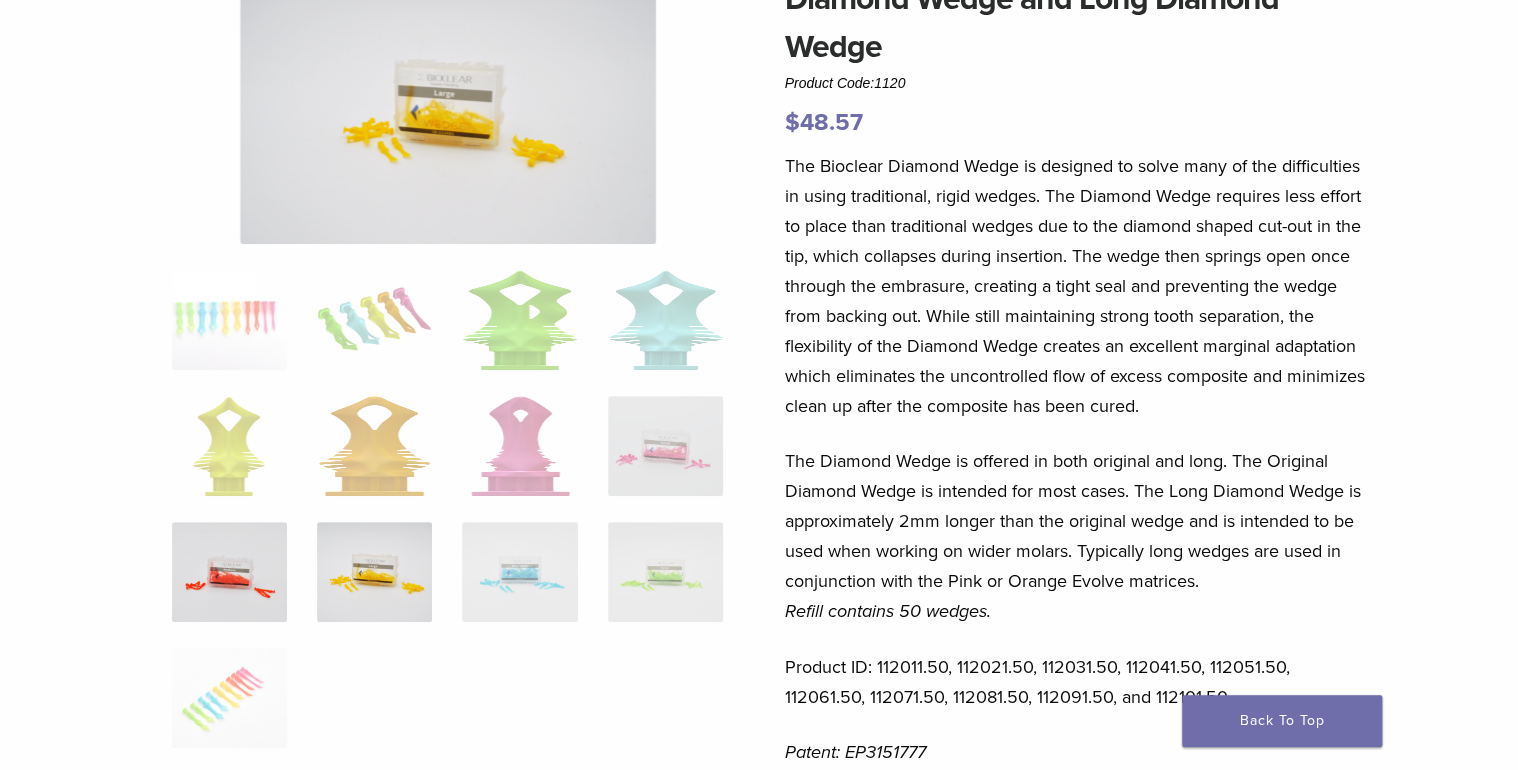 click at bounding box center [229, 572] 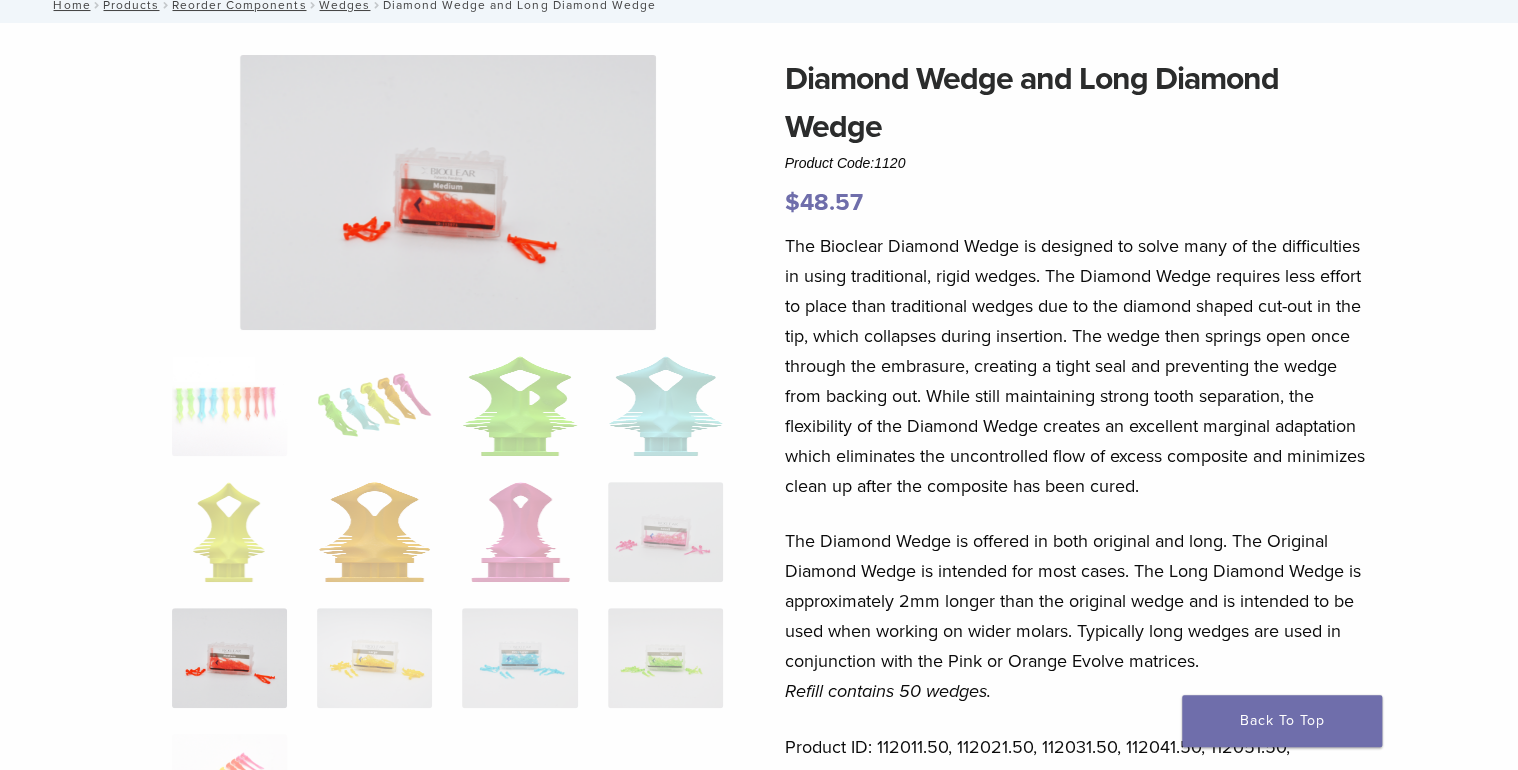 scroll, scrollTop: 207, scrollLeft: 0, axis: vertical 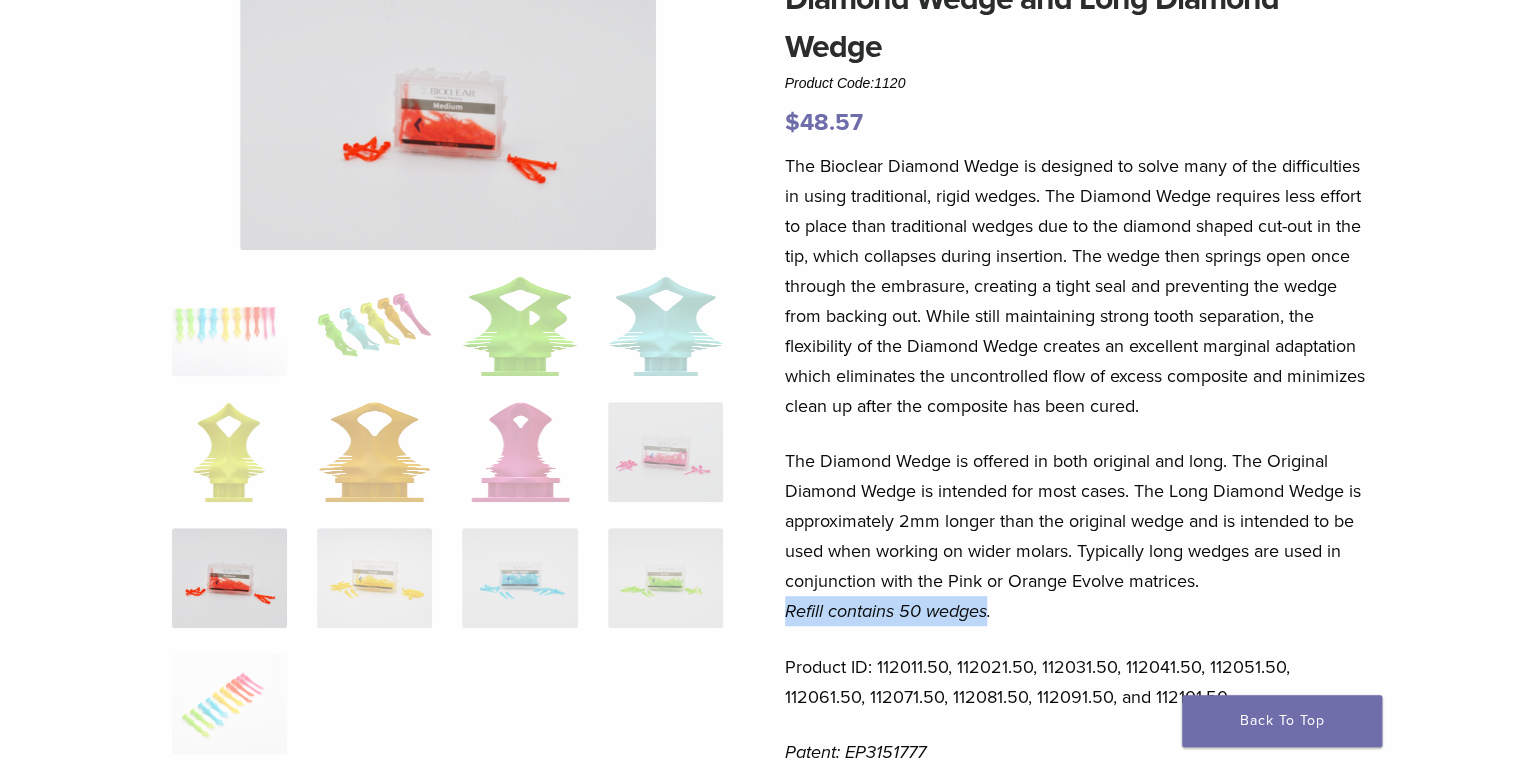 drag, startPoint x: 986, startPoint y: 620, endPoint x: 772, endPoint y: 622, distance: 214.00934 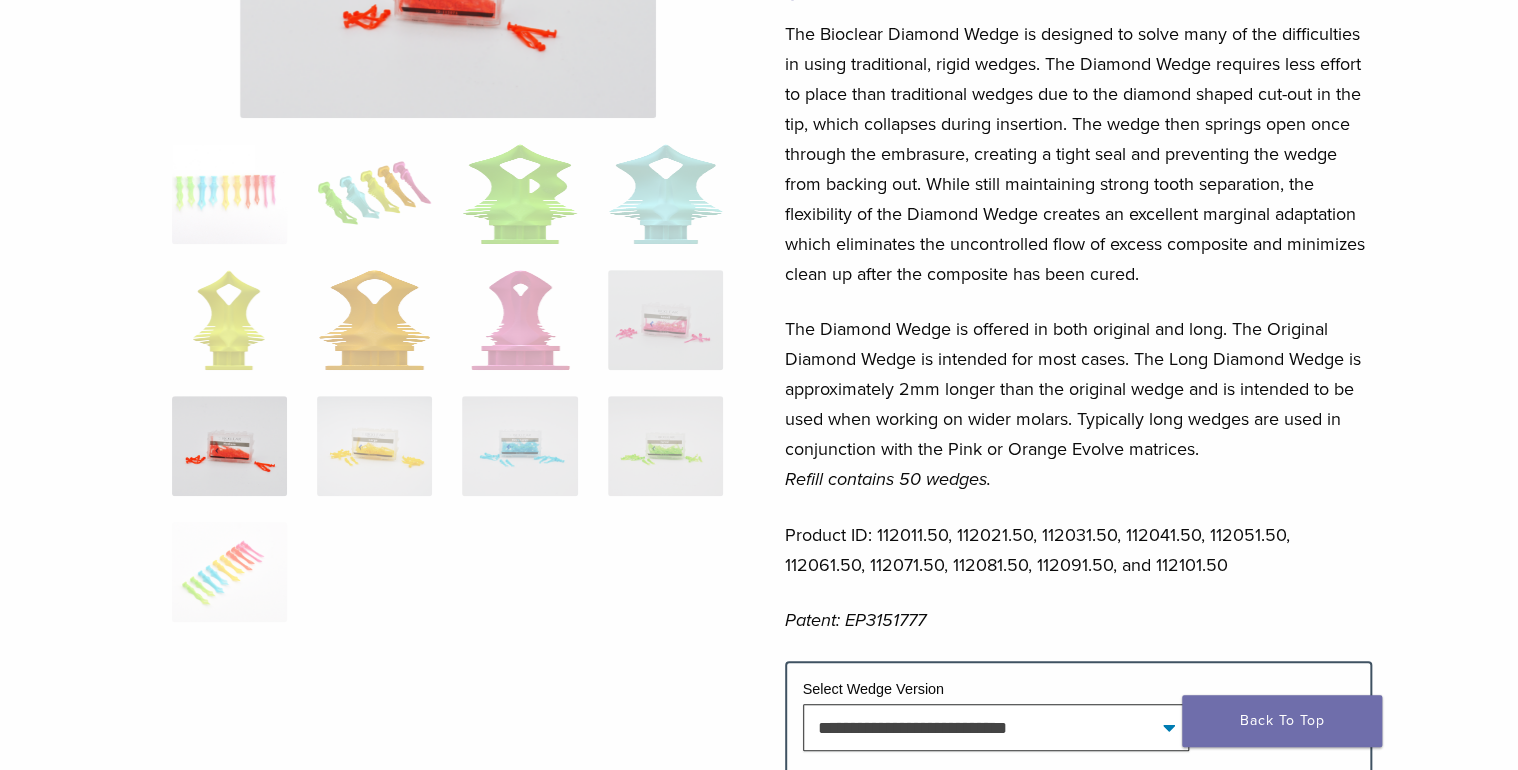 scroll, scrollTop: 367, scrollLeft: 0, axis: vertical 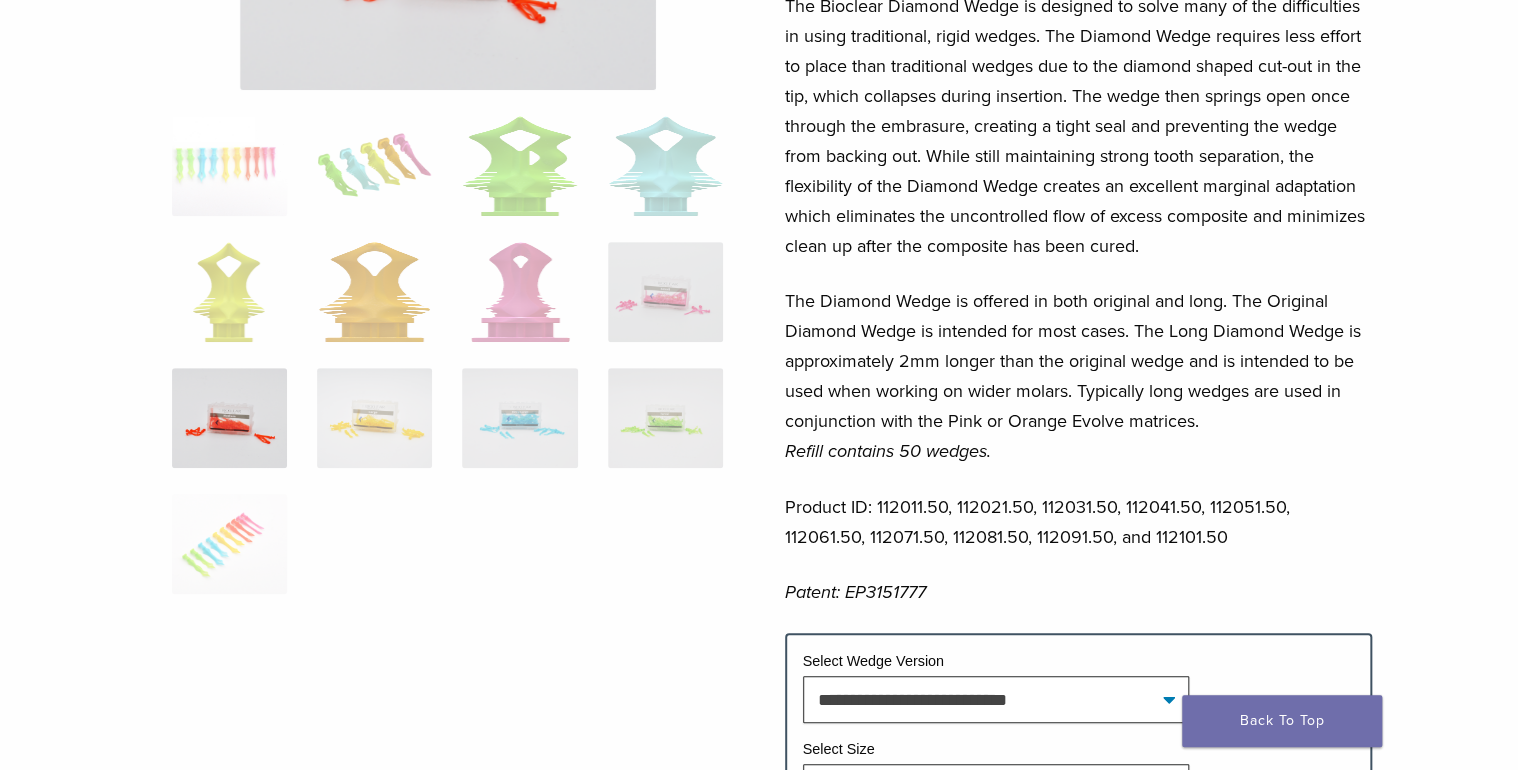 drag, startPoint x: 1008, startPoint y: 448, endPoint x: 779, endPoint y: 467, distance: 229.78687 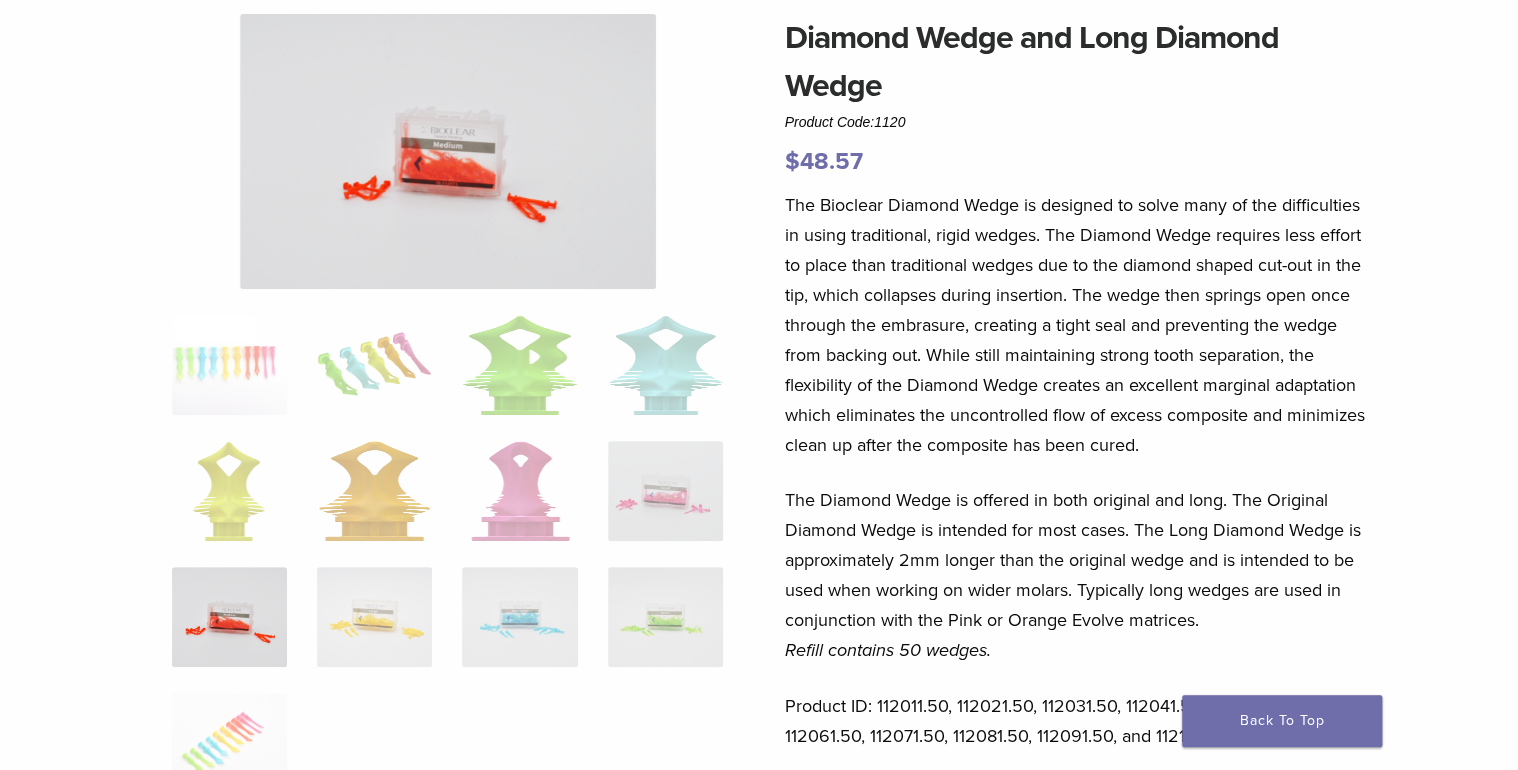 scroll, scrollTop: 0, scrollLeft: 0, axis: both 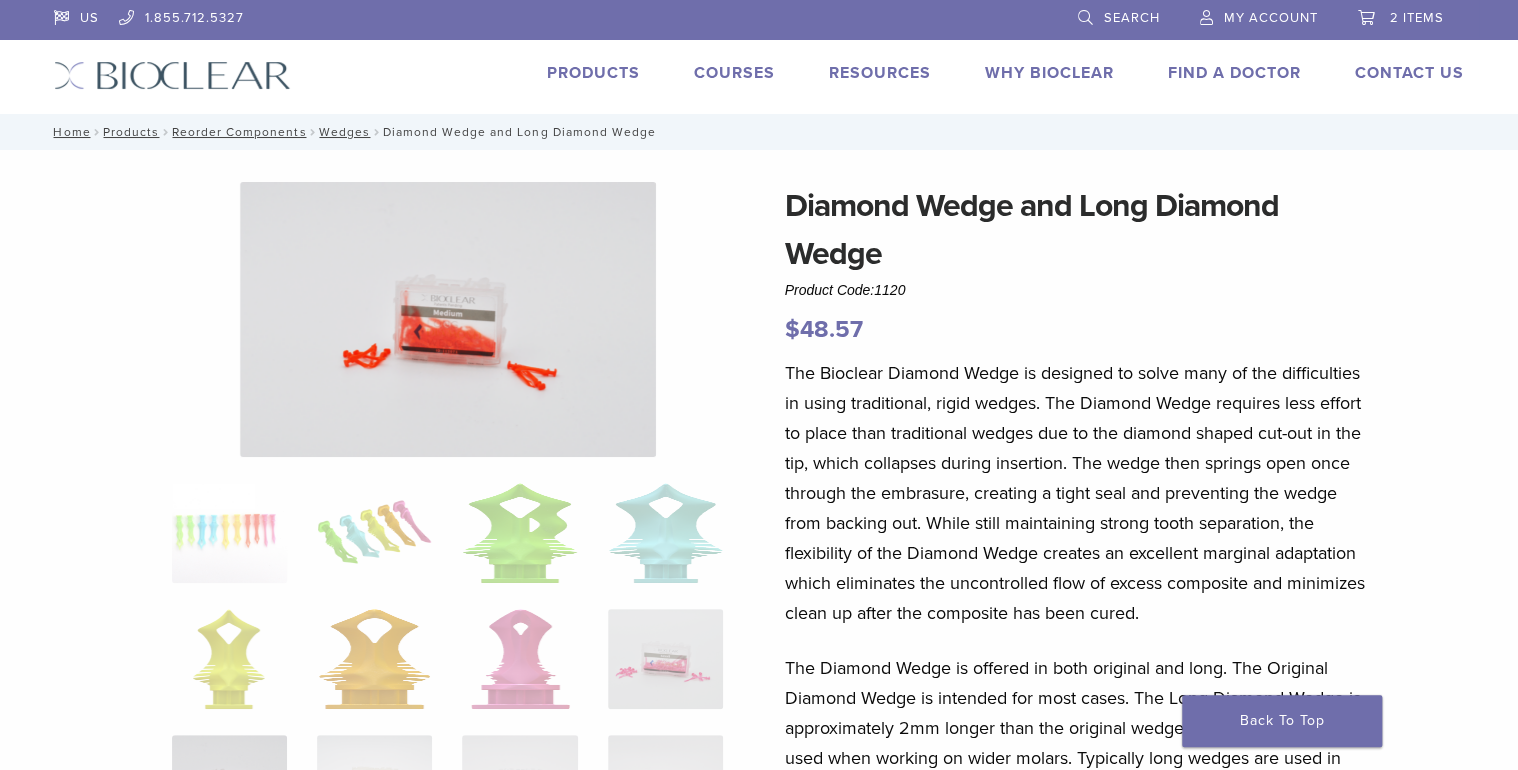 click on "2 items" at bounding box center [1417, 18] 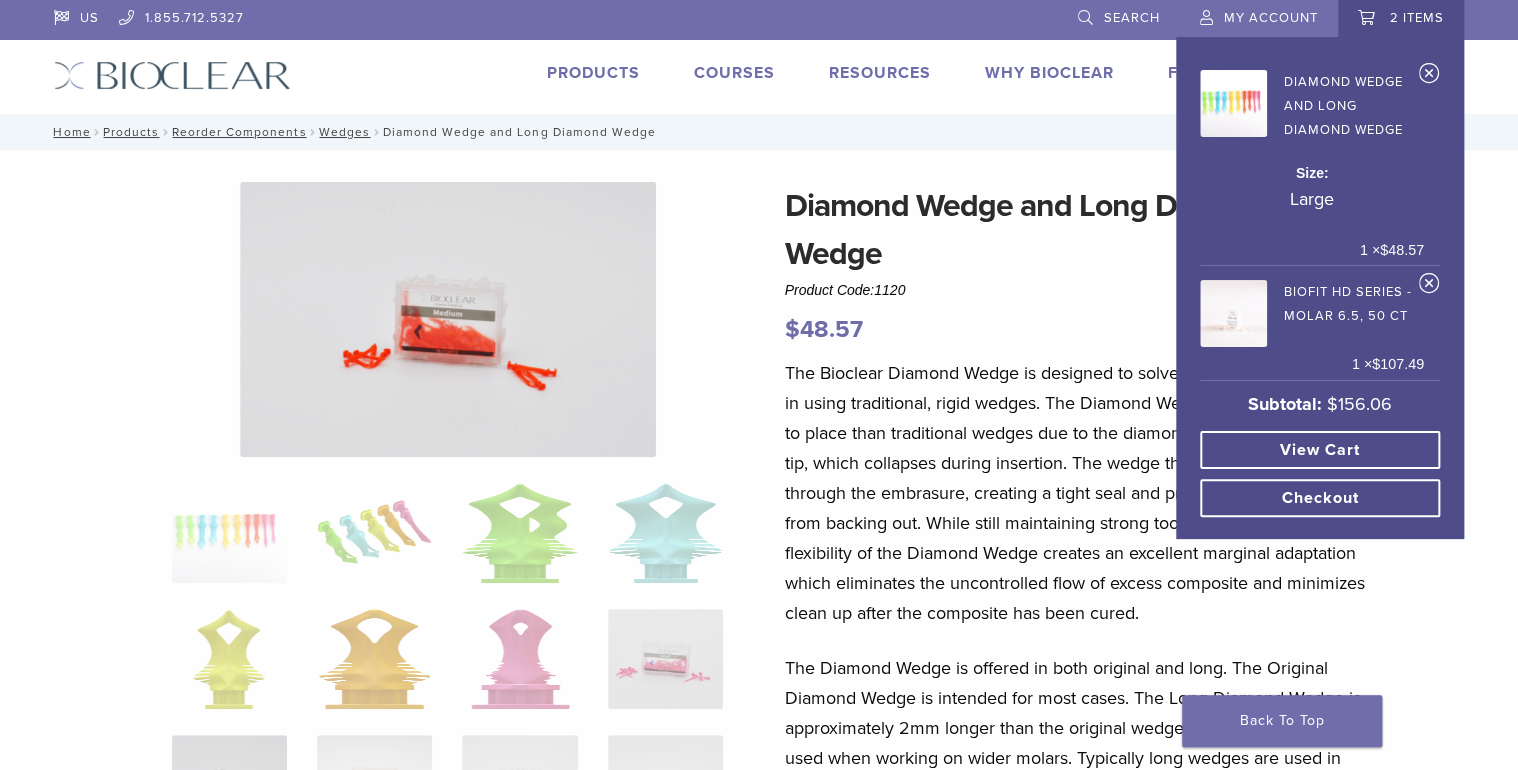 click on "View cart" at bounding box center [1320, 450] 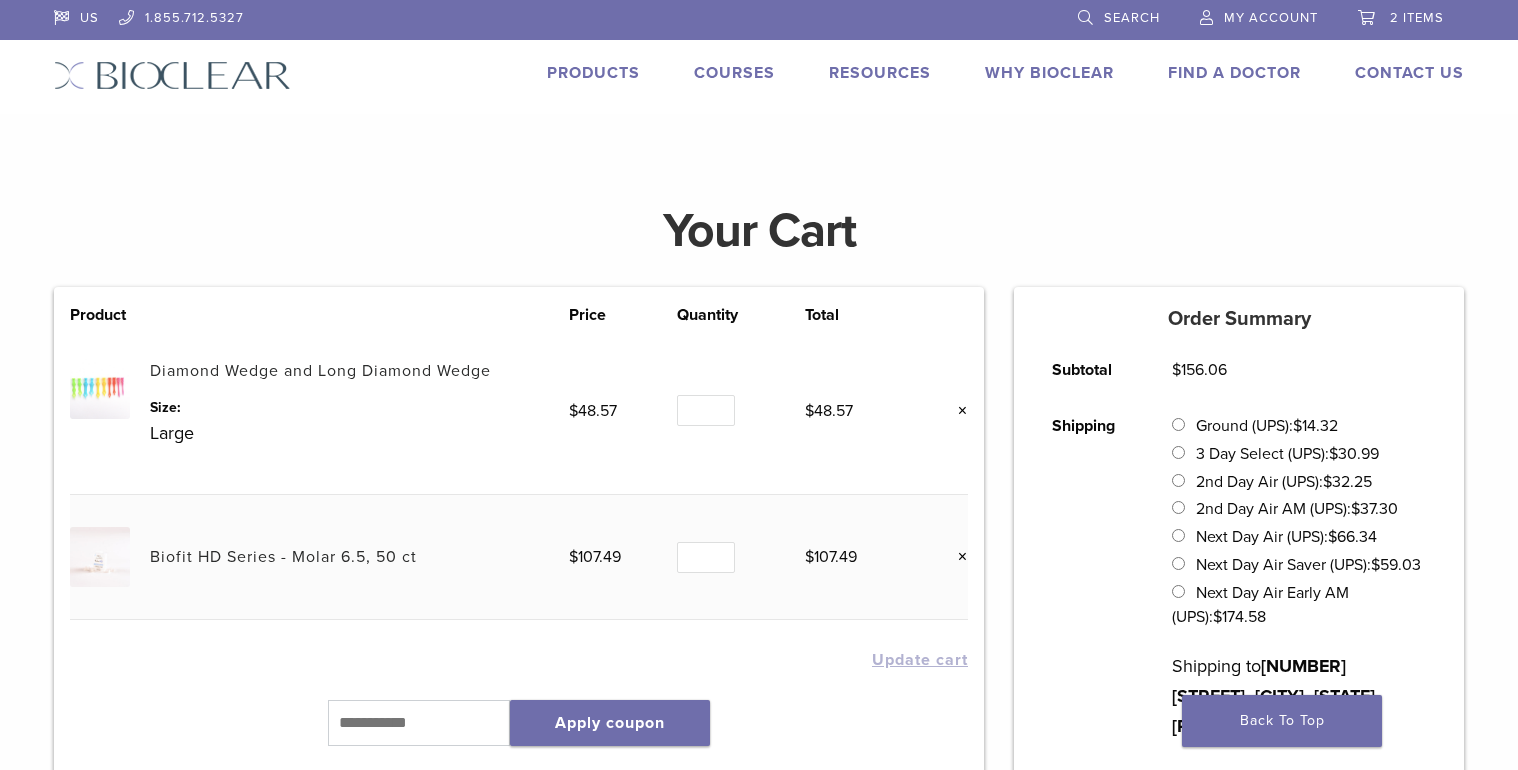 scroll, scrollTop: 0, scrollLeft: 0, axis: both 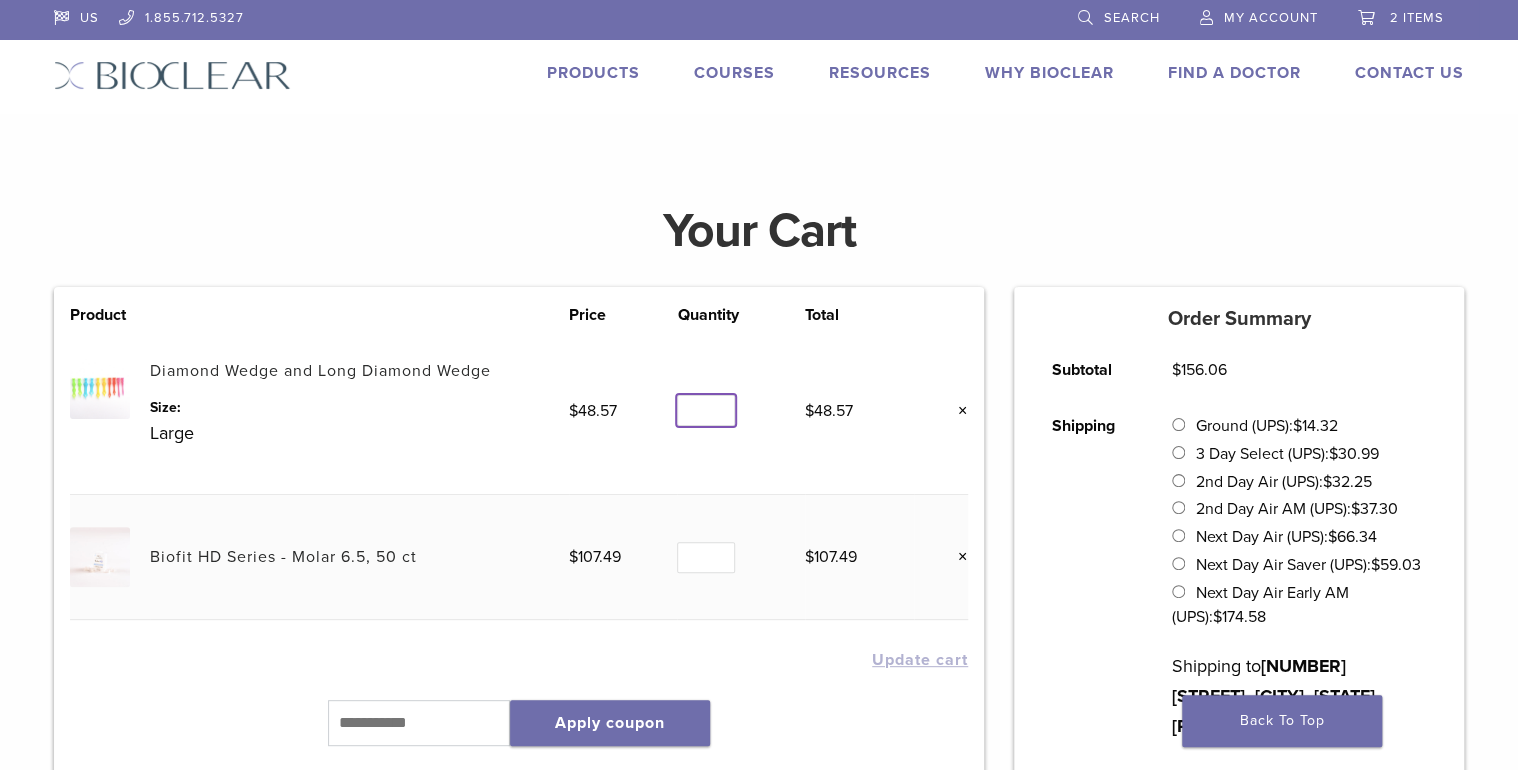 type on "*" 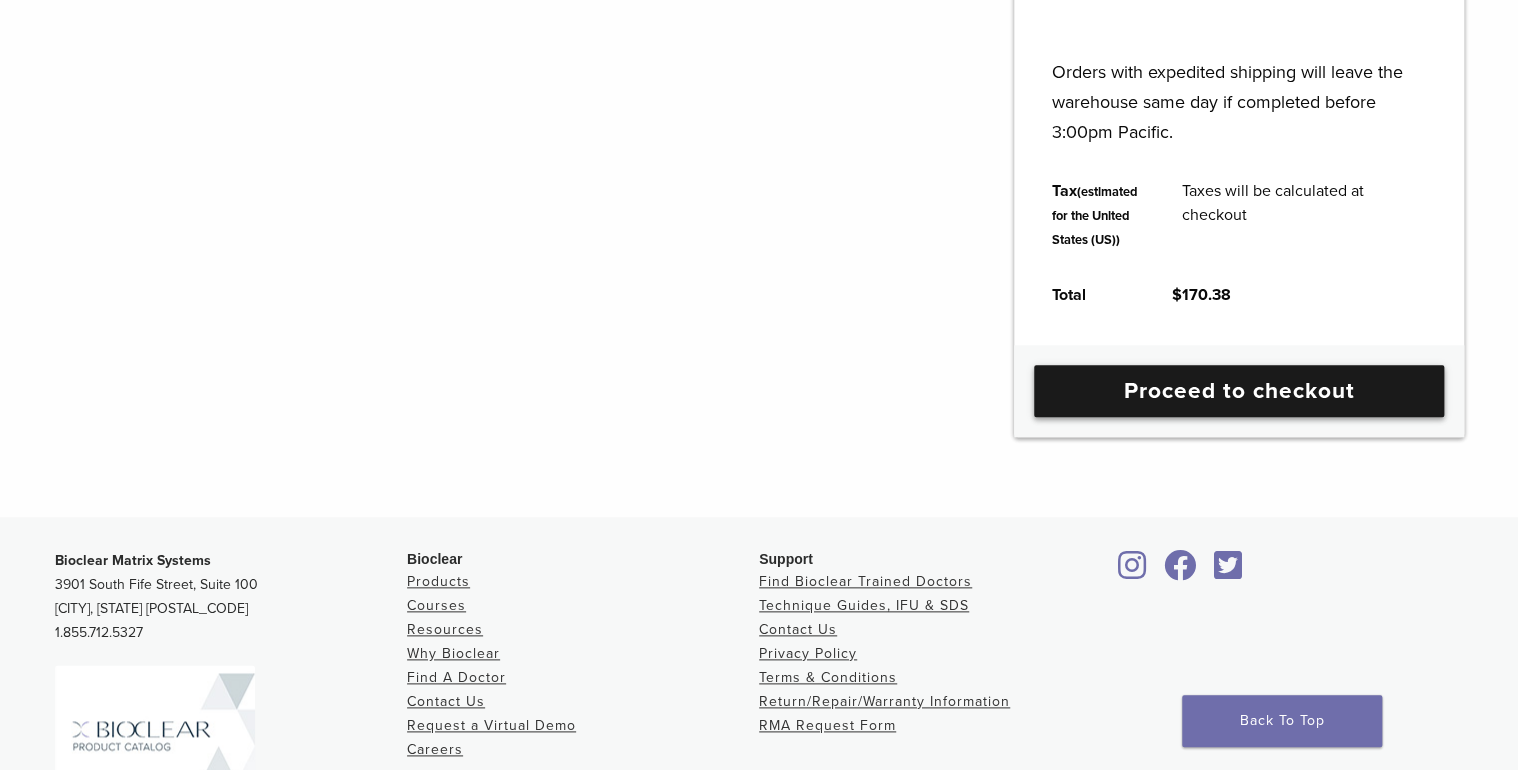 scroll, scrollTop: 800, scrollLeft: 0, axis: vertical 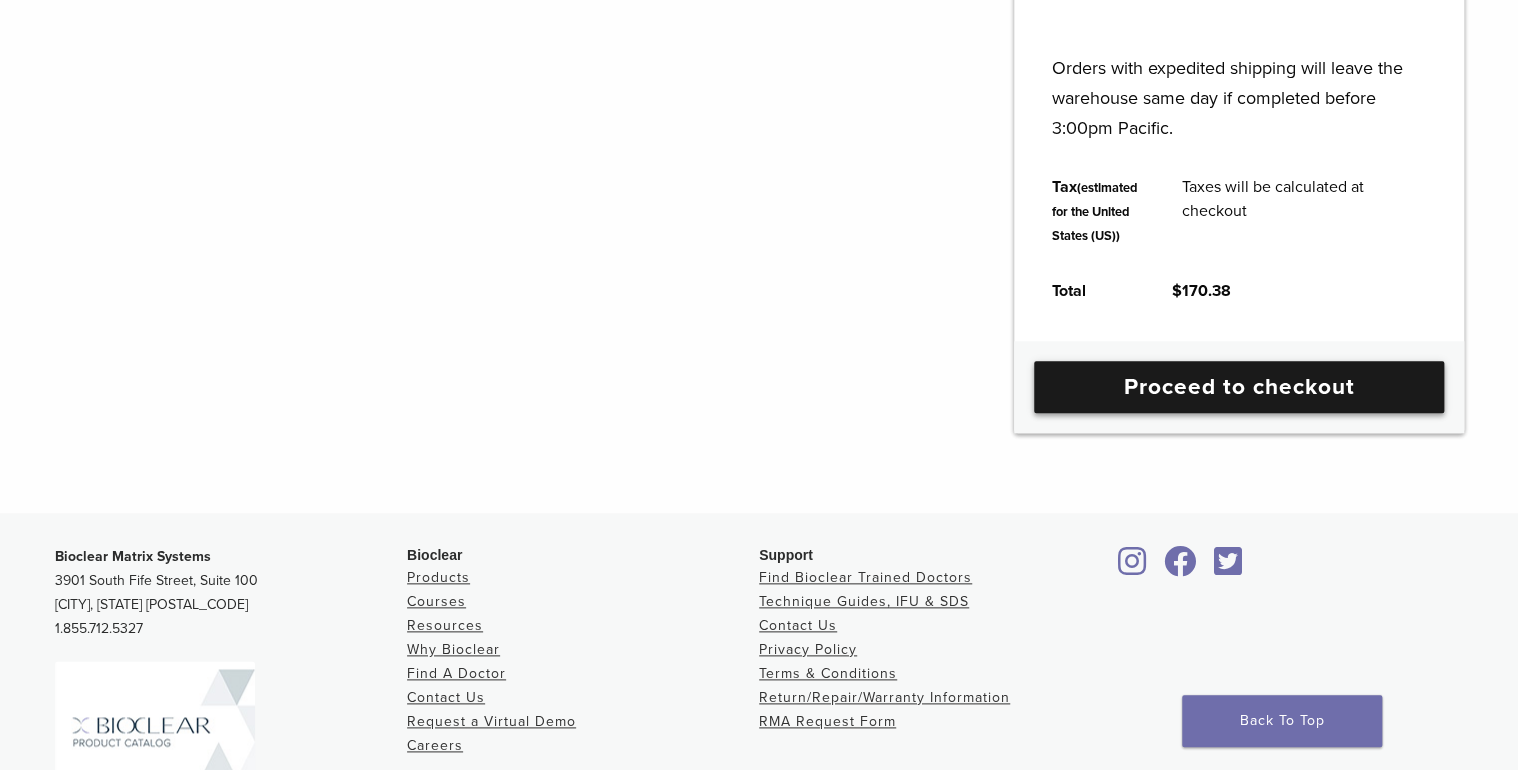 click on "Proceed to checkout" at bounding box center (1239, 387) 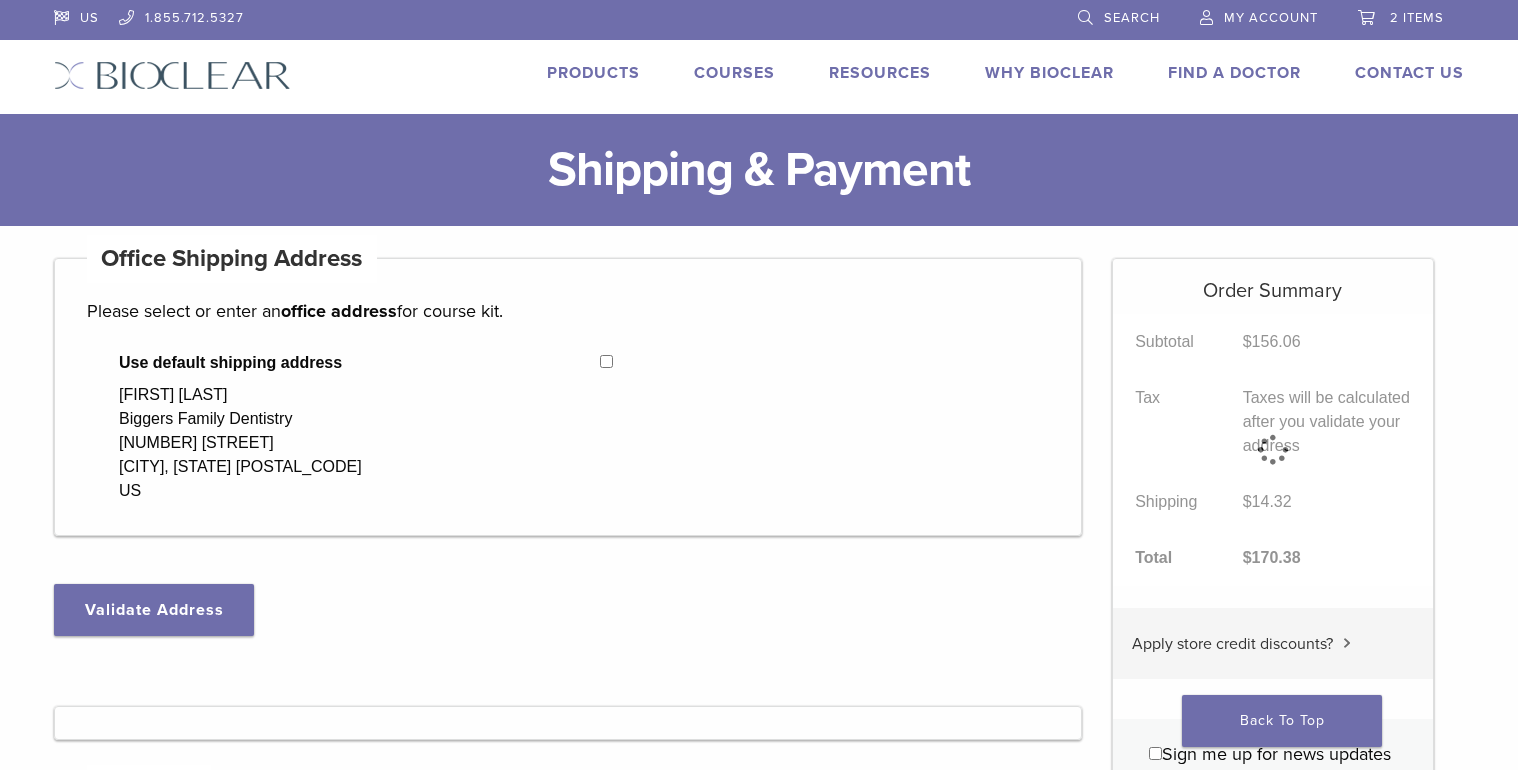 select on "**" 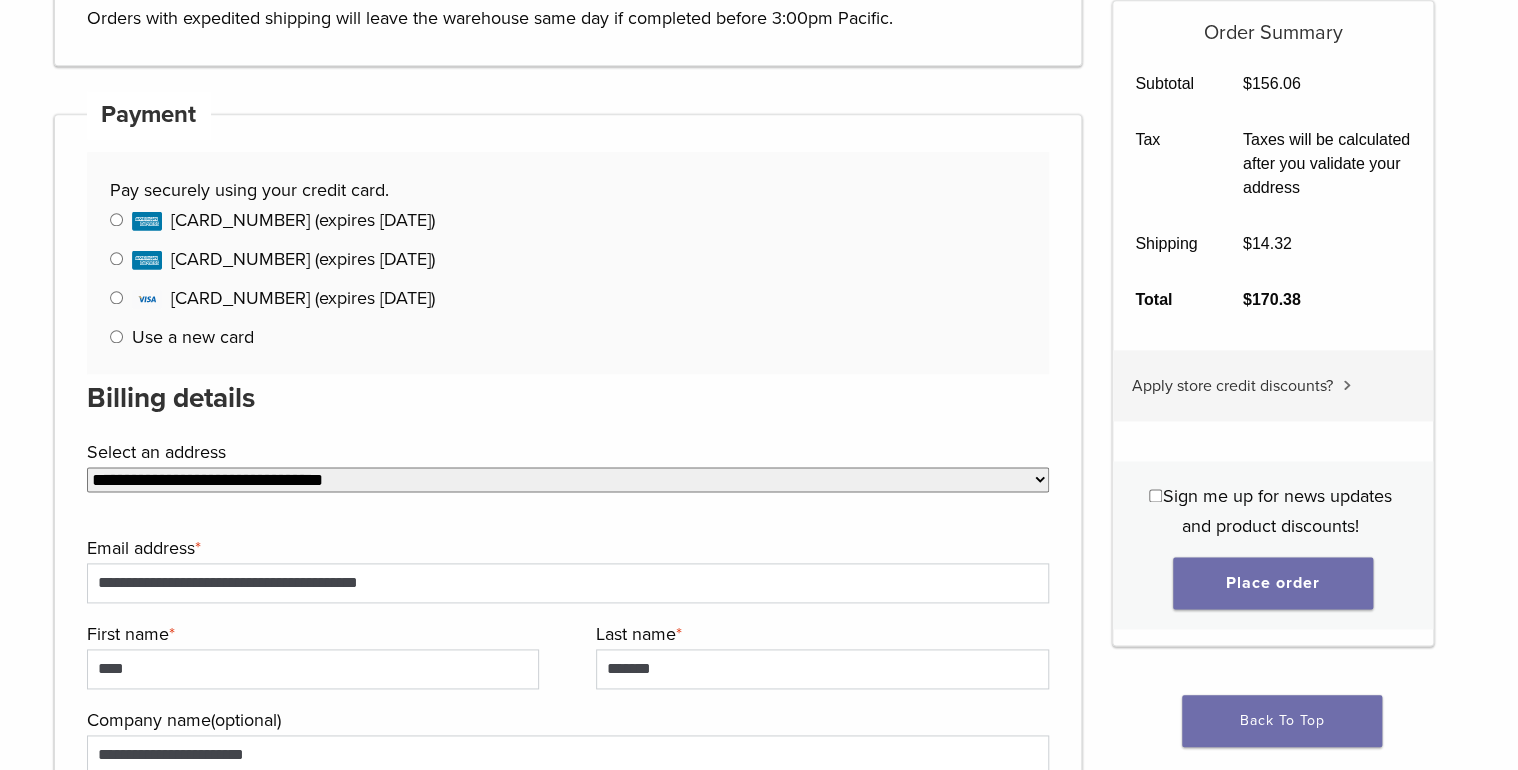 scroll, scrollTop: 951, scrollLeft: 0, axis: vertical 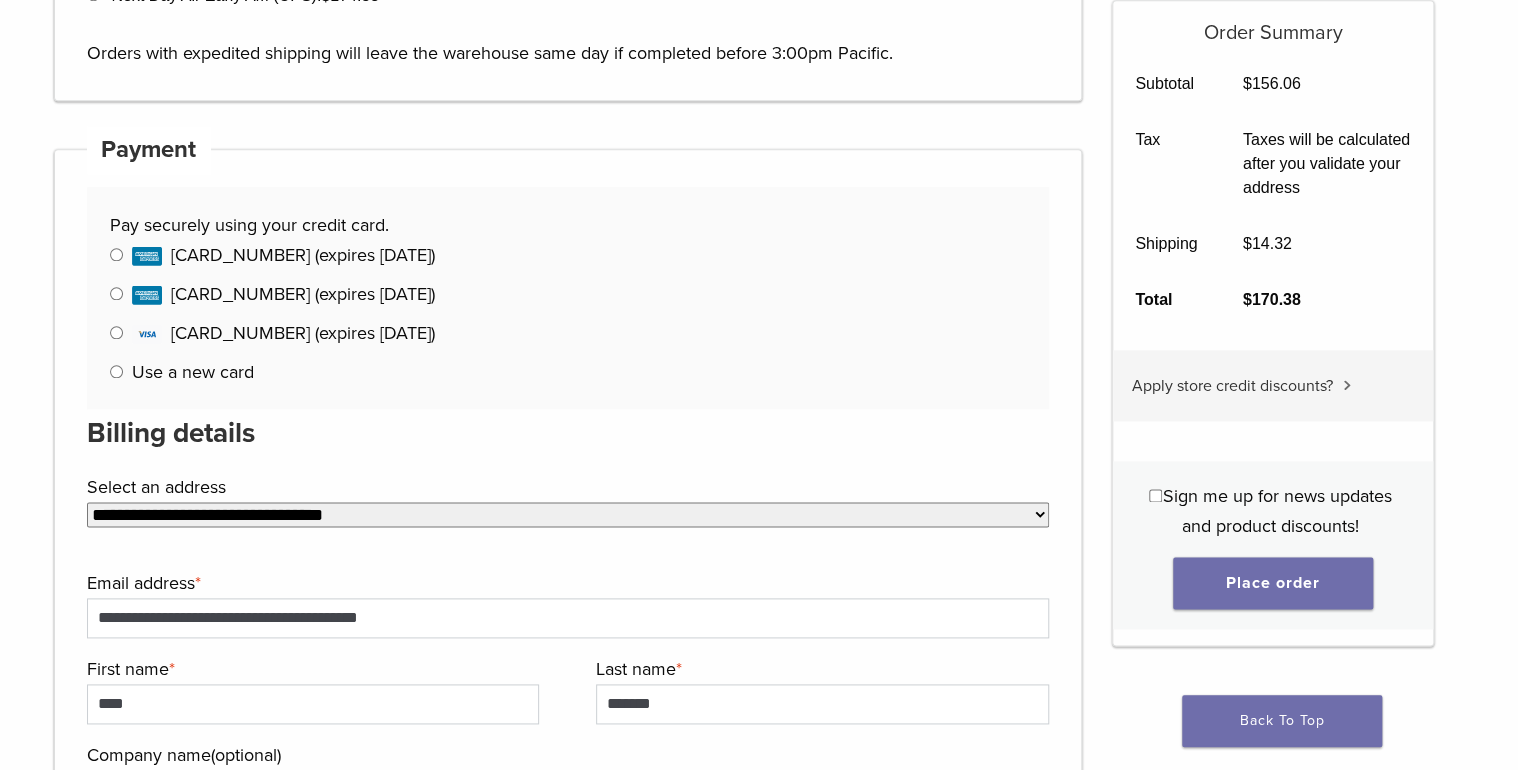 click on "Use a new card" at bounding box center (193, 372) 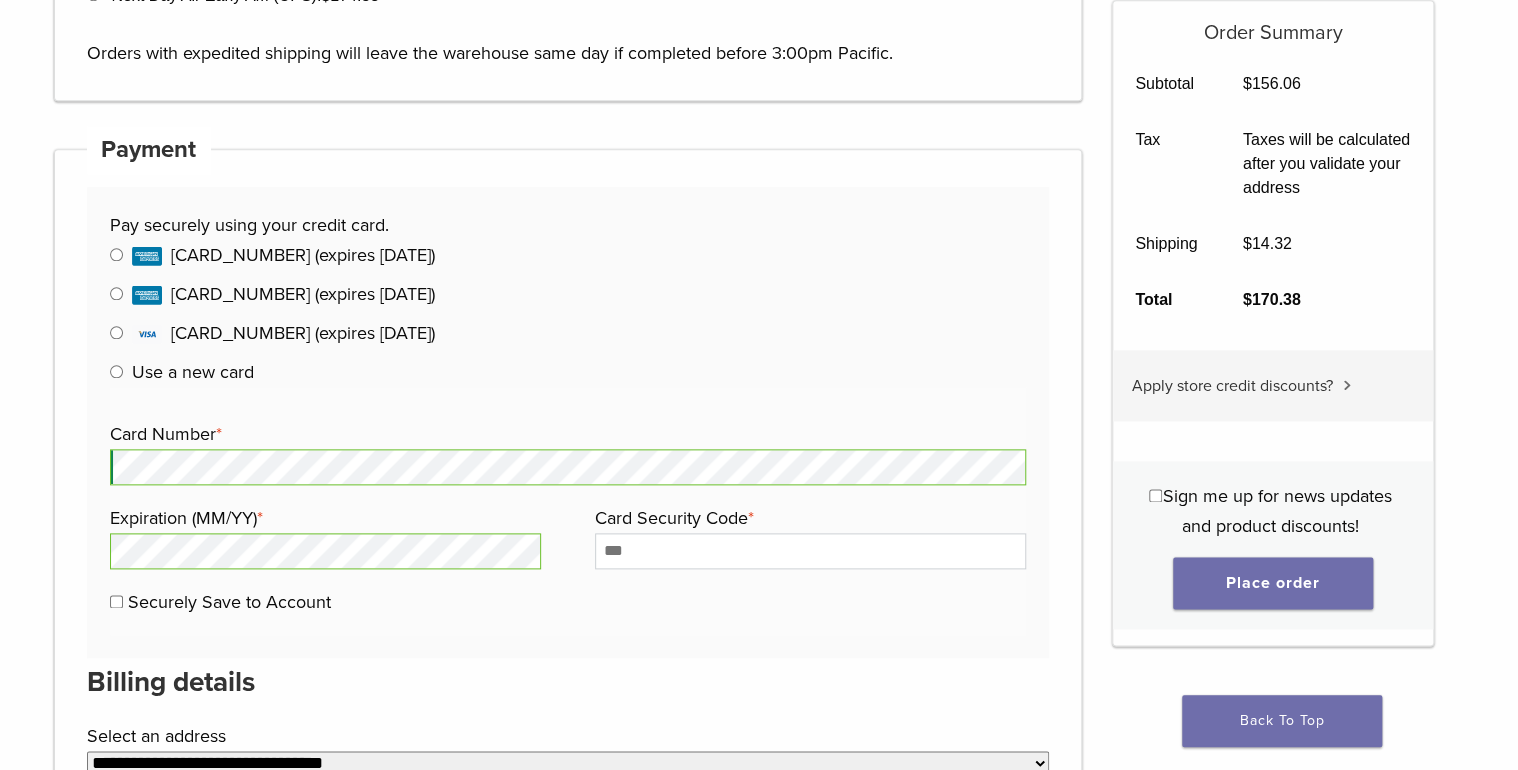 click at bounding box center [568, 545] 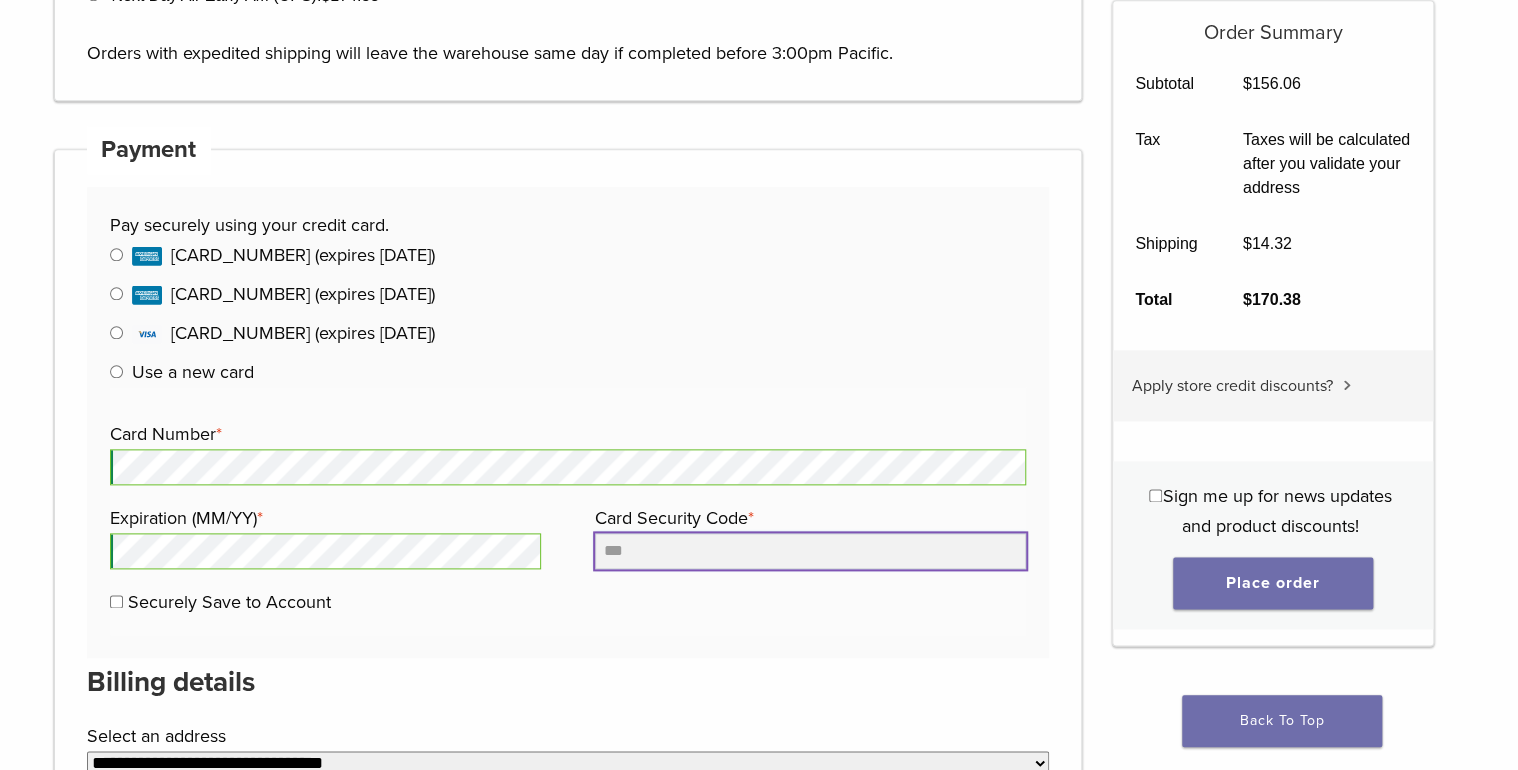 click on "Card Security Code  *" at bounding box center (810, 551) 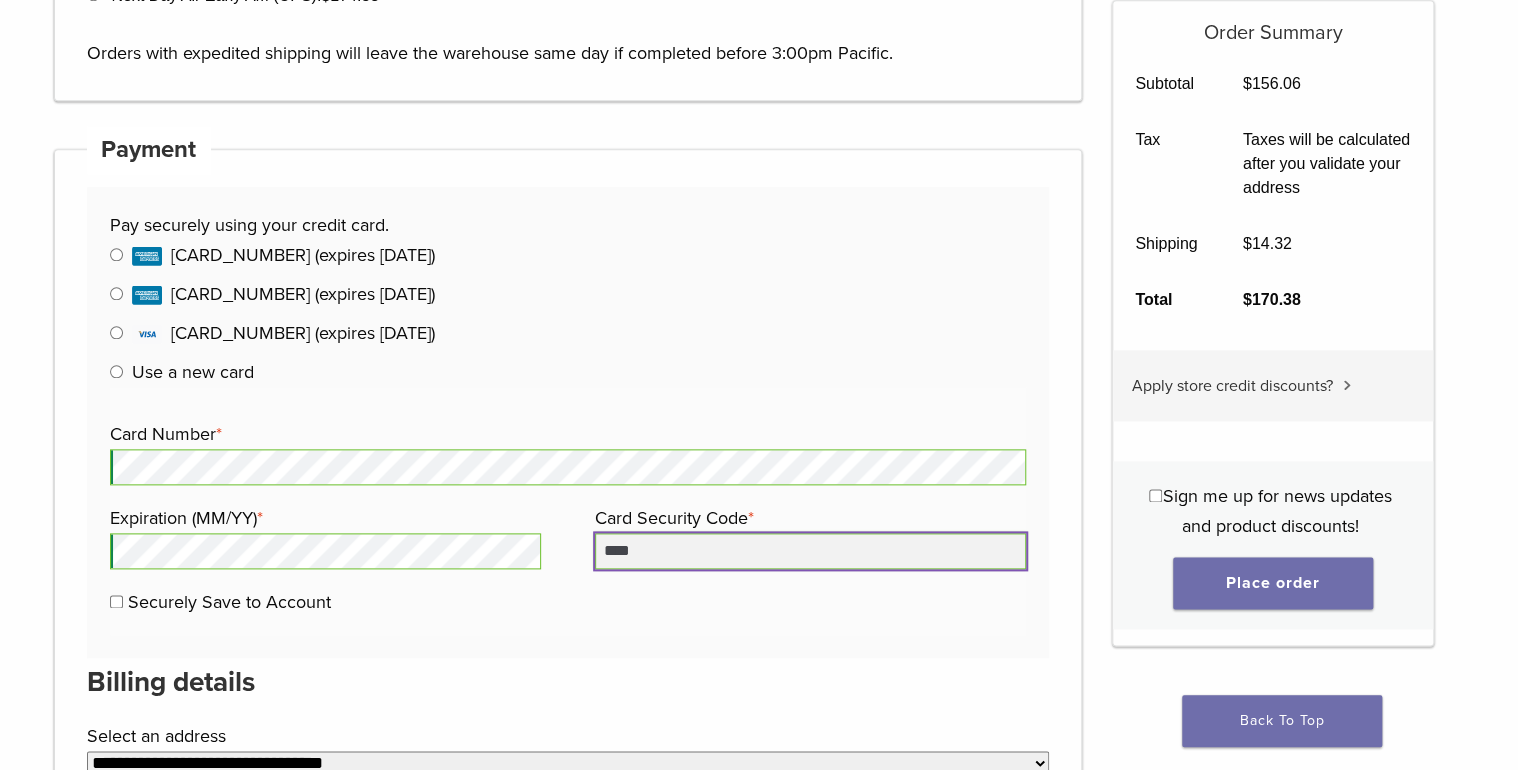type on "****" 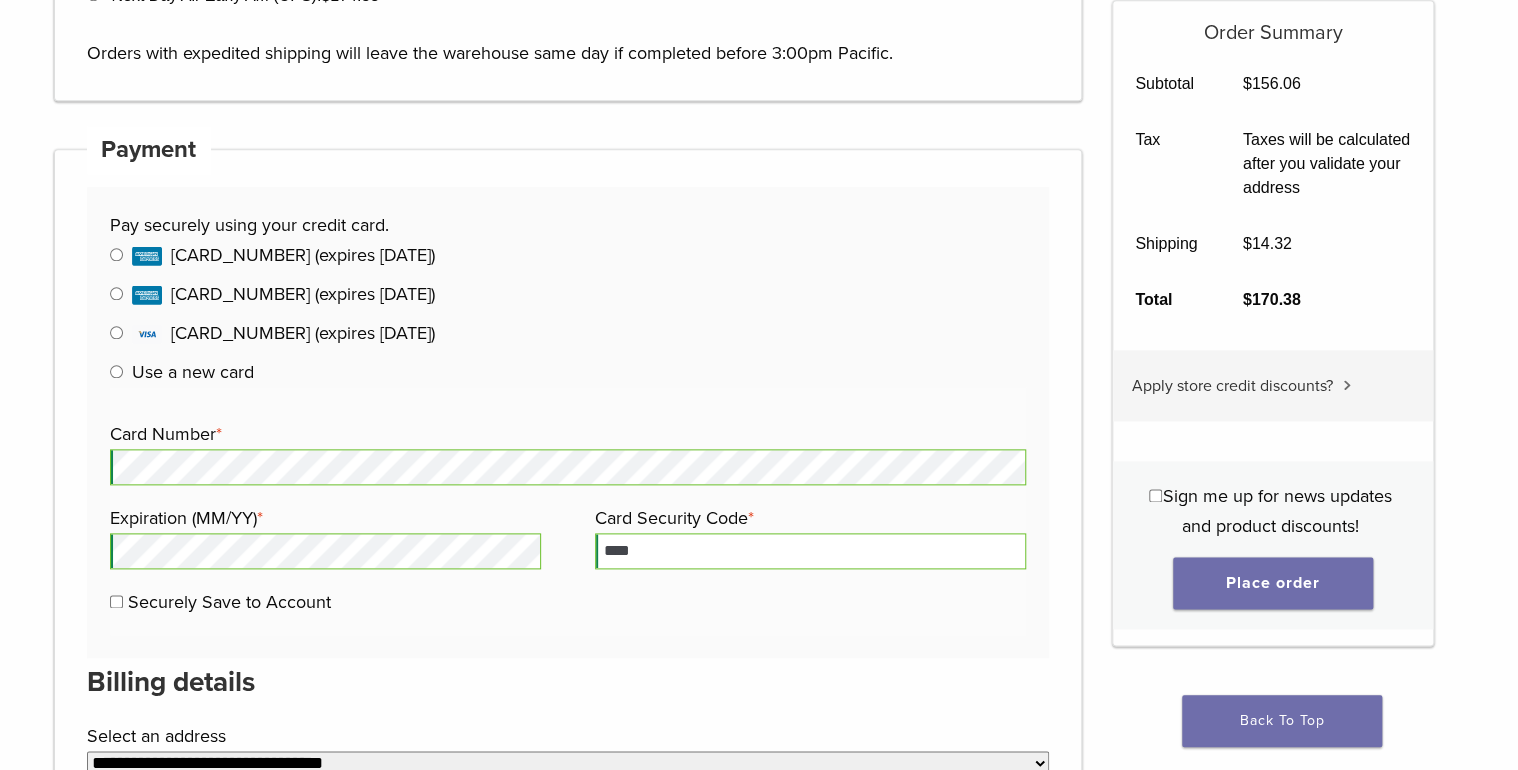 click on "Securely Save to Account" at bounding box center [229, 602] 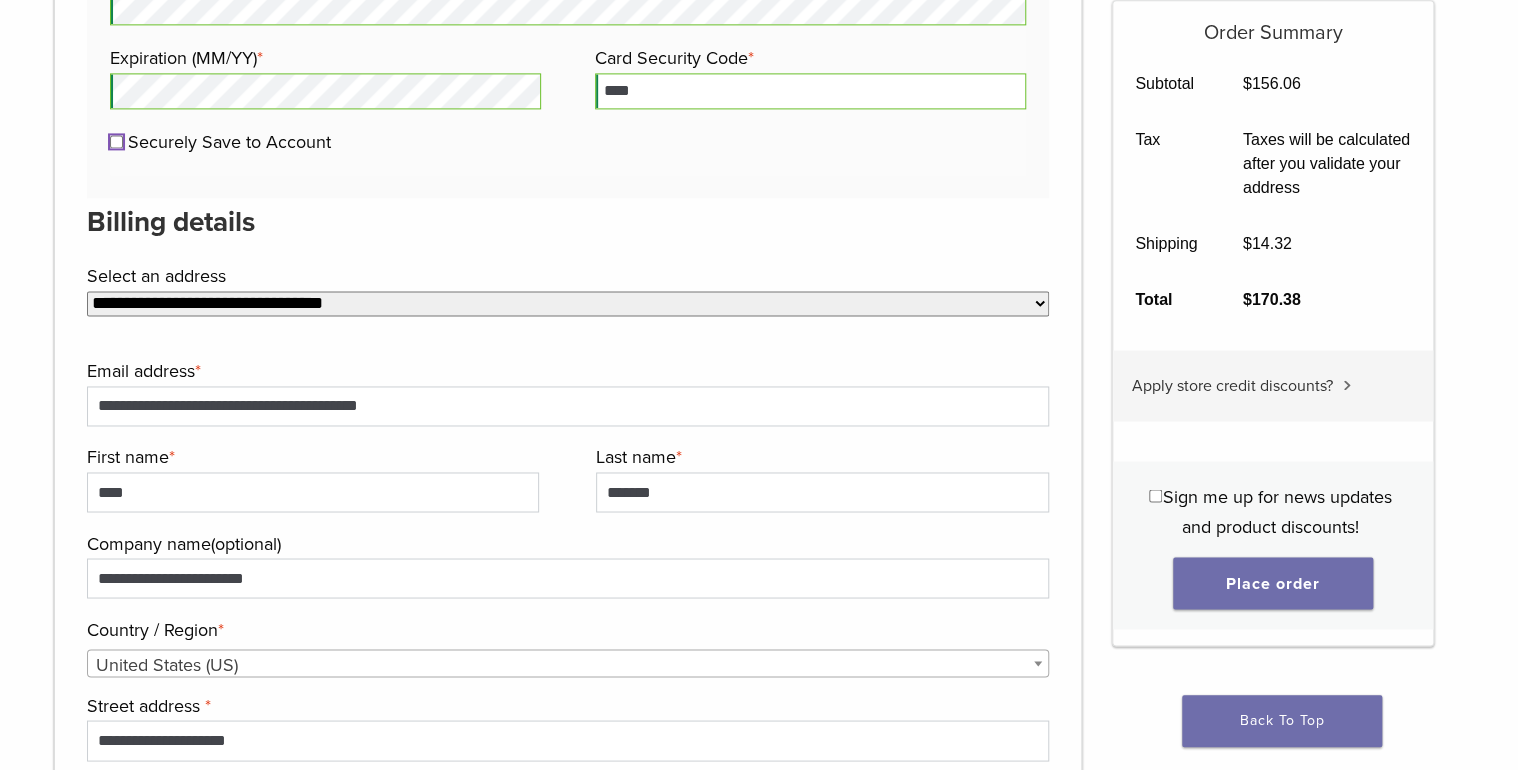 scroll, scrollTop: 1431, scrollLeft: 0, axis: vertical 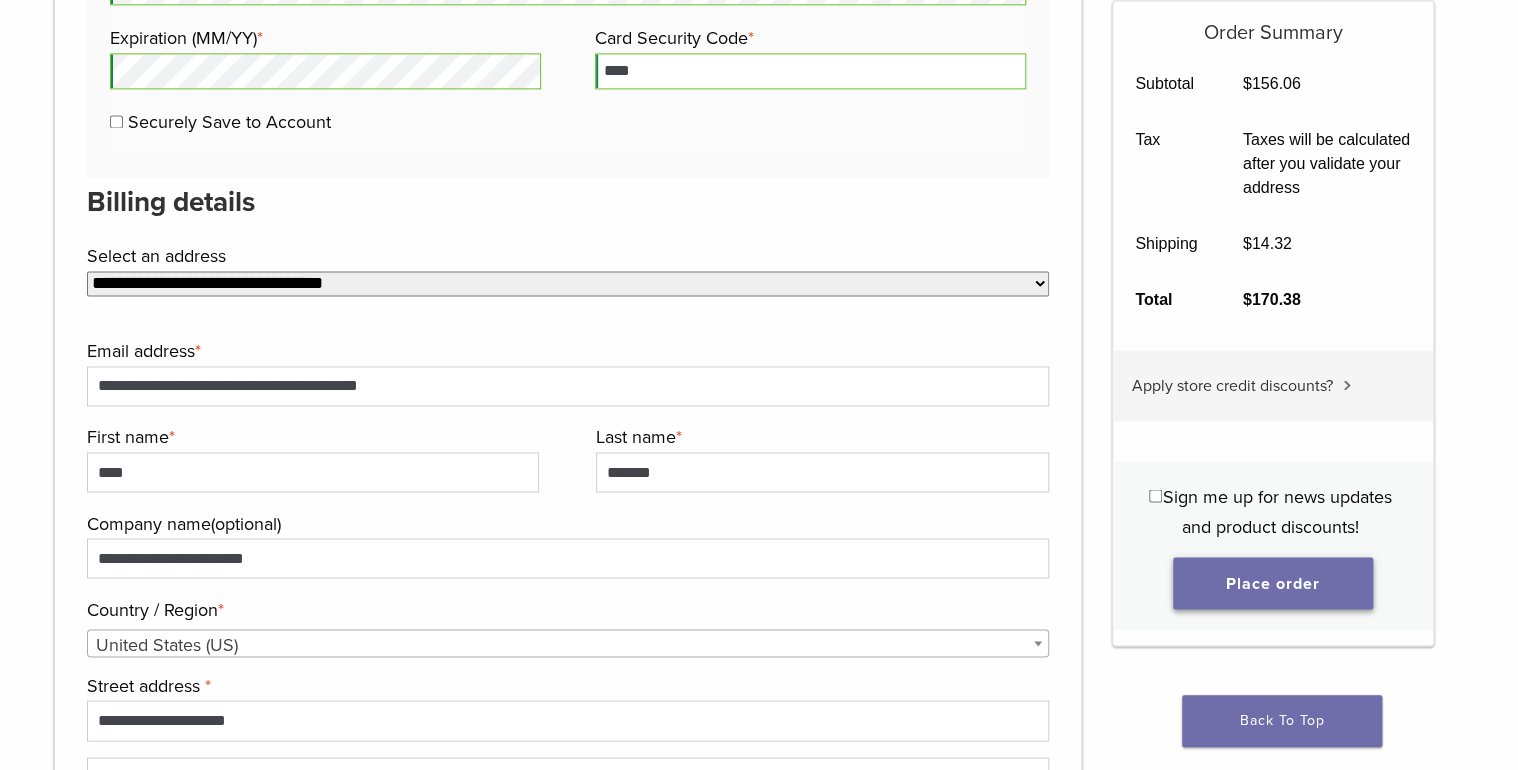 click on "Place order" at bounding box center (1273, 583) 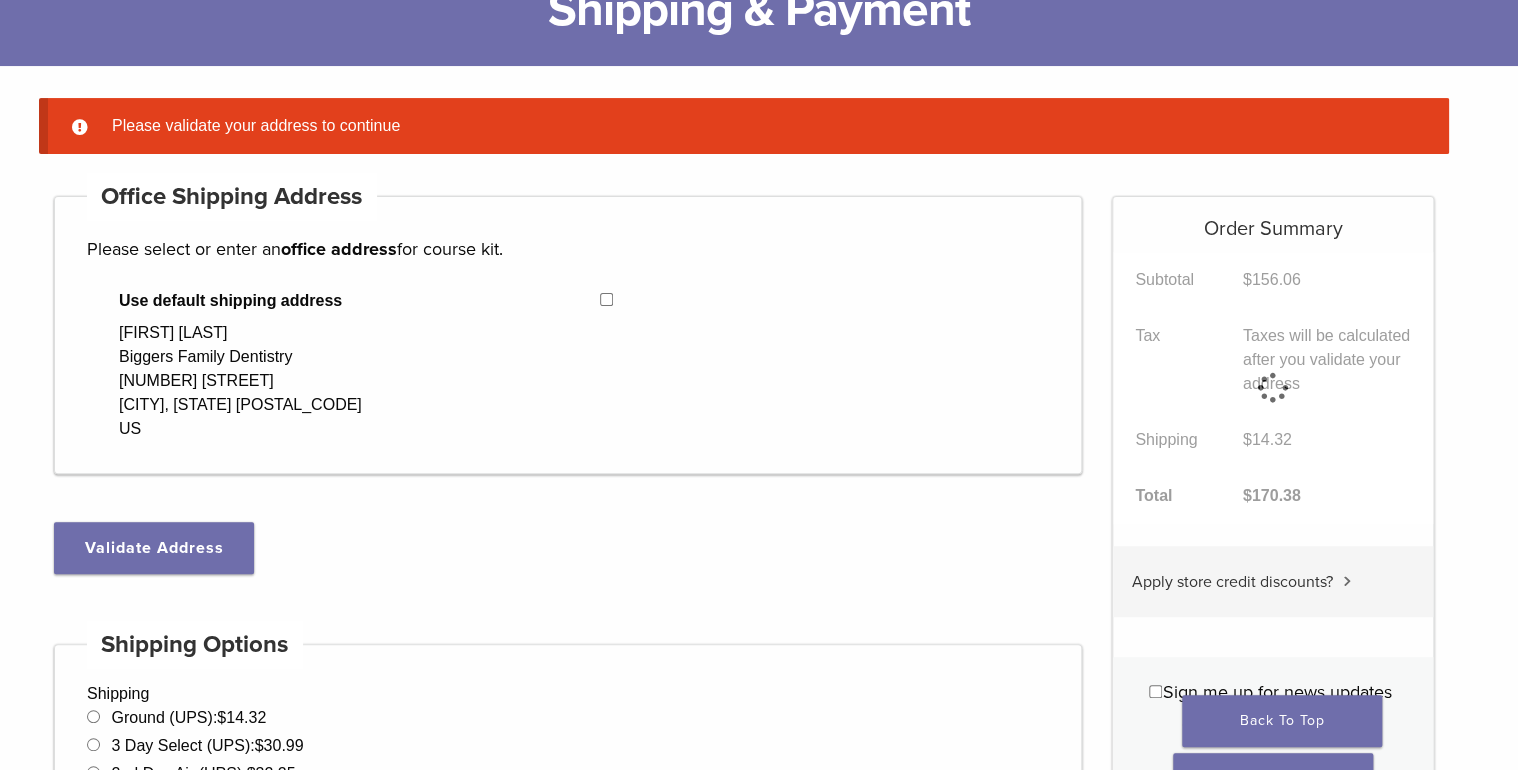 scroll, scrollTop: 157, scrollLeft: 0, axis: vertical 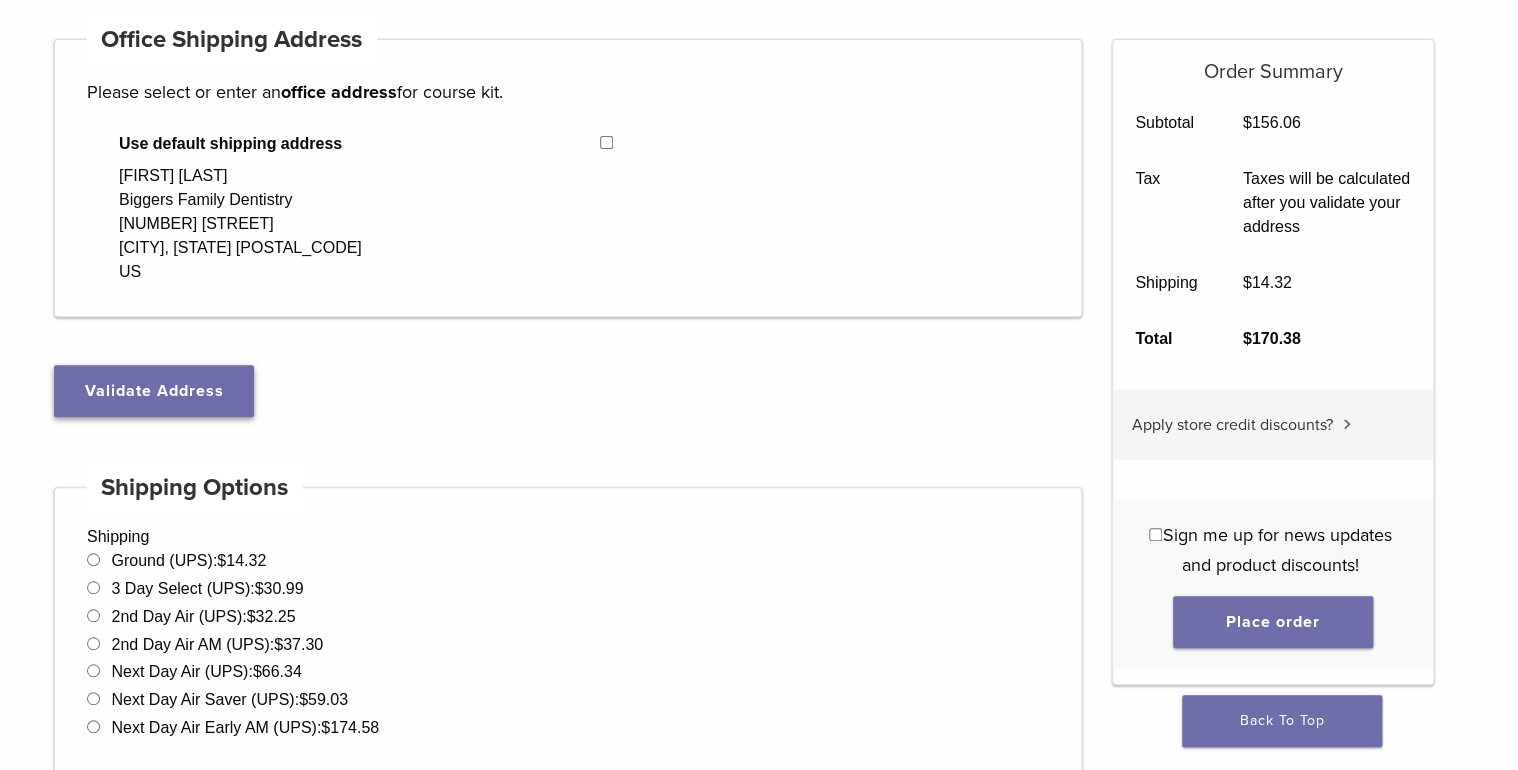 click on "Validate Address" at bounding box center (154, 391) 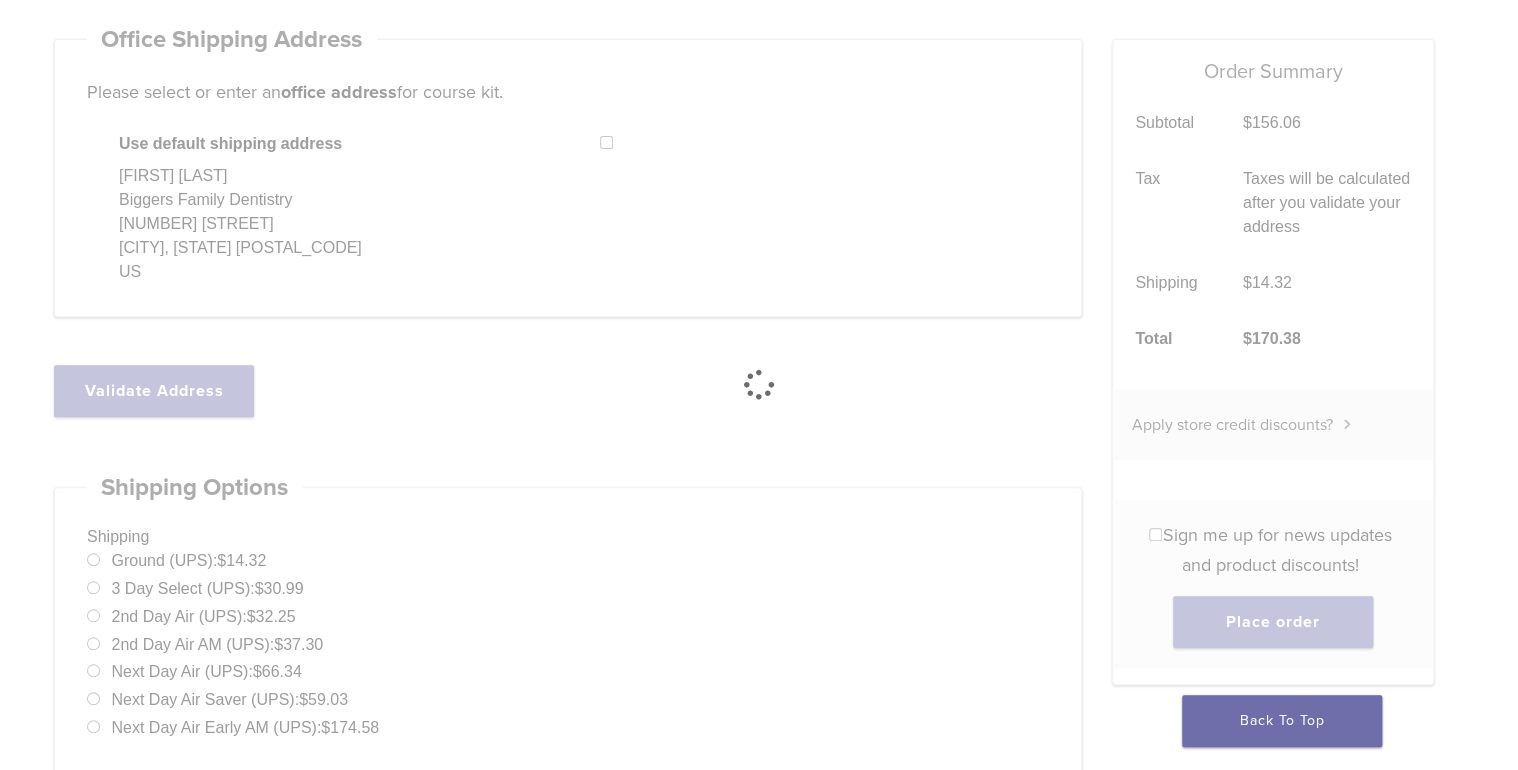 select on "**" 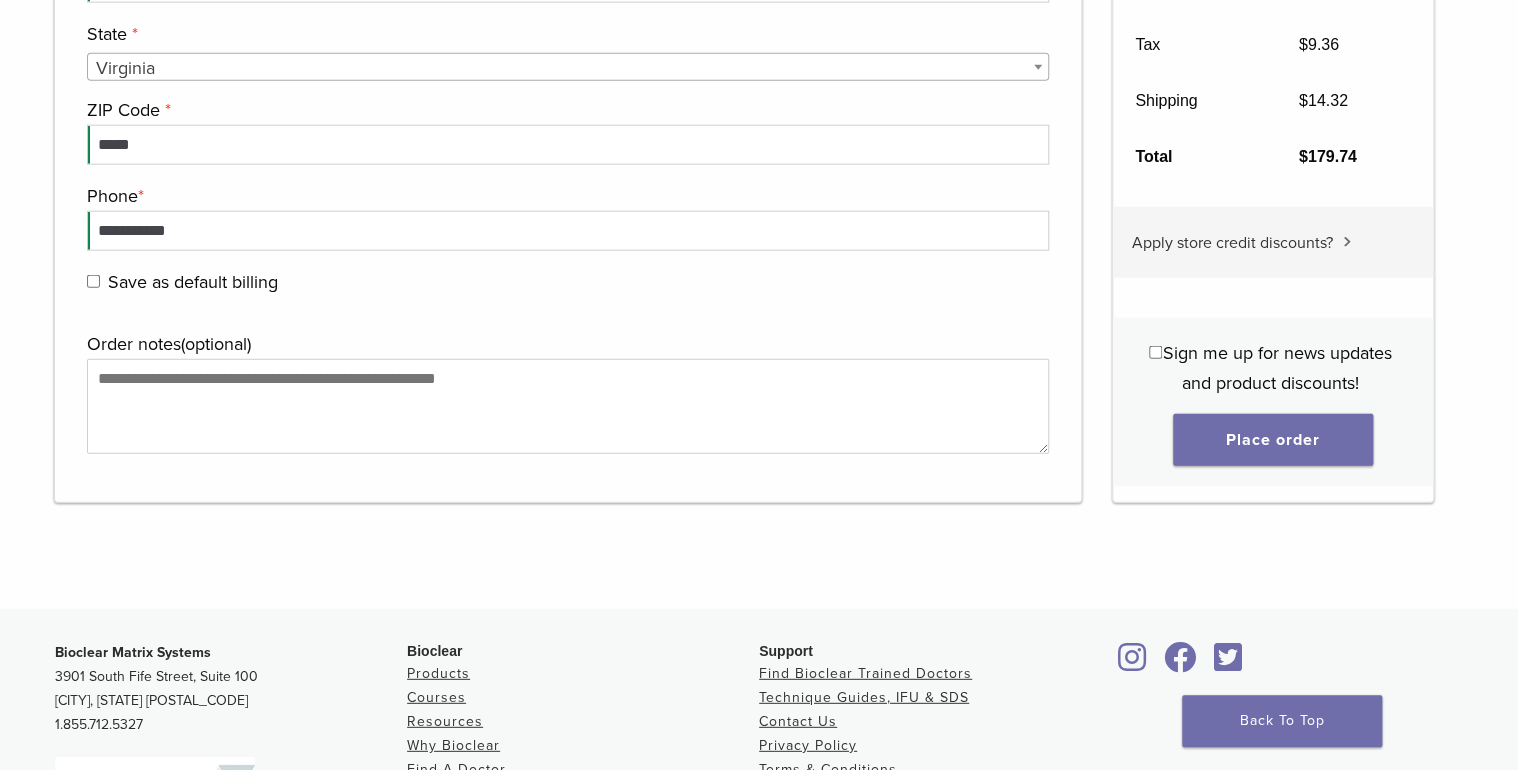 scroll, scrollTop: 2397, scrollLeft: 0, axis: vertical 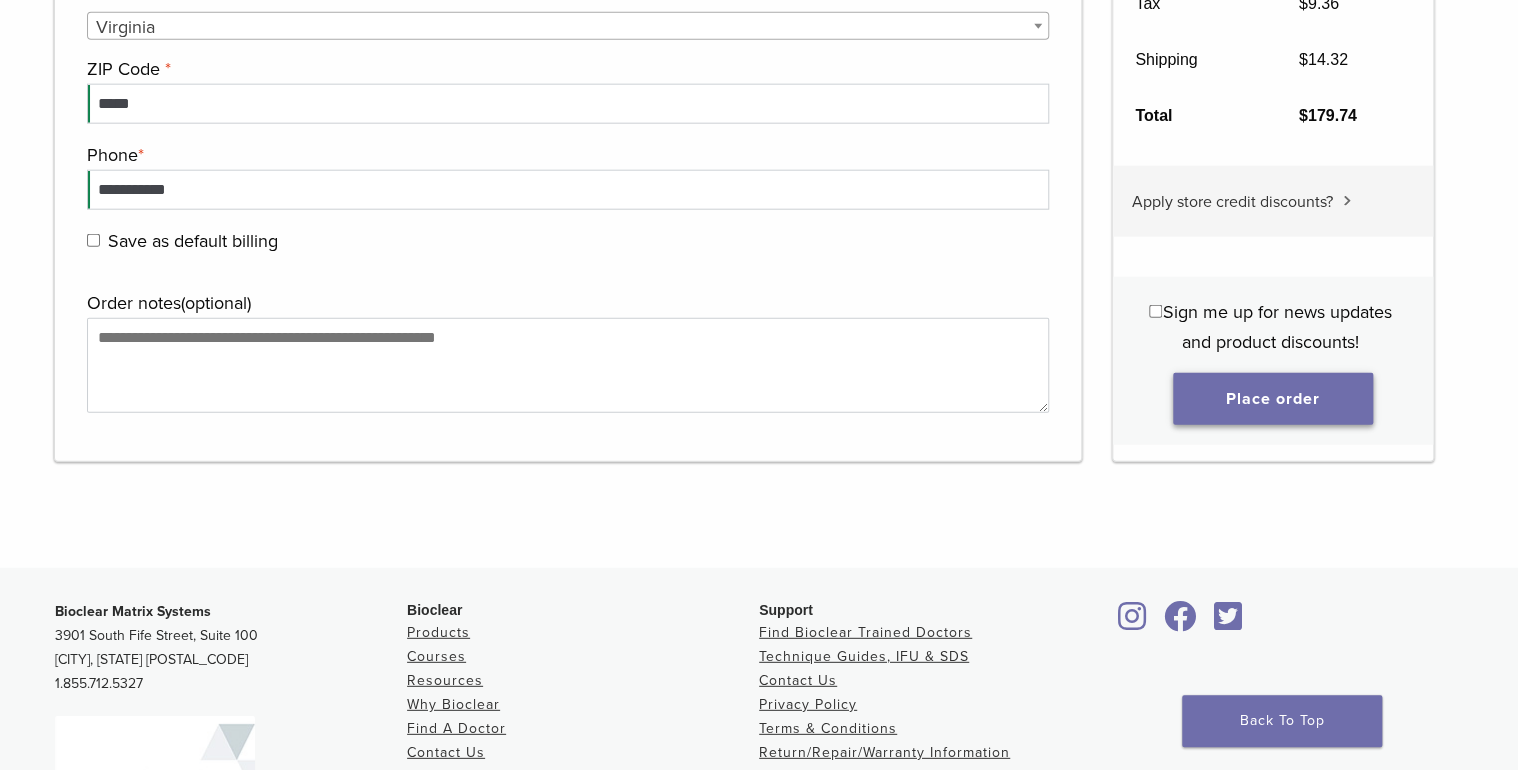 click on "Place order" at bounding box center [1273, 399] 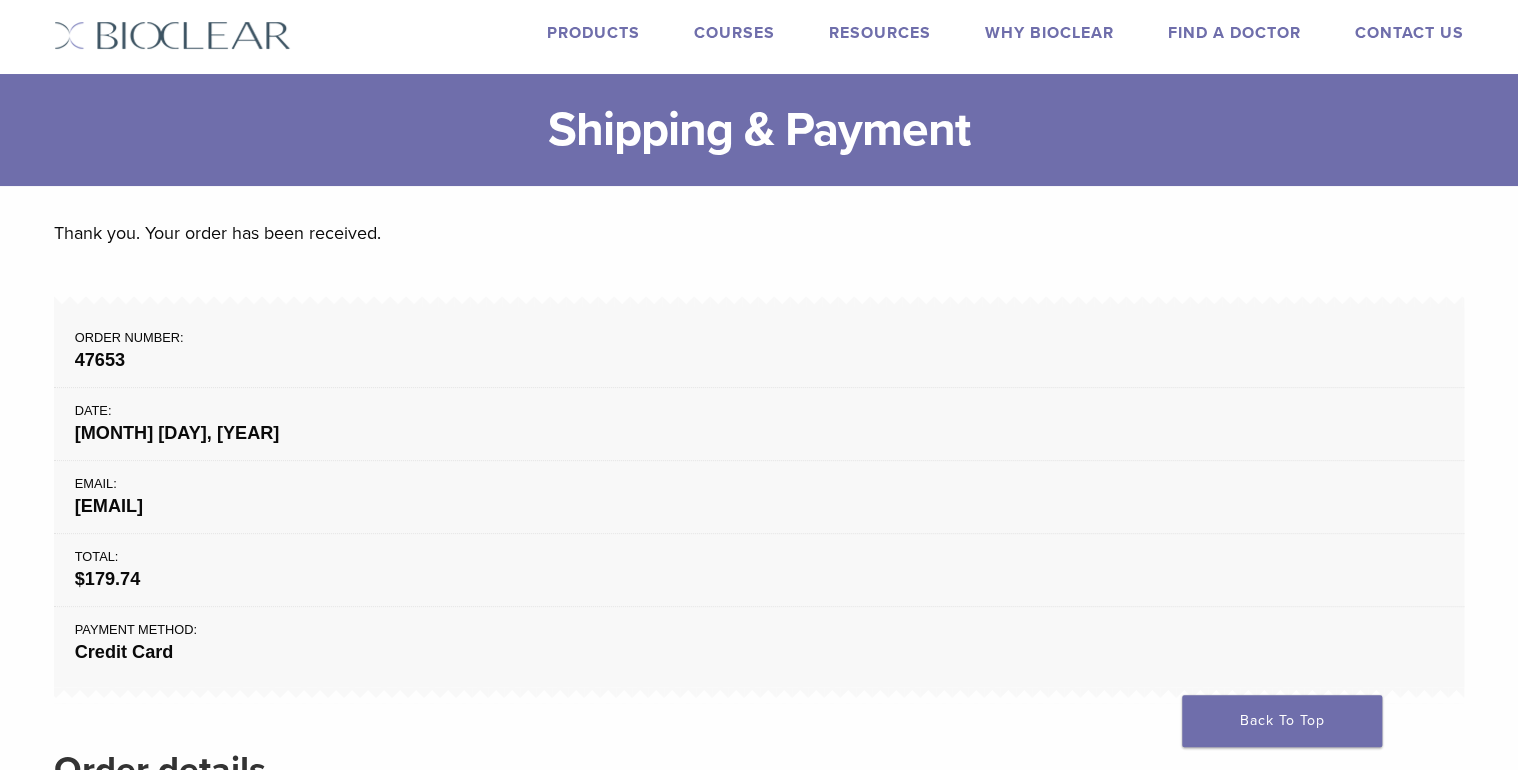 scroll, scrollTop: 0, scrollLeft: 0, axis: both 